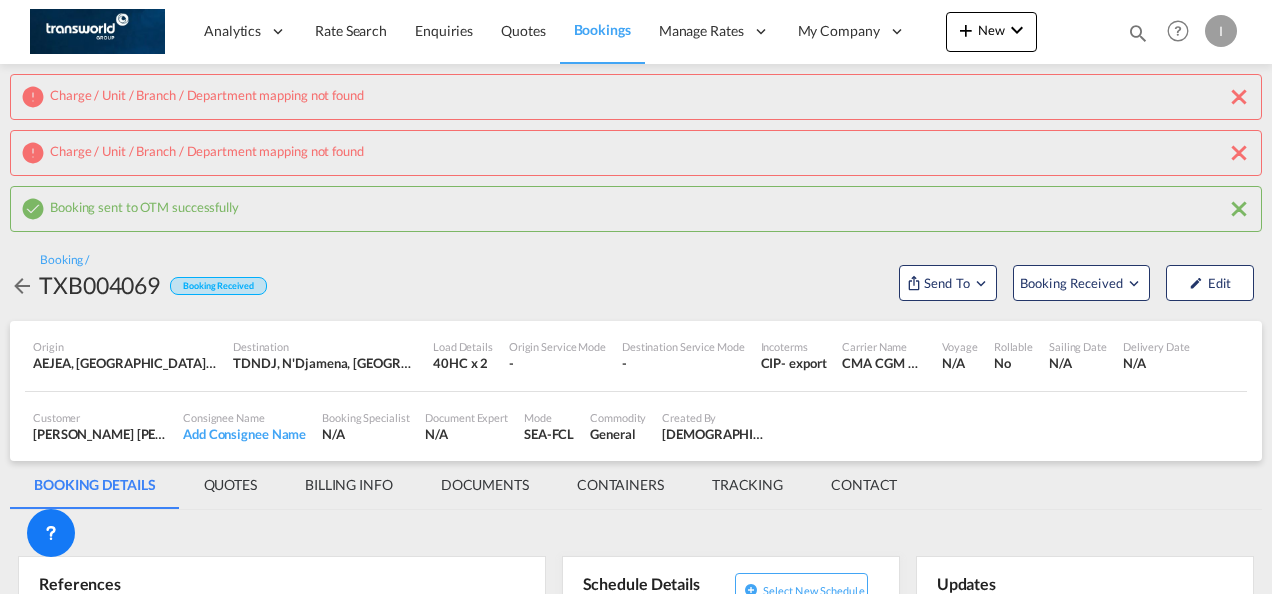 scroll, scrollTop: 0, scrollLeft: 0, axis: both 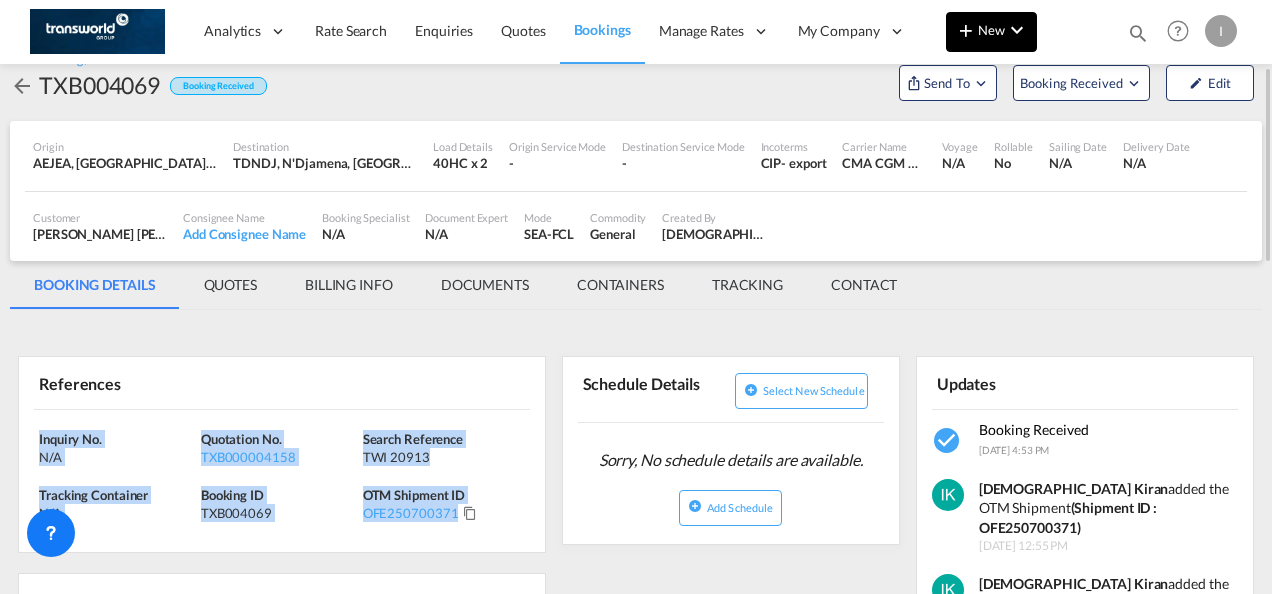 click at bounding box center [966, 30] 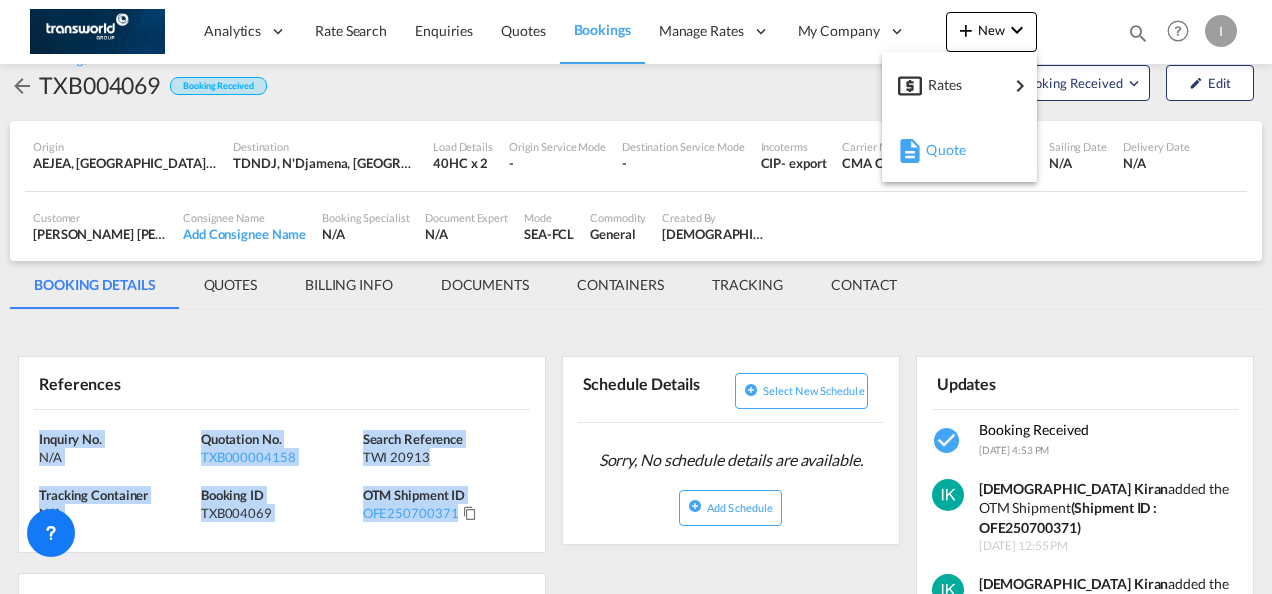 click on "Quote" at bounding box center (937, 150) 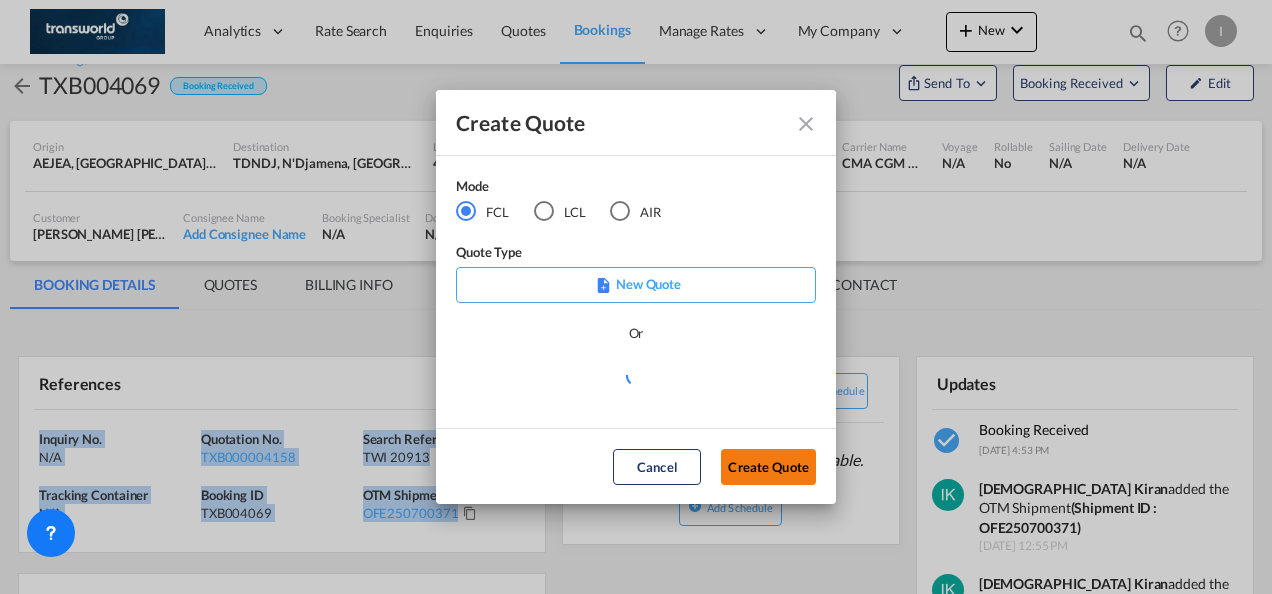 click on "Create Quote" 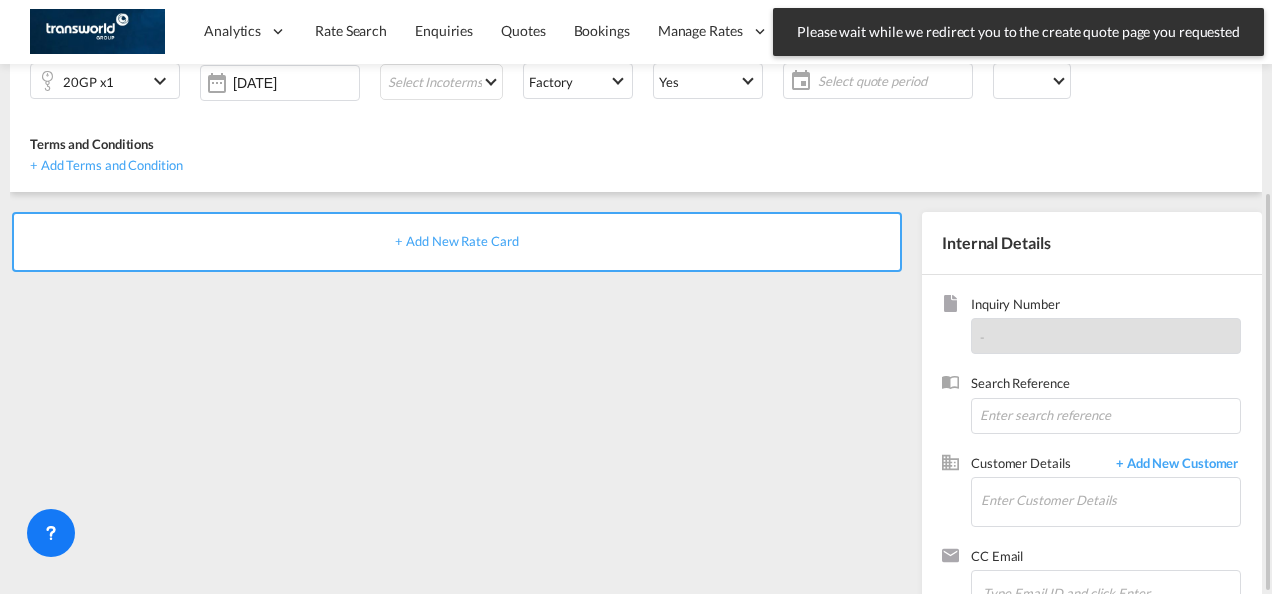 scroll, scrollTop: 0, scrollLeft: 0, axis: both 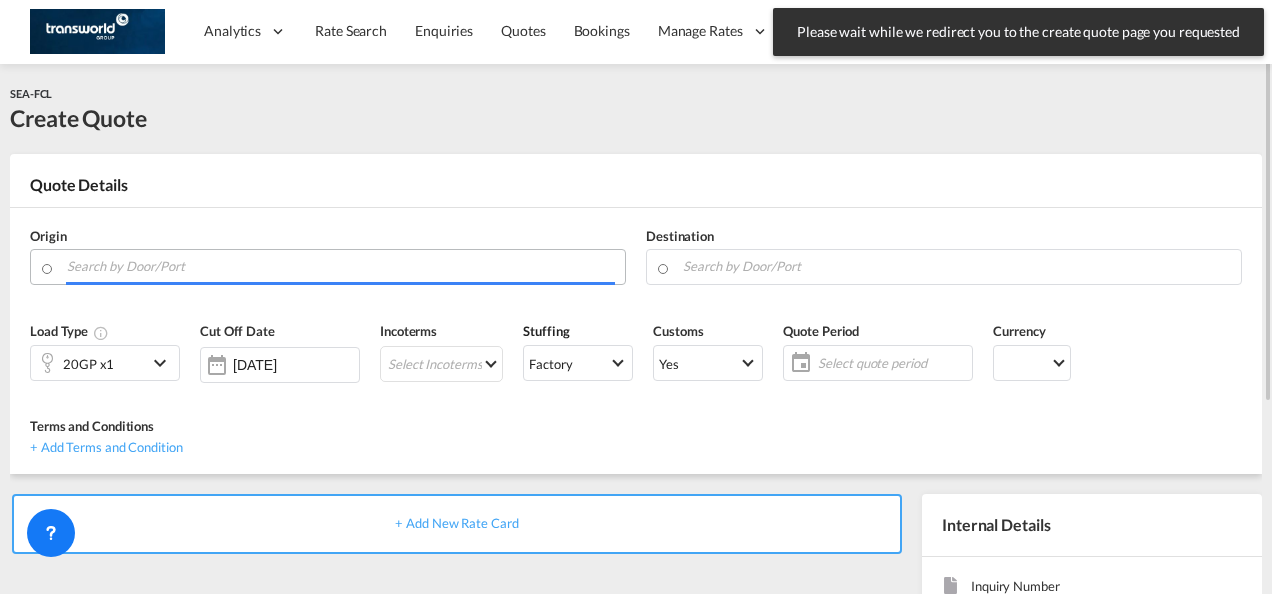 click at bounding box center [341, 266] 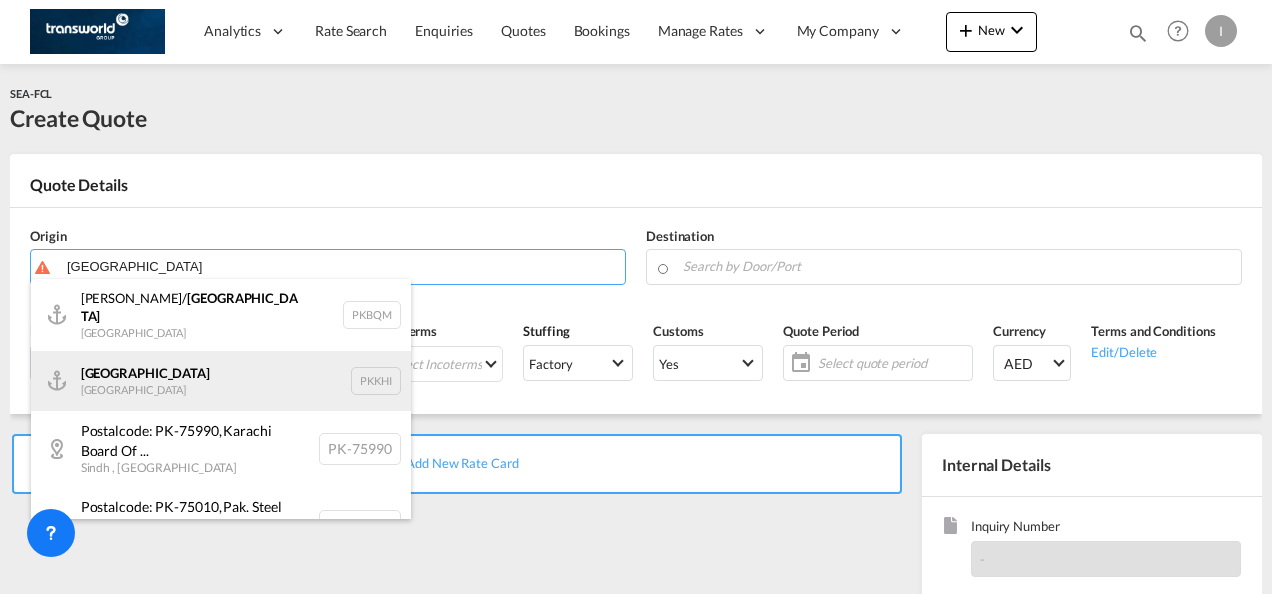 click on "[GEOGRAPHIC_DATA] [GEOGRAPHIC_DATA]
PKKHI" at bounding box center (221, 381) 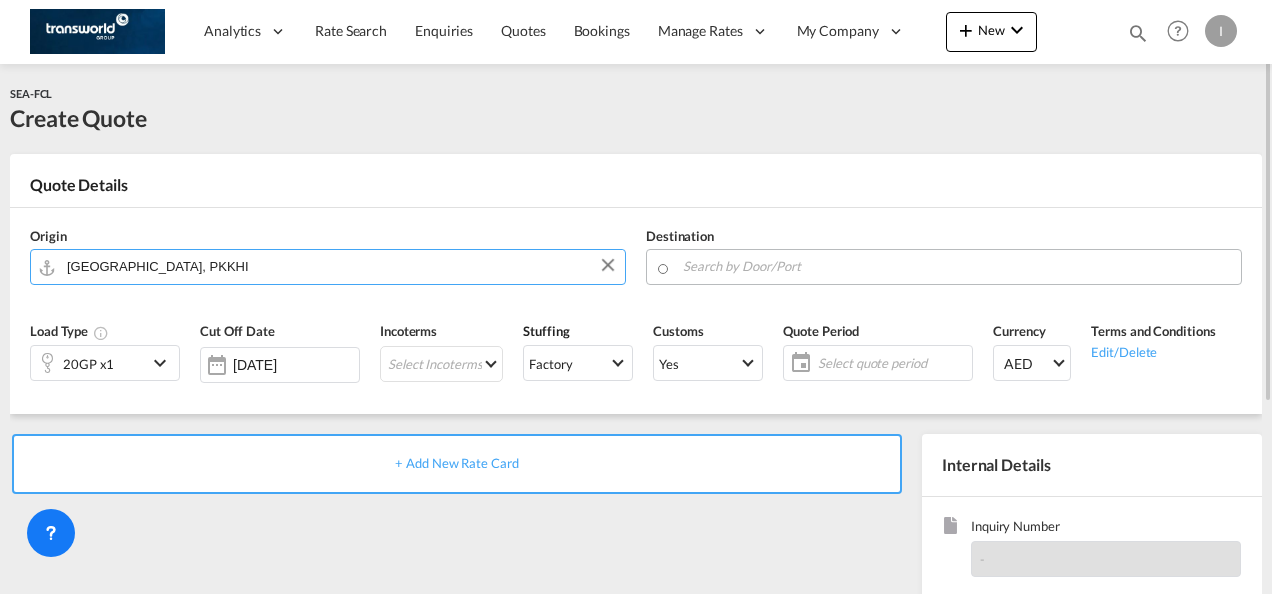 click at bounding box center [957, 266] 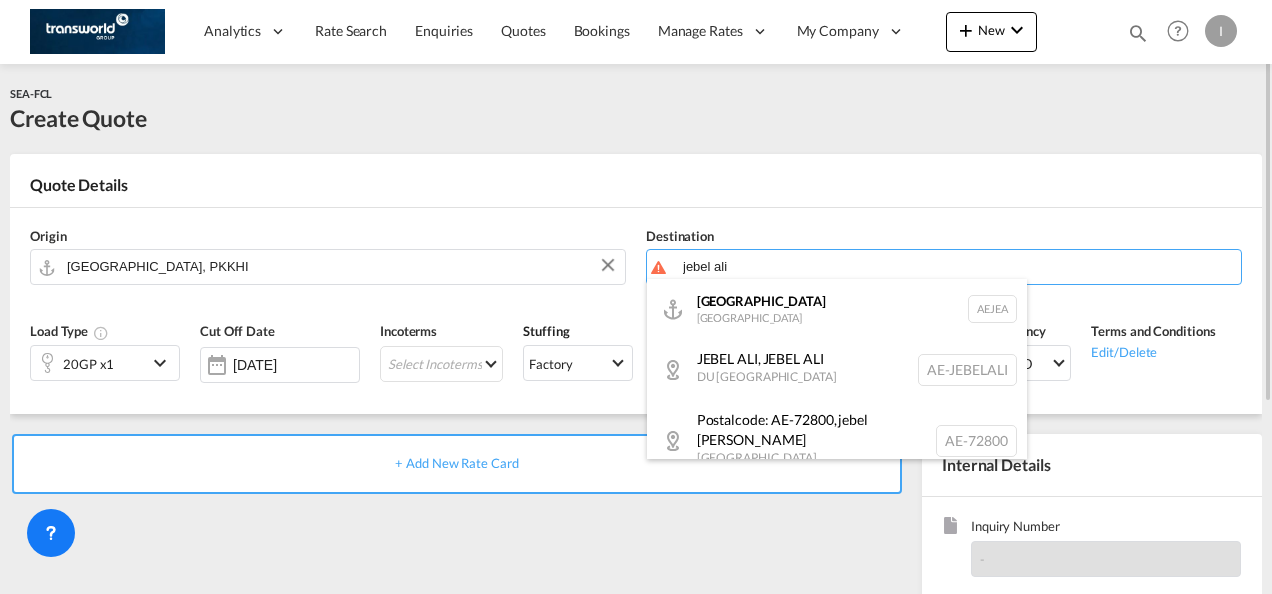 click on "[GEOGRAPHIC_DATA]
[GEOGRAPHIC_DATA]" at bounding box center (837, 309) 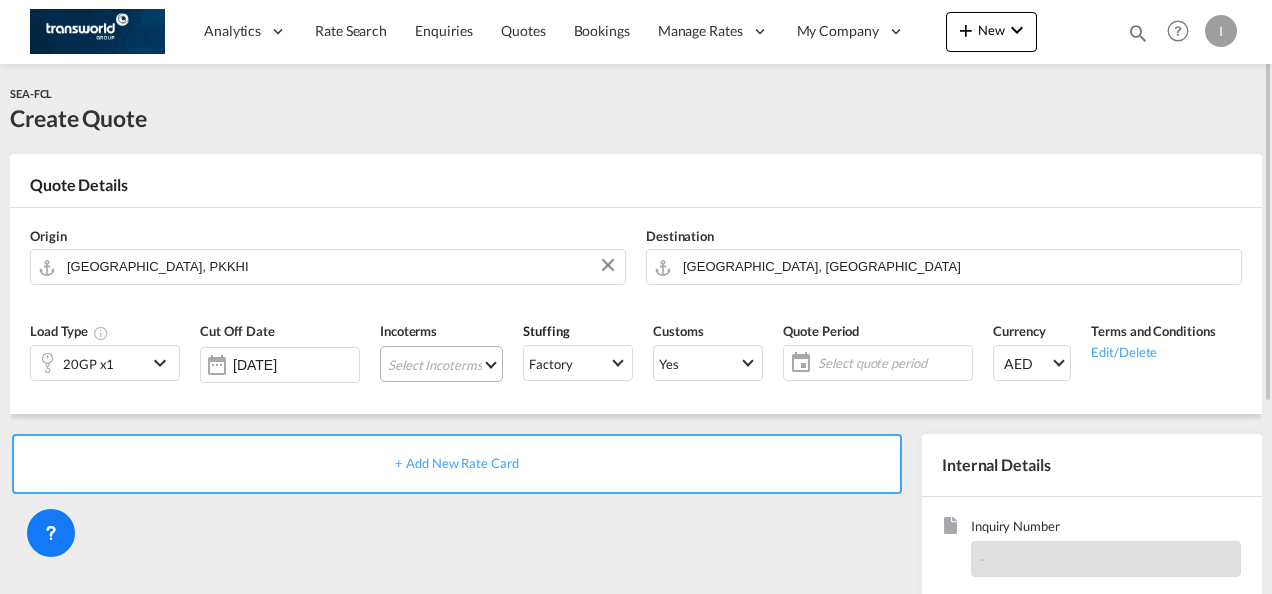 click on "Select Incoterms
EXW - import
Ex Works CIF - export
Cost,Insurance and Freight CIP - export
Carriage and Insurance Paid to CIF - import
Cost,Insurance and Freight DDP - export
Delivery Duty Paid CPT - import
Carrier Paid to DAP - export
Delivered at Place CPT - export
Carrier Paid to DPU - export
Delivery at Place Unloaded CFR - import
Cost and Freight FAS - import
Free Alongside Ship FOB - export
Free on Board FOB - import
Free on Board CFR - export
Cost and Freight DAP - import
Delivered at Place CIP - import
Carriage and Insurance Paid to EXW - export
Ex Works DPU - import
Delivery at Place Unloaded FAS - export
Free Alongside Ship FCA - export
Free Carrier FCA - import
Free Carrier" at bounding box center (441, 364) 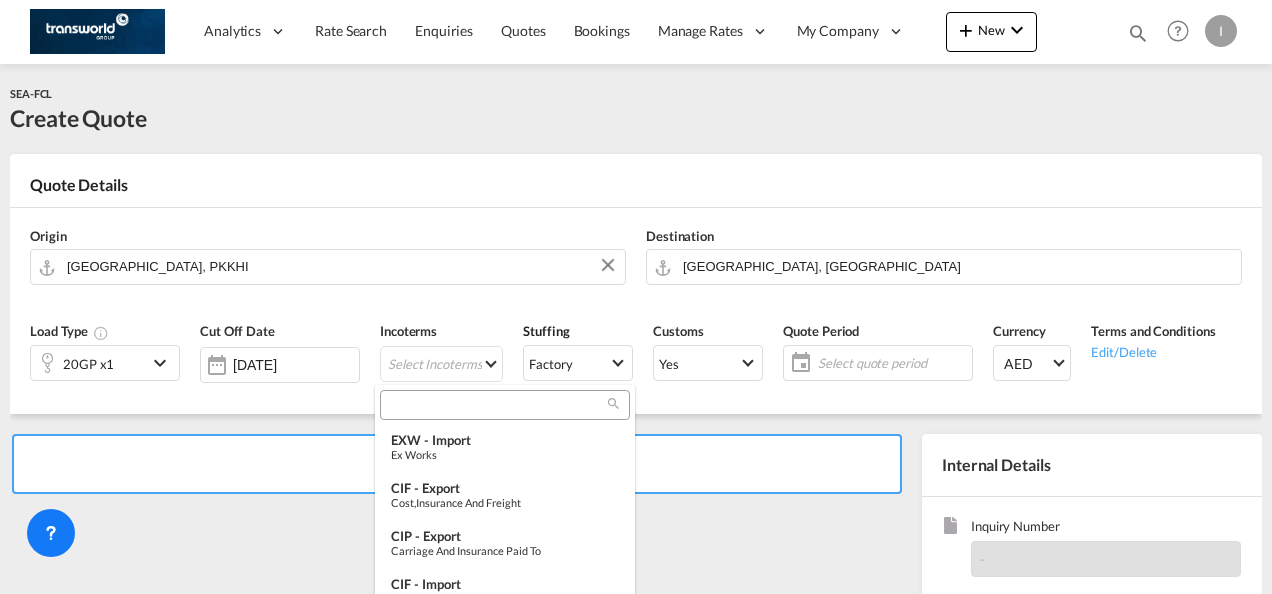 click at bounding box center (497, 405) 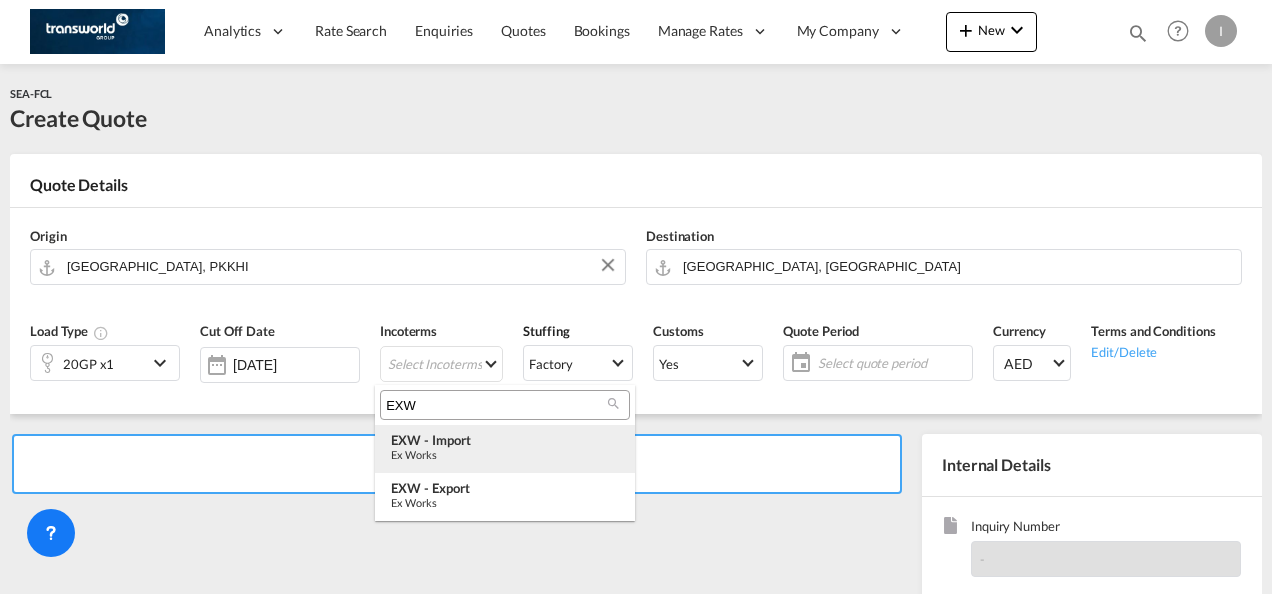 type on "EXW" 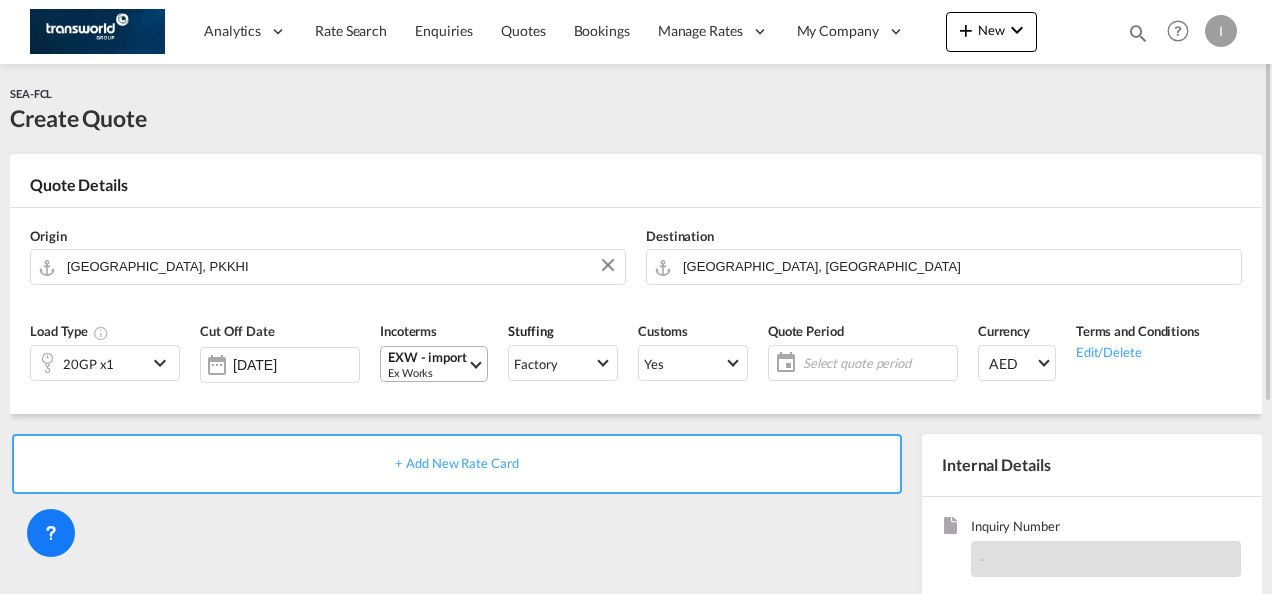 click on "Ex Works" at bounding box center (427, 372) 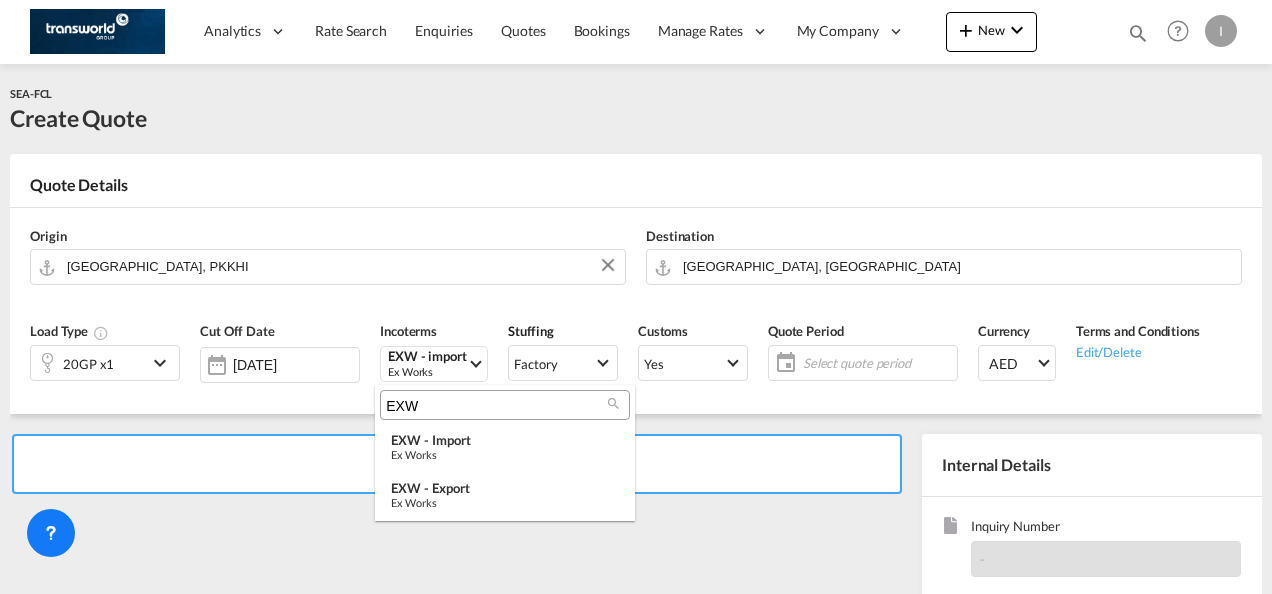 click on "EXW" at bounding box center (497, 406) 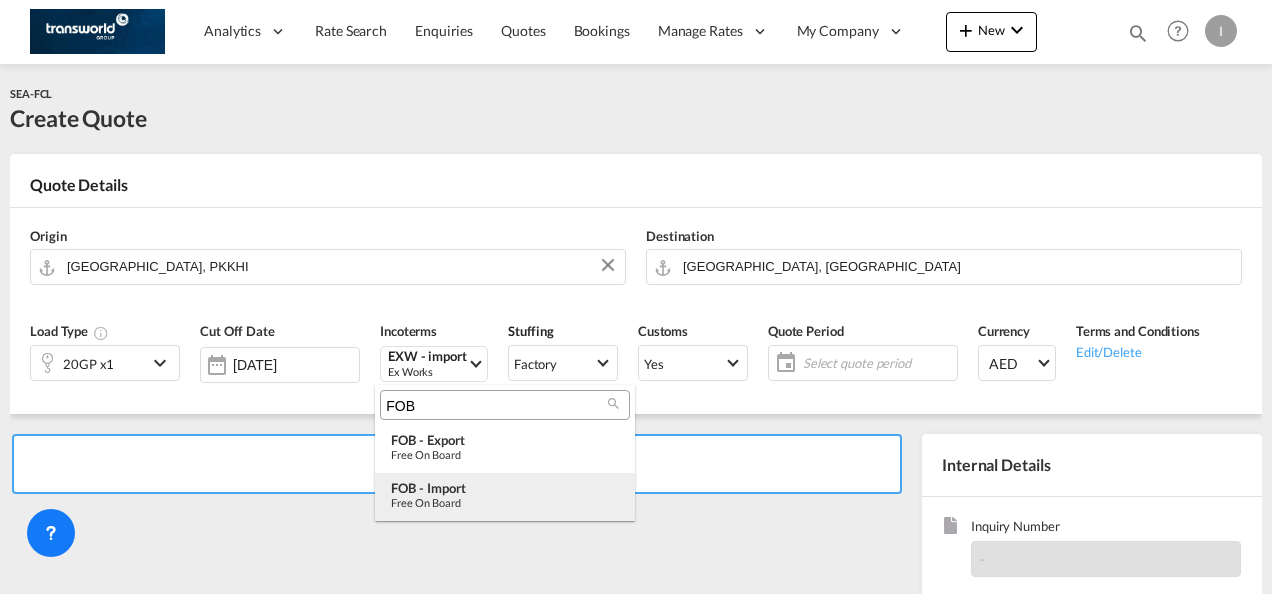 type on "FOB" 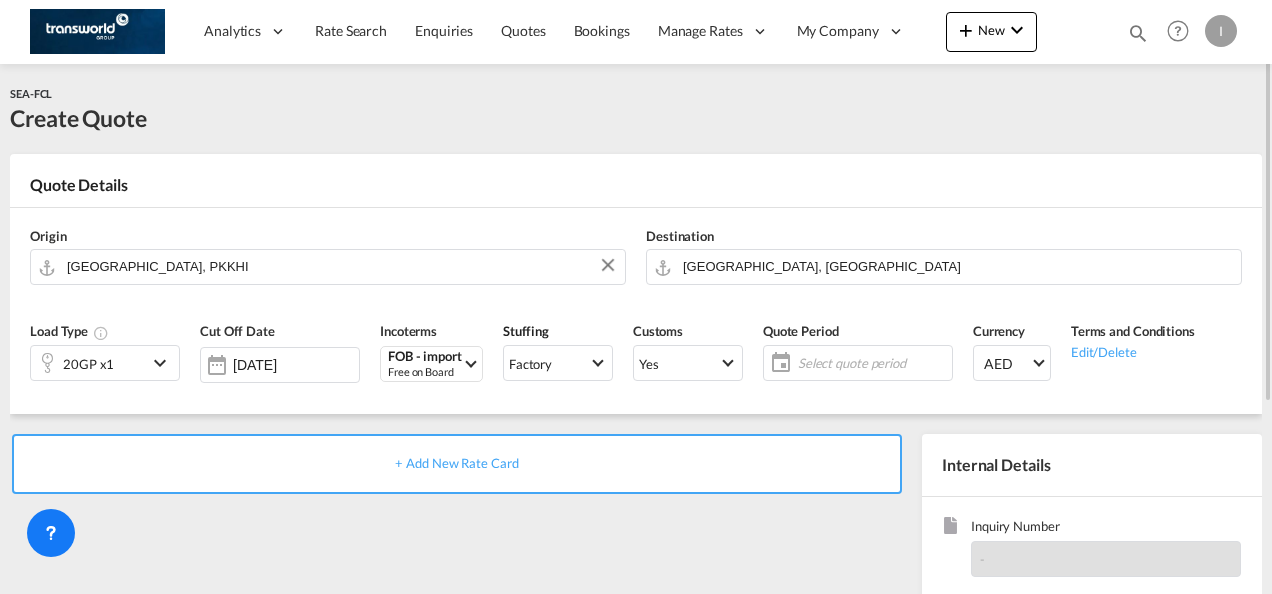 click on "Select quote period" 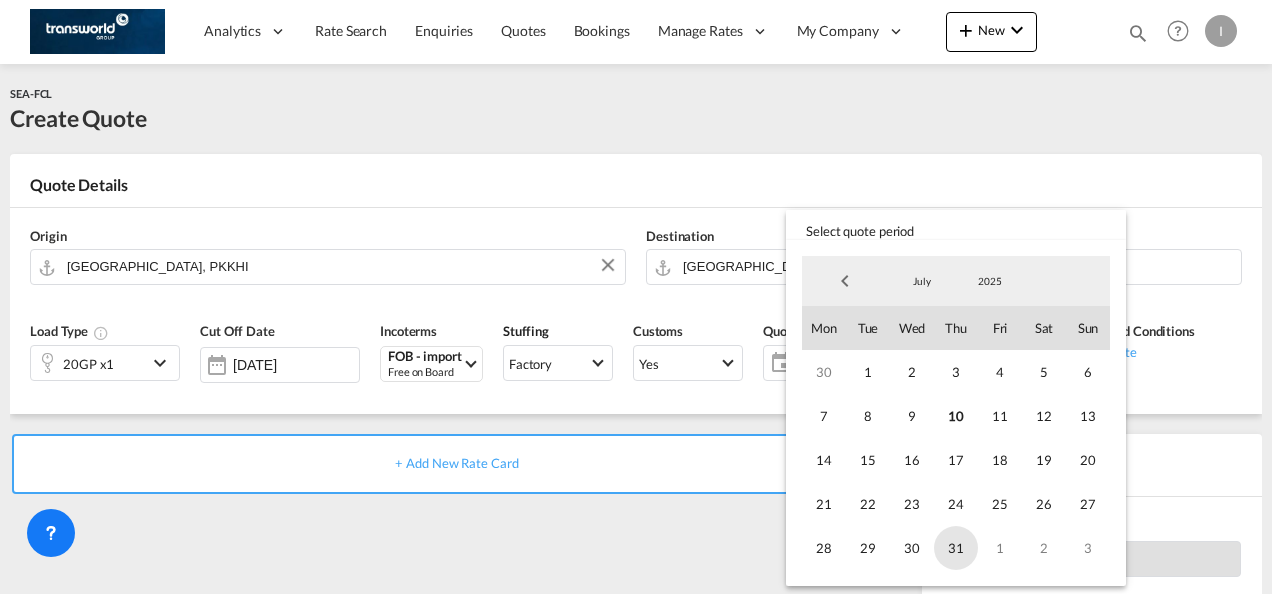 click on "31" at bounding box center (956, 548) 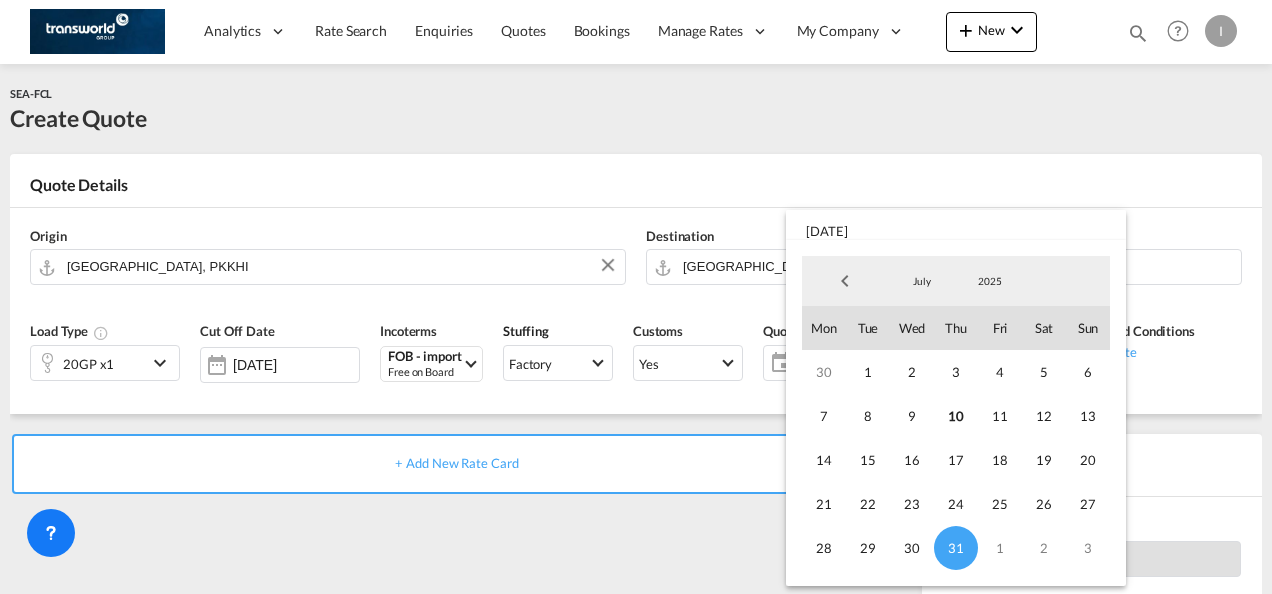 click at bounding box center (636, 297) 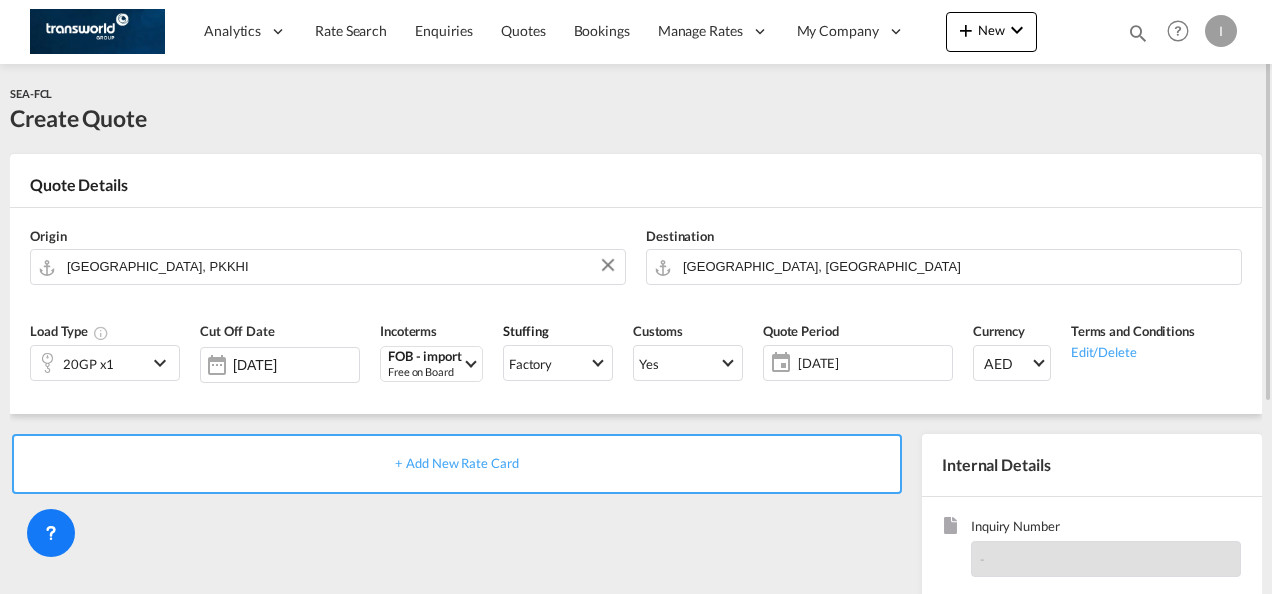 scroll, scrollTop: 200, scrollLeft: 0, axis: vertical 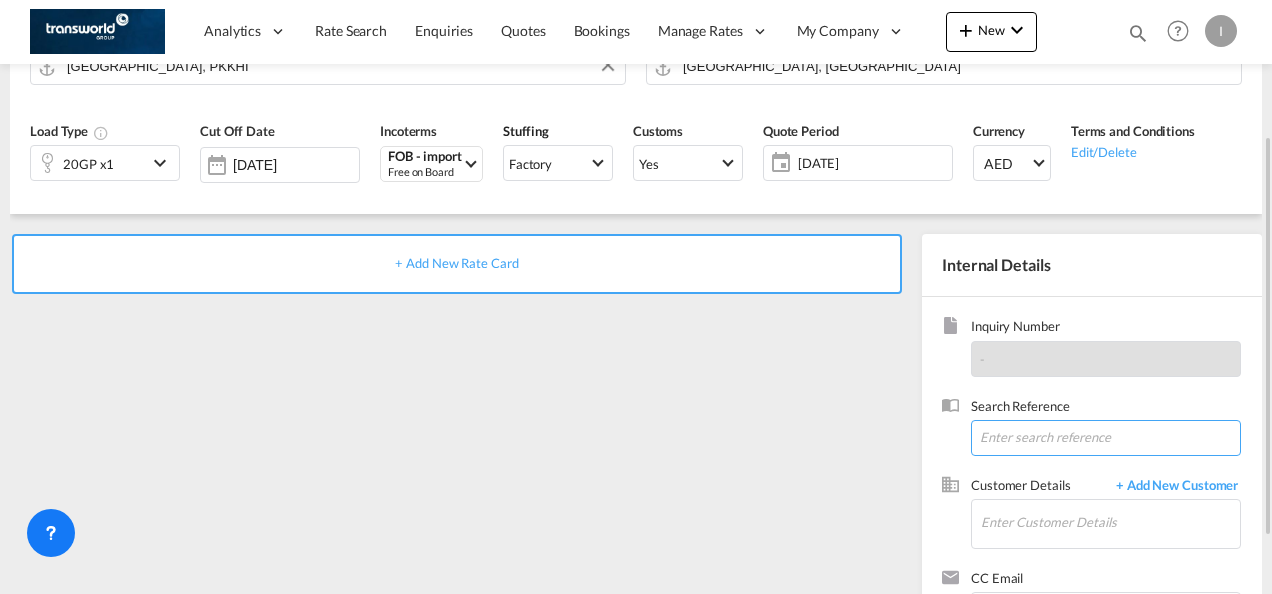 click at bounding box center (1106, 438) 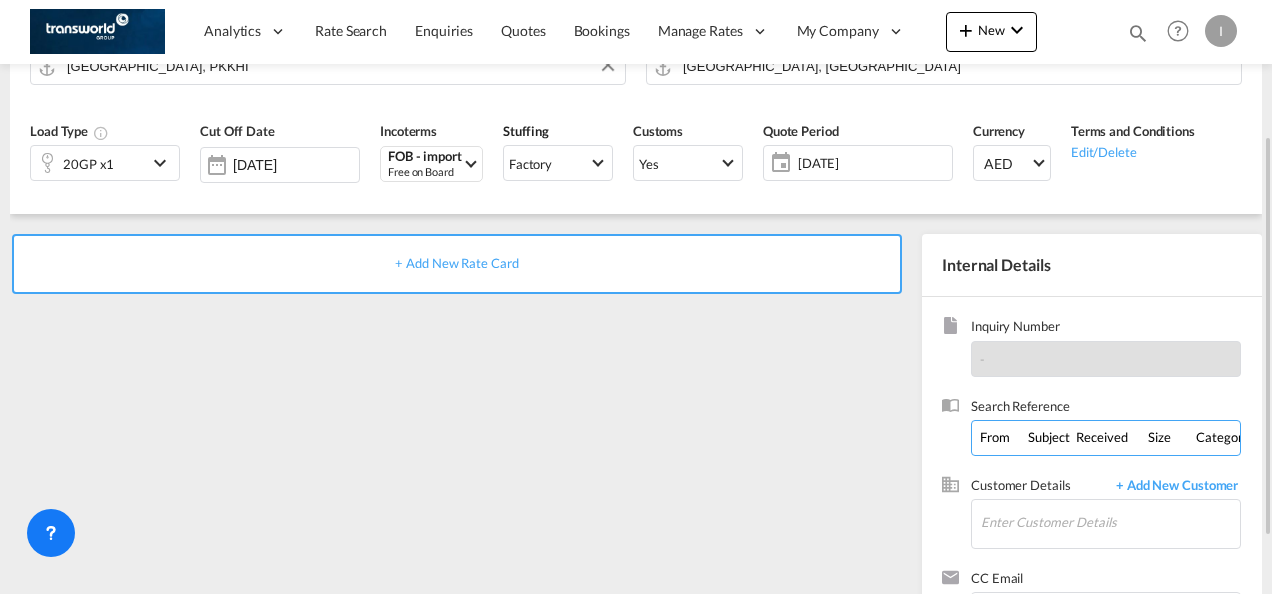 scroll, scrollTop: 0, scrollLeft: 903, axis: horizontal 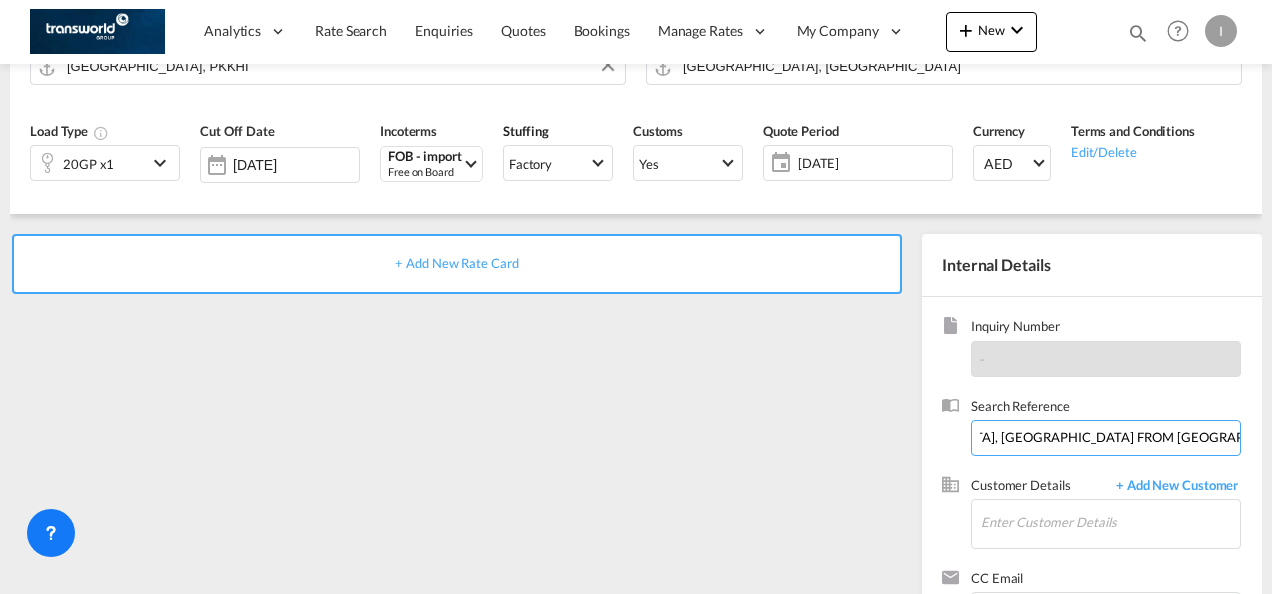 drag, startPoint x: 1122, startPoint y: 436, endPoint x: 1275, endPoint y: 424, distance: 153.46986 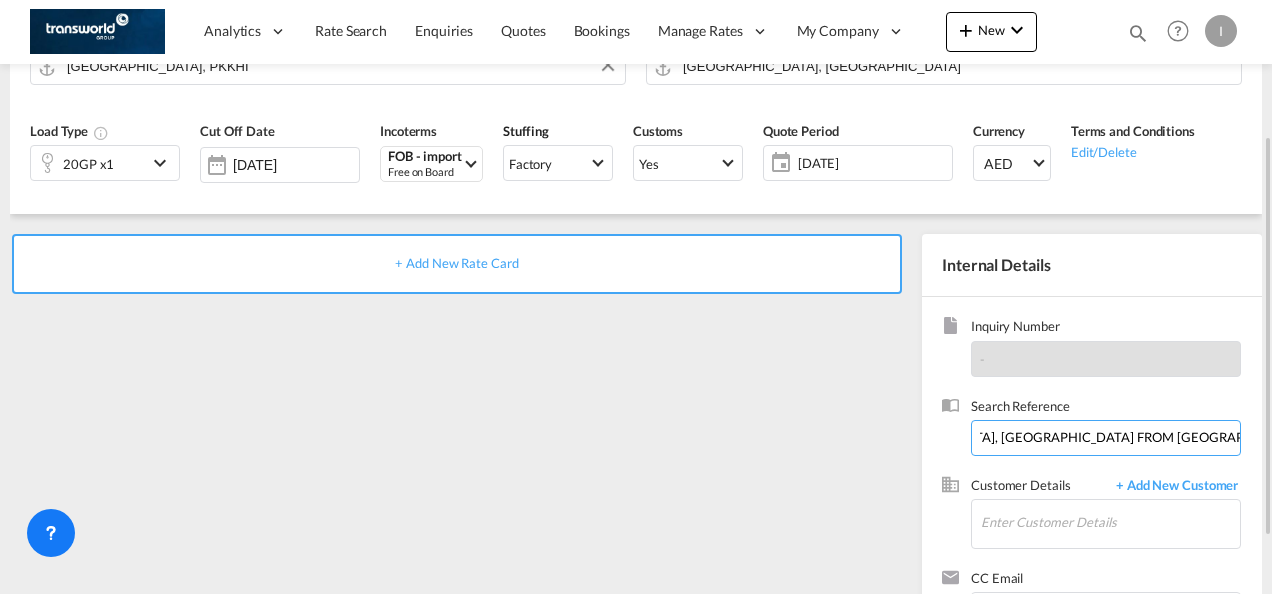 scroll, scrollTop: 0, scrollLeft: 783, axis: horizontal 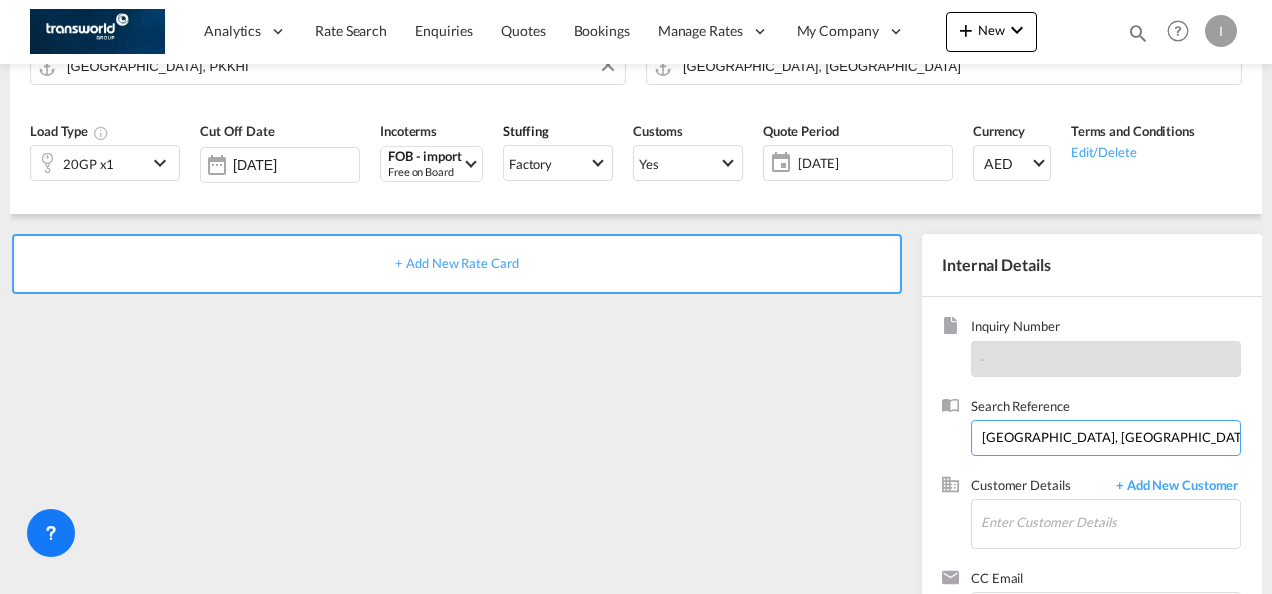 drag, startPoint x: 1098, startPoint y: 436, endPoint x: 1275, endPoint y: 441, distance: 177.0706 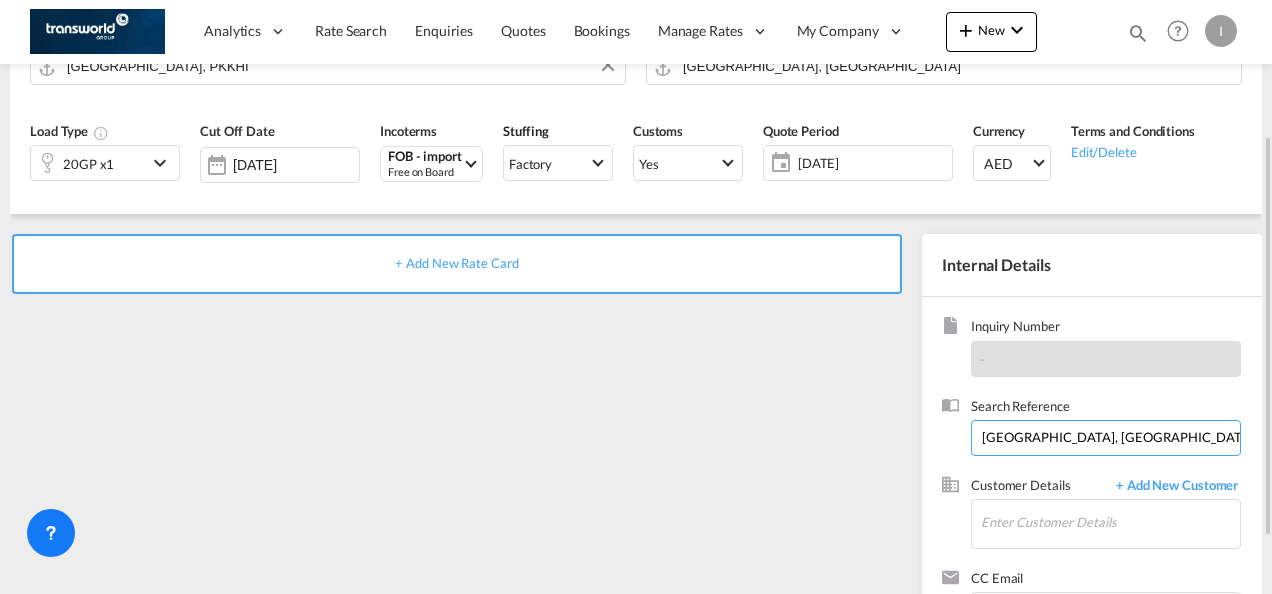 scroll, scrollTop: 0, scrollLeft: 642, axis: horizontal 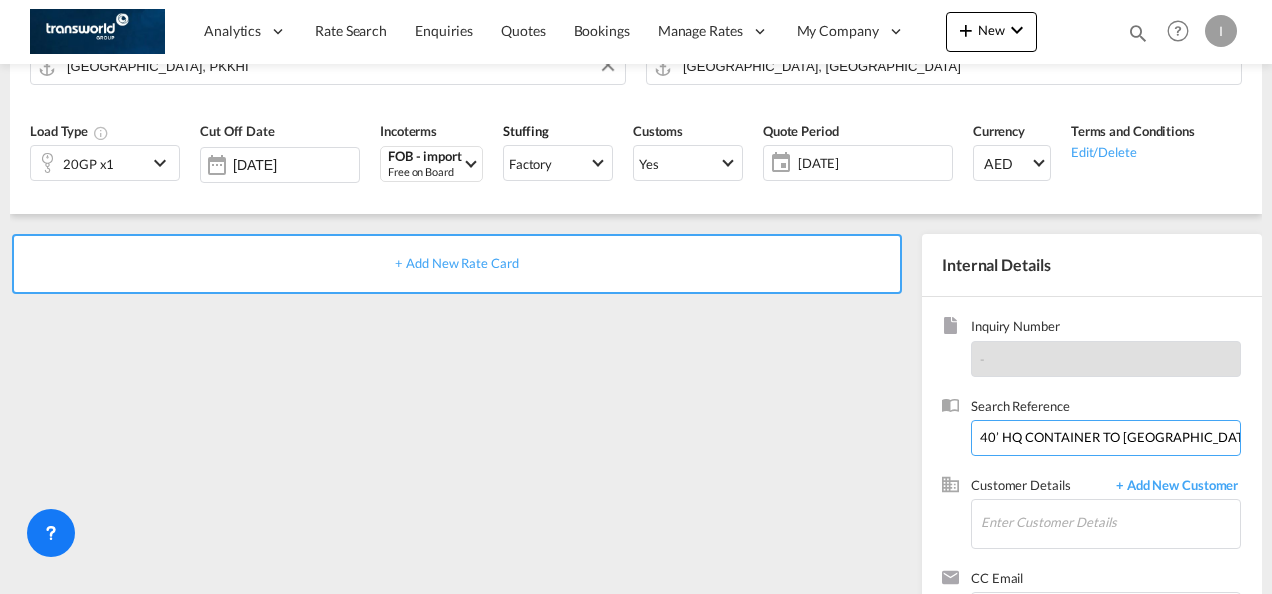 drag, startPoint x: 1088, startPoint y: 436, endPoint x: 1275, endPoint y: 430, distance: 187.09624 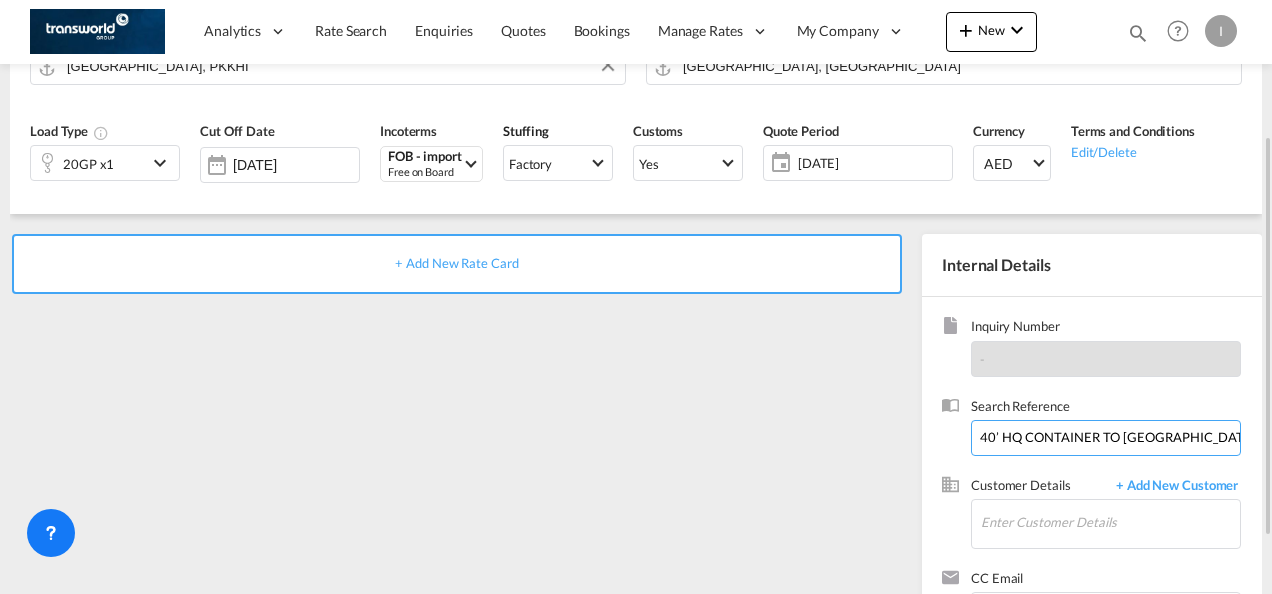 scroll, scrollTop: 0, scrollLeft: 491, axis: horizontal 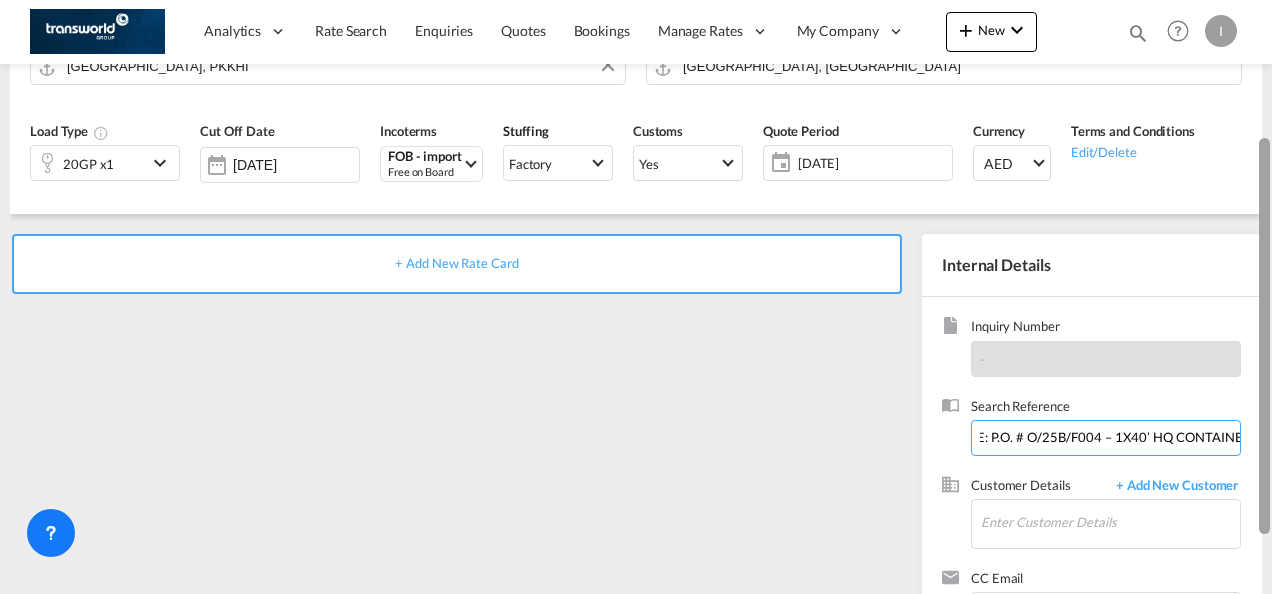 drag, startPoint x: 995, startPoint y: 434, endPoint x: 1271, endPoint y: 426, distance: 276.1159 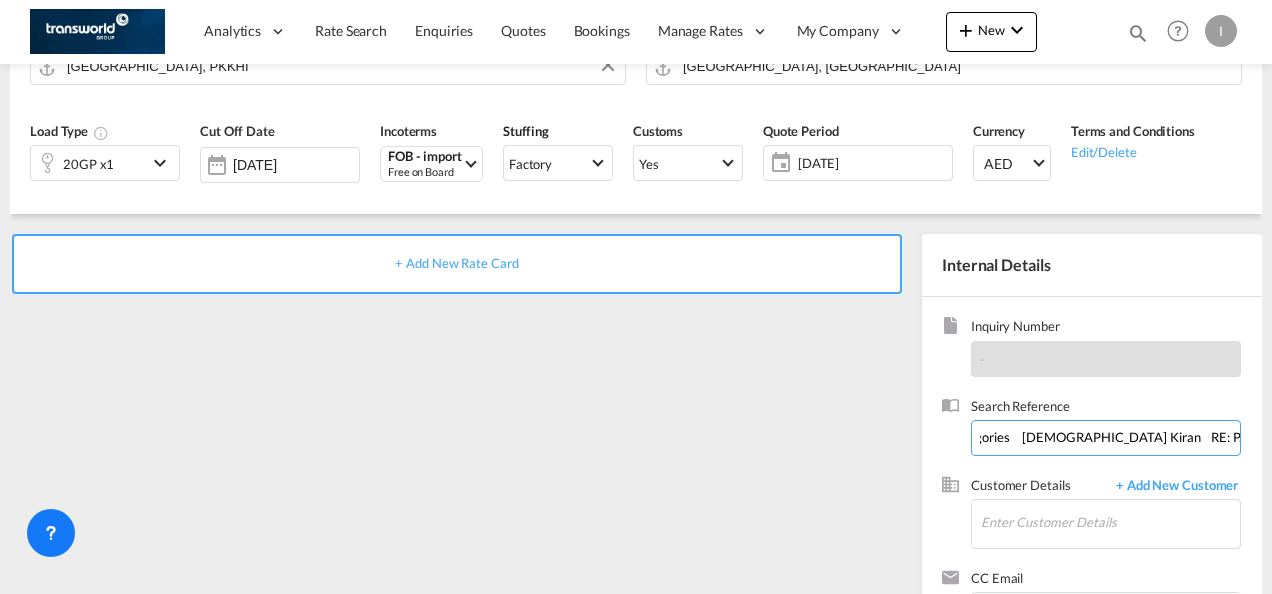 scroll, scrollTop: 0, scrollLeft: 0, axis: both 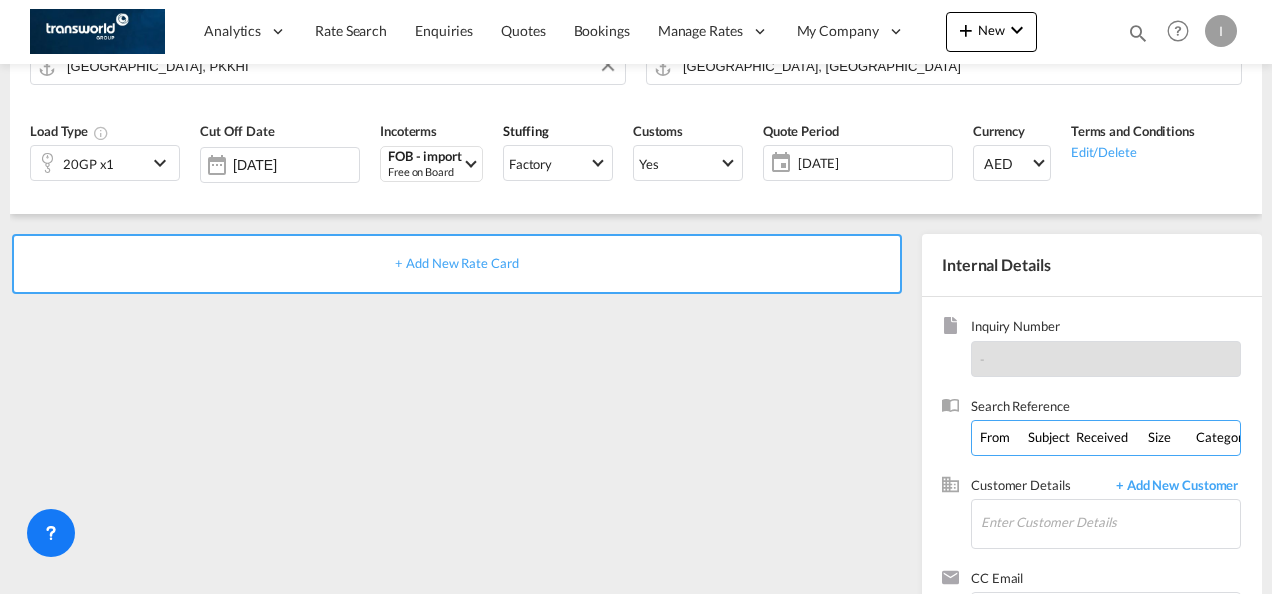 drag, startPoint x: 1134, startPoint y: 437, endPoint x: -4, endPoint y: 429, distance: 1138.0281 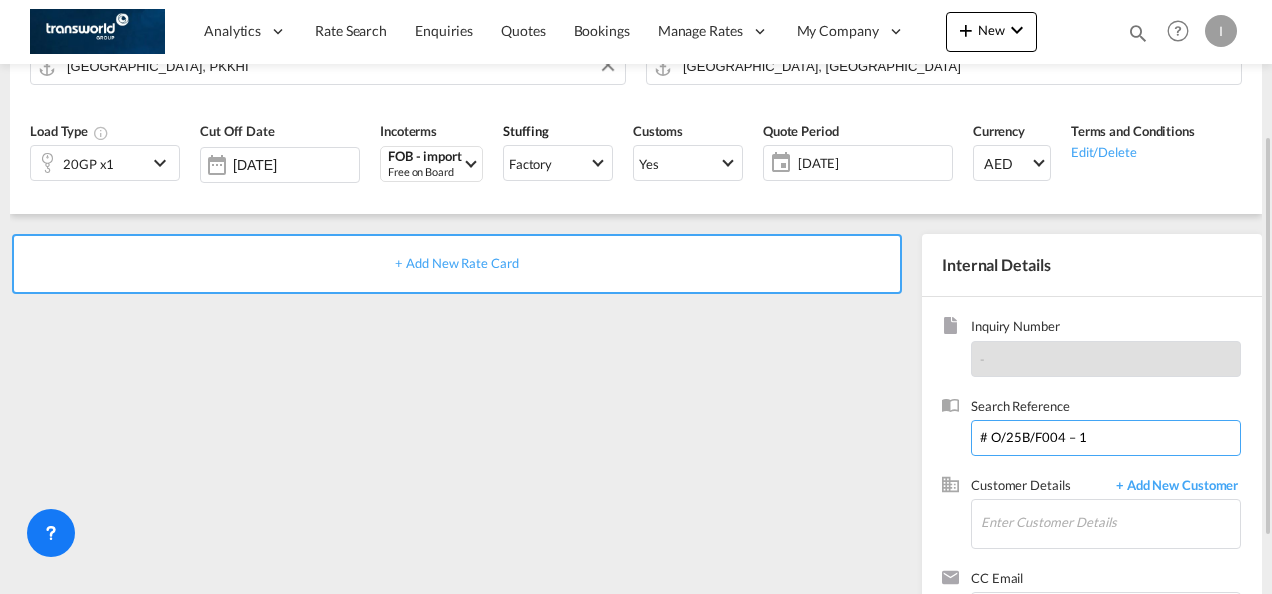 drag, startPoint x: 987, startPoint y: 432, endPoint x: 865, endPoint y: 433, distance: 122.0041 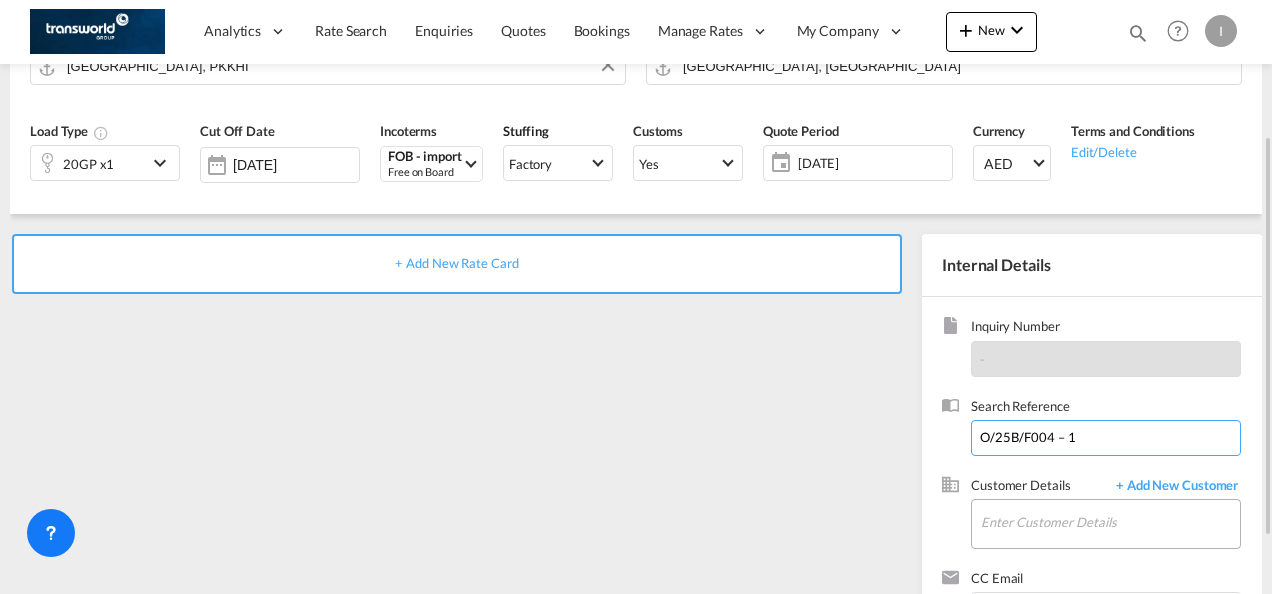 type on "O/25B/F004 – 1" 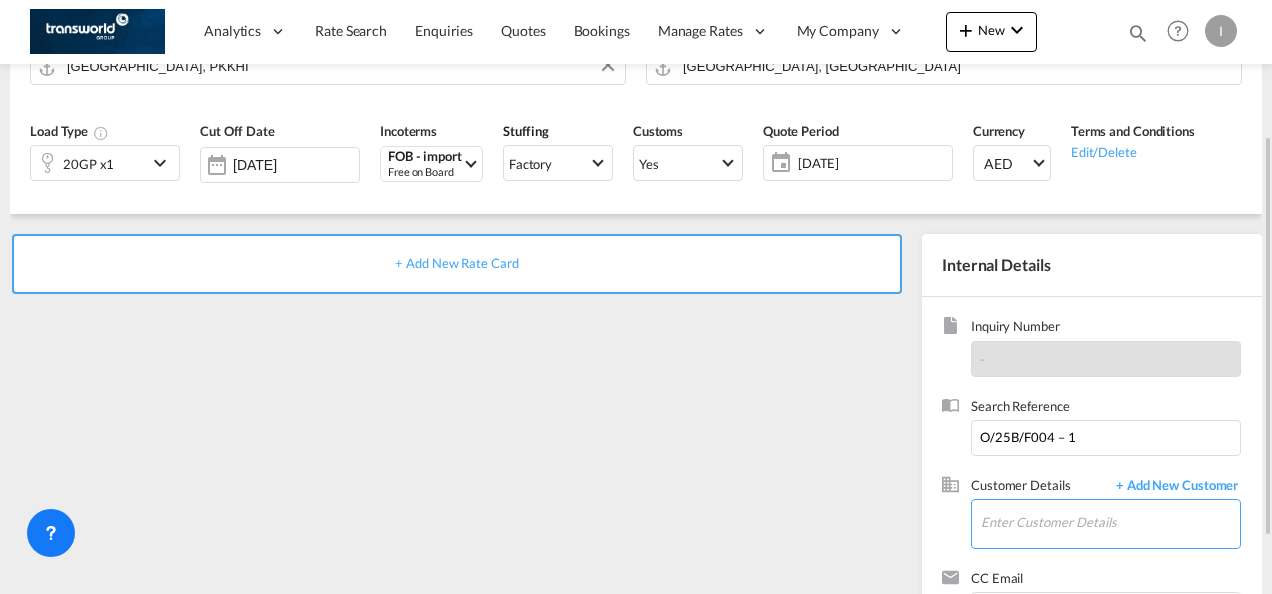 click on "Enter Customer Details" at bounding box center (1110, 522) 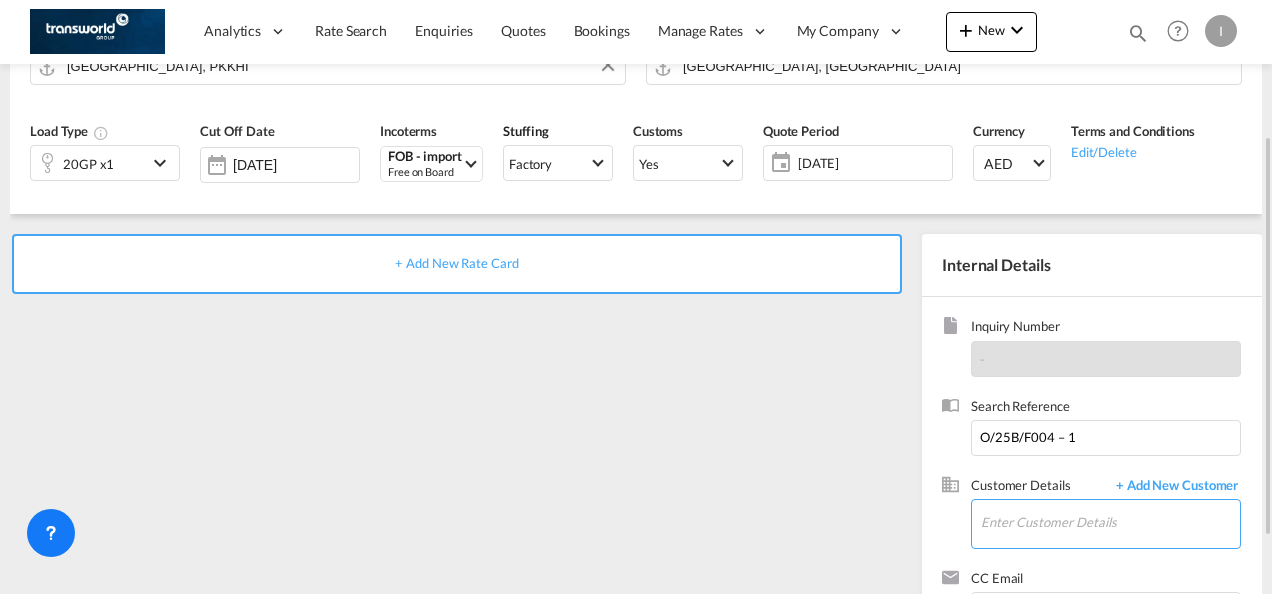 click on "Enter Customer Details" at bounding box center [1110, 522] 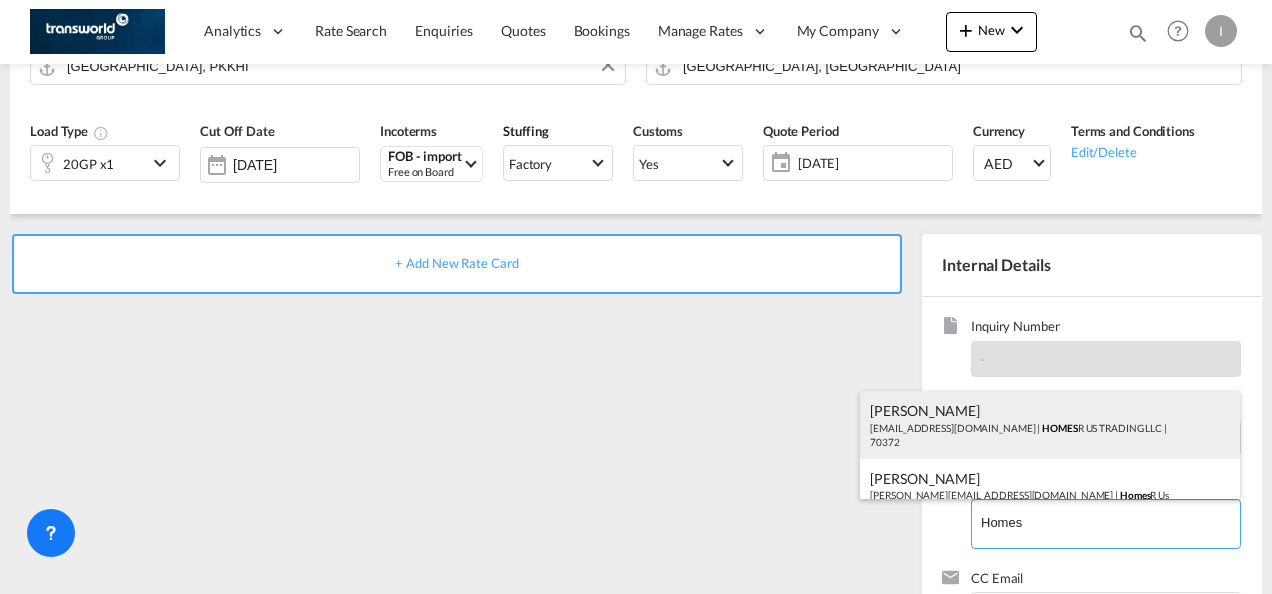 click on "Abhay S [EMAIL_ADDRESS][DOMAIN_NAME]    |    HOMES  R US TRADING LLC
|      70372" at bounding box center (1050, 425) 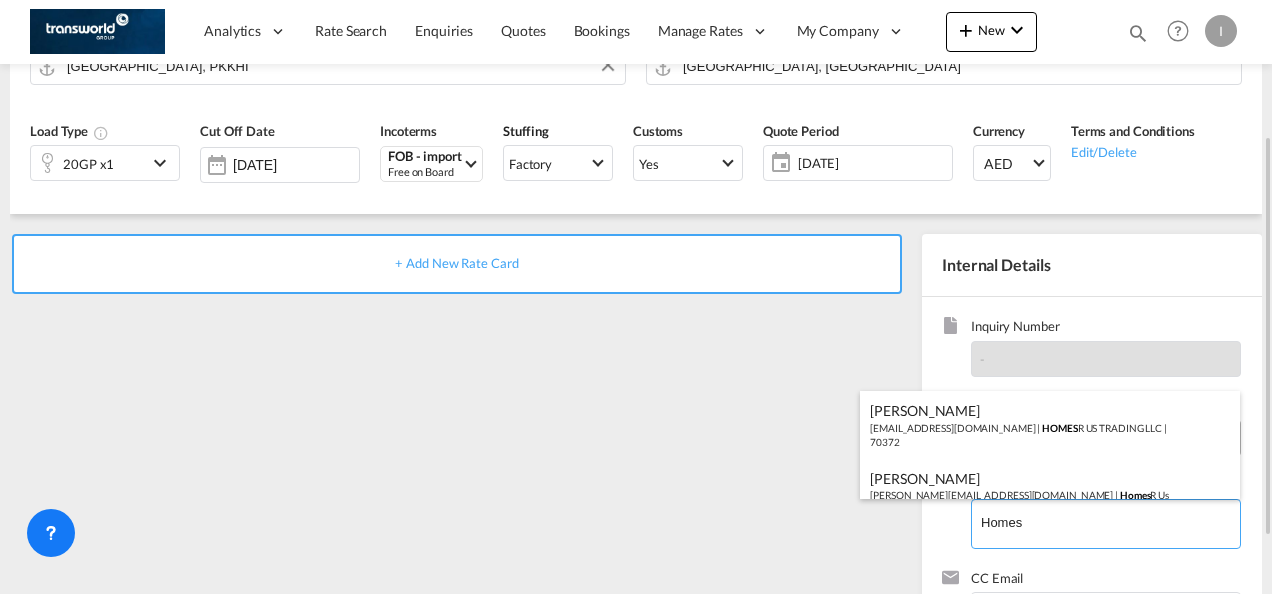 type on "HOMES R US TRADING LLC, Abhay S, [EMAIL_ADDRESS][DOMAIN_NAME]" 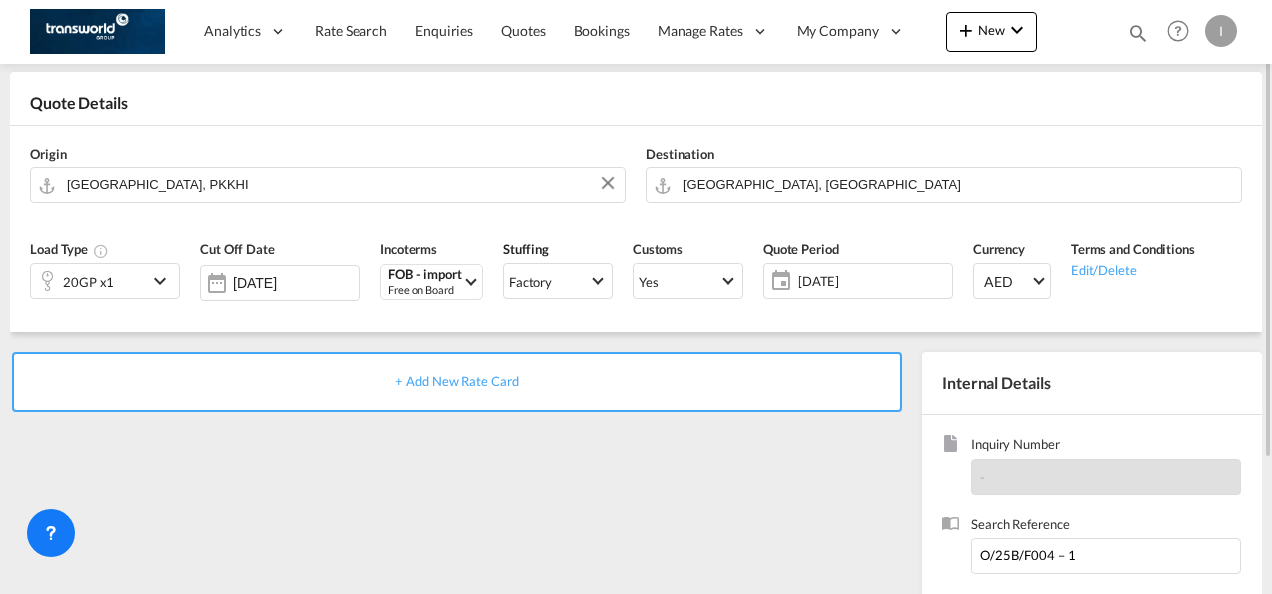 scroll, scrollTop: 0, scrollLeft: 0, axis: both 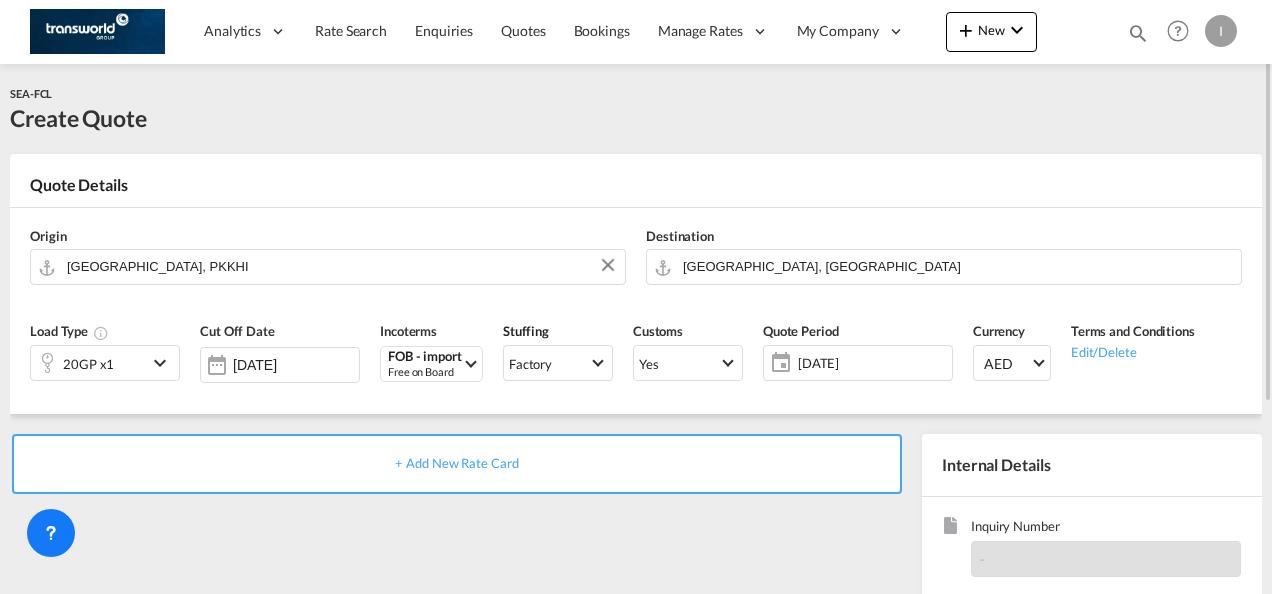 click on "+ Add New Rate Card" at bounding box center [456, 463] 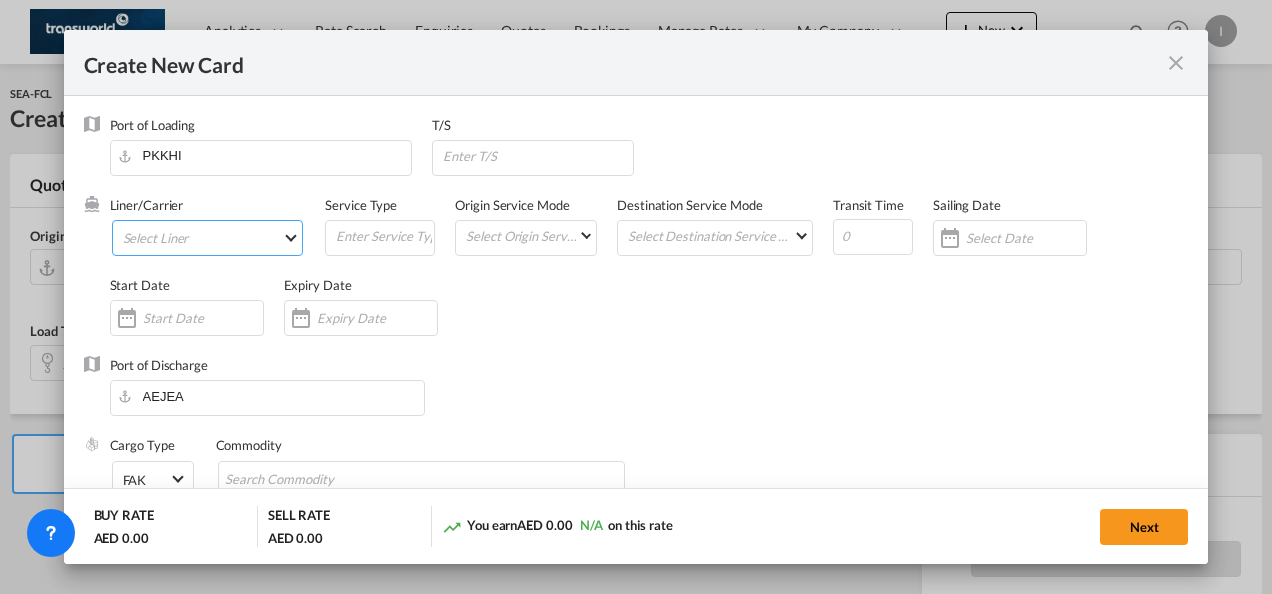 click on "Select Liner   2HM LOGISTICS D.O.O 2HM LOGISTICS D.O.O. / TDWC-CAPODISTRI 2HM LOGISTICS D.O.O. / TDWC-KOPER 2HM LOGISTICS KFT / TDWC-ANKARANSKA 3A INTERNATIONAL LOGISTICS JOINT STOCK COMPANY / T 3P LOGISTICS / TDWC - [GEOGRAPHIC_DATA] A & G INTERNATIONAL CARGO ([GEOGRAPHIC_DATA])  / TDWC-BANGK A A X L GLOBAL SHIPPING LINES L.L.C / TDWC-[GEOGRAPHIC_DATA] A AND G INTERNATIONAL CARGO / TDWC-[GEOGRAPHIC_DATA] A J WORLDWIDE SERVICES INC / TDWC-SADDLE BRO A K ENTERPRISES / TDWC-[GEOGRAPHIC_DATA] A.J WORLDWIDE SERVICES LTD / TDWC-WESTDRAYTO AA AND S SHIPPING LLC / TDWC-DUBAI AA&S SHIPPING LLC / TDWC-[GEOGRAPHIC_DATA] AAA CHINA LIMITED / TDWC-[GEOGRAPHIC_DATA] [PERSON_NAME] SHIPPING L.L.C / TDWC-[GEOGRAPHIC_DATA] AAS FREIGHT EUROPE GMBH / TDWC-[GEOGRAPHIC_DATA] [GEOGRAPHIC_DATA] COMMERCIAL FZE / TDWC-[GEOGRAPHIC_DATA] AAXL GLOBAL SHIPPING LINES LLC [PERSON_NAME] / TDWC-[GEOGRAPHIC_DATA] [PERSON_NAME] TRADING LLC / TDWC-[GEOGRAPHIC_DATA] ABC EUROPEAN AIR AND SEA CARGO DISTRI / TDWC-BEOGR ABDA CARGO SERVICES DMCC / TDWC-DUBAI [PERSON_NAME] SHIPPING LLC [PERSON_NAME] SHIPPING LLC / TDWC-[GEOGRAPHIC_DATA] ABRAO SHIPPING / TDWC-[GEOGRAPHIC_DATA] ABRECO FREIGHT LLC / TDWC-[GEOGRAPHIC_DATA]" at bounding box center (208, 238) 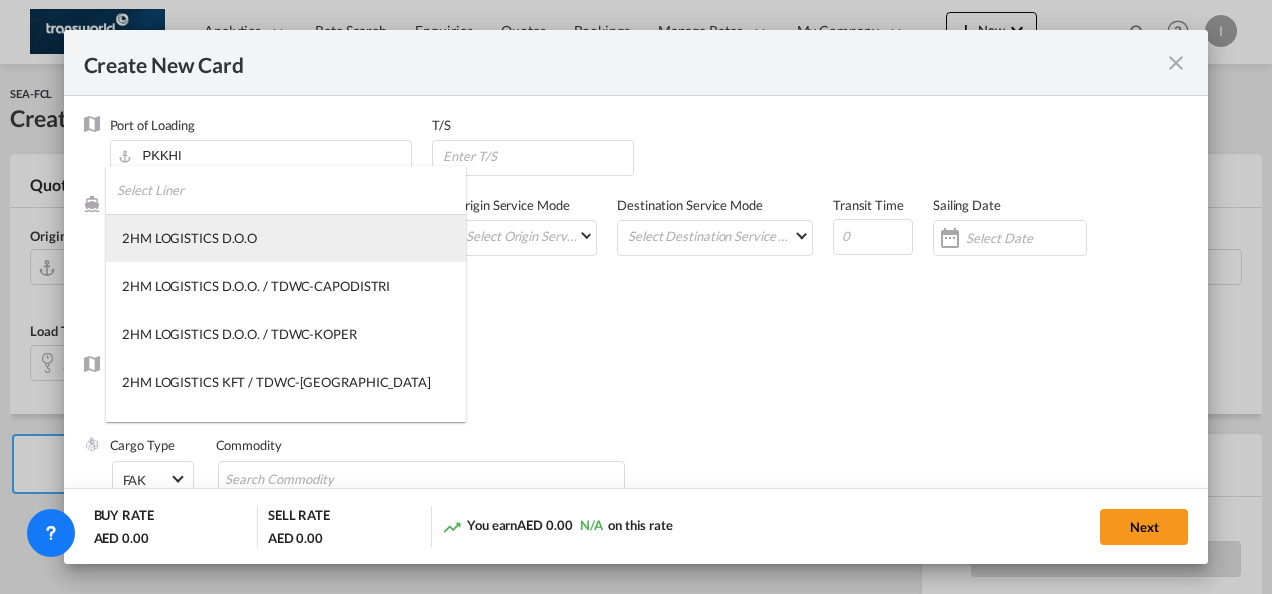 type on "Basic Ocean Freight" 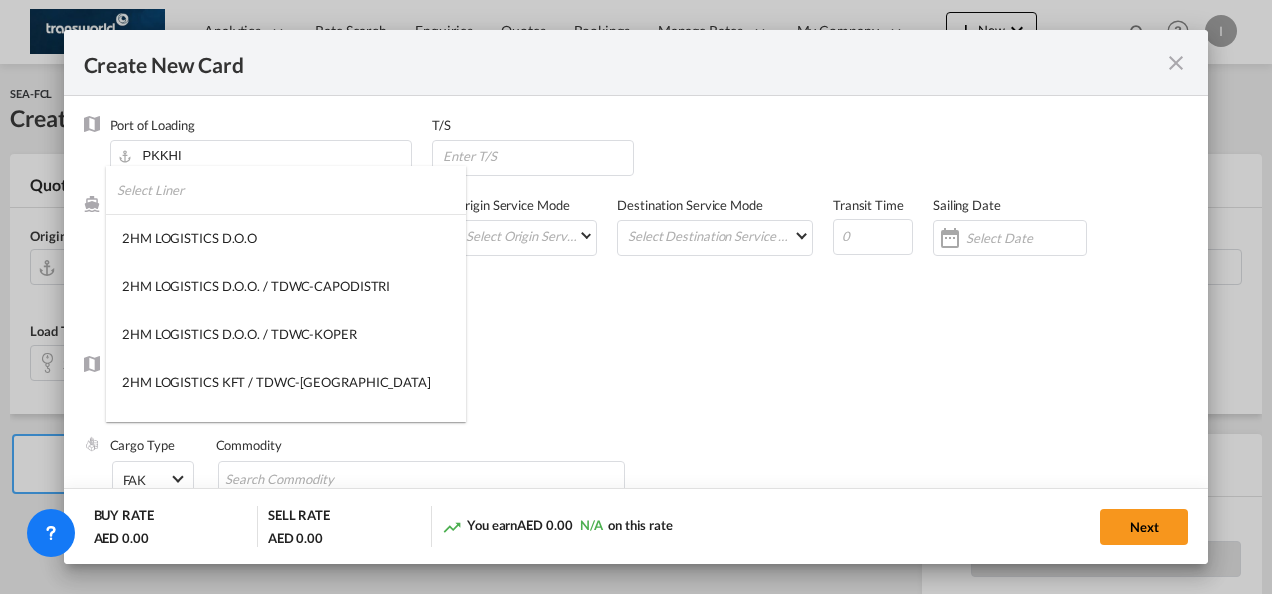 click at bounding box center (291, 190) 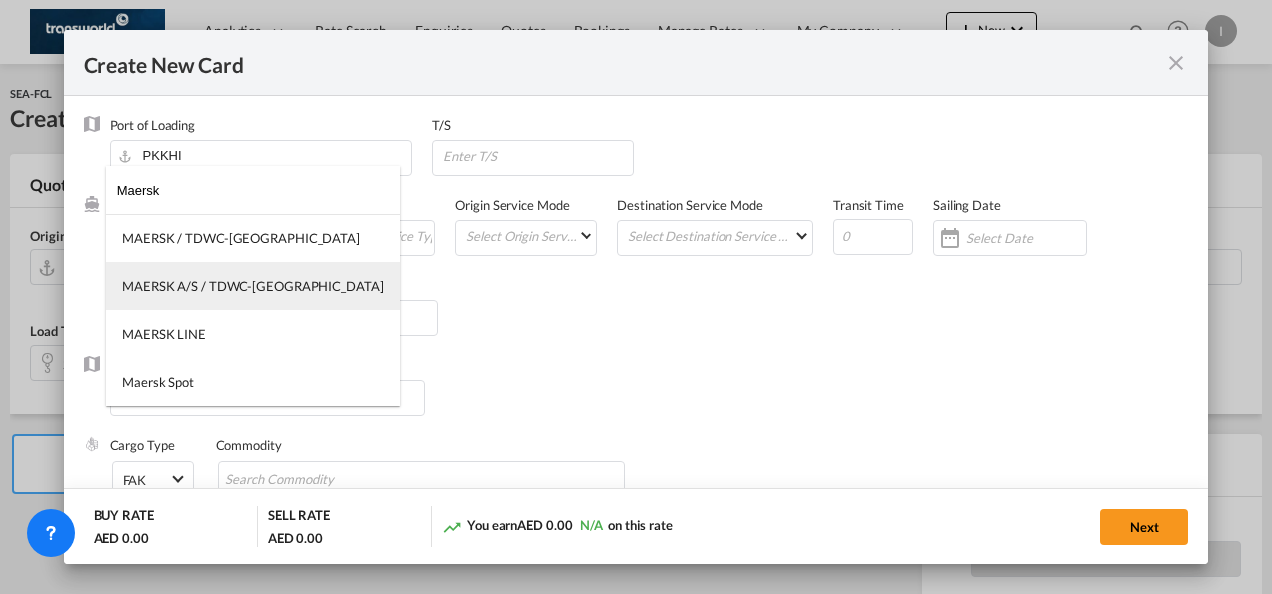 type on "Maersk" 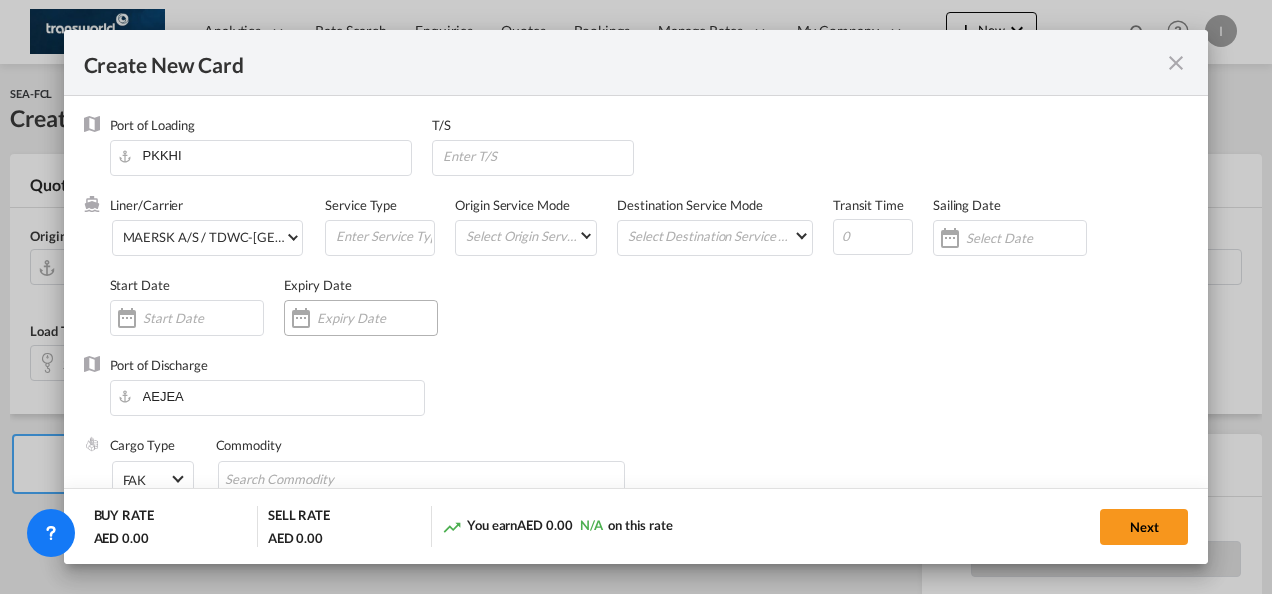 click at bounding box center (377, 318) 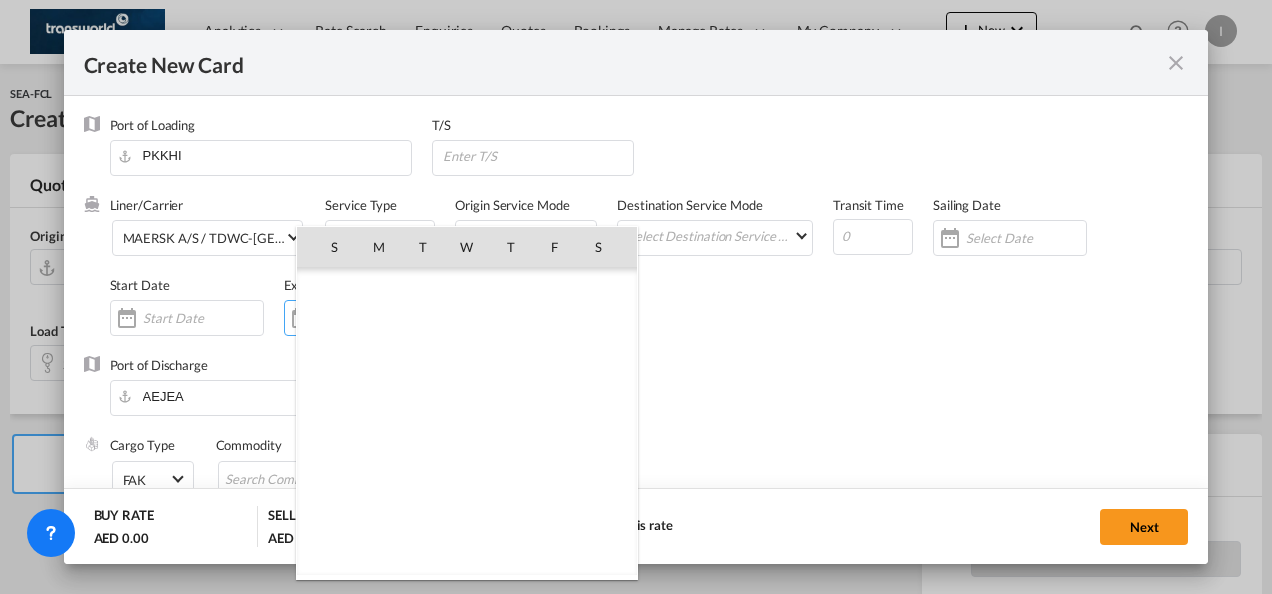 scroll, scrollTop: 462690, scrollLeft: 0, axis: vertical 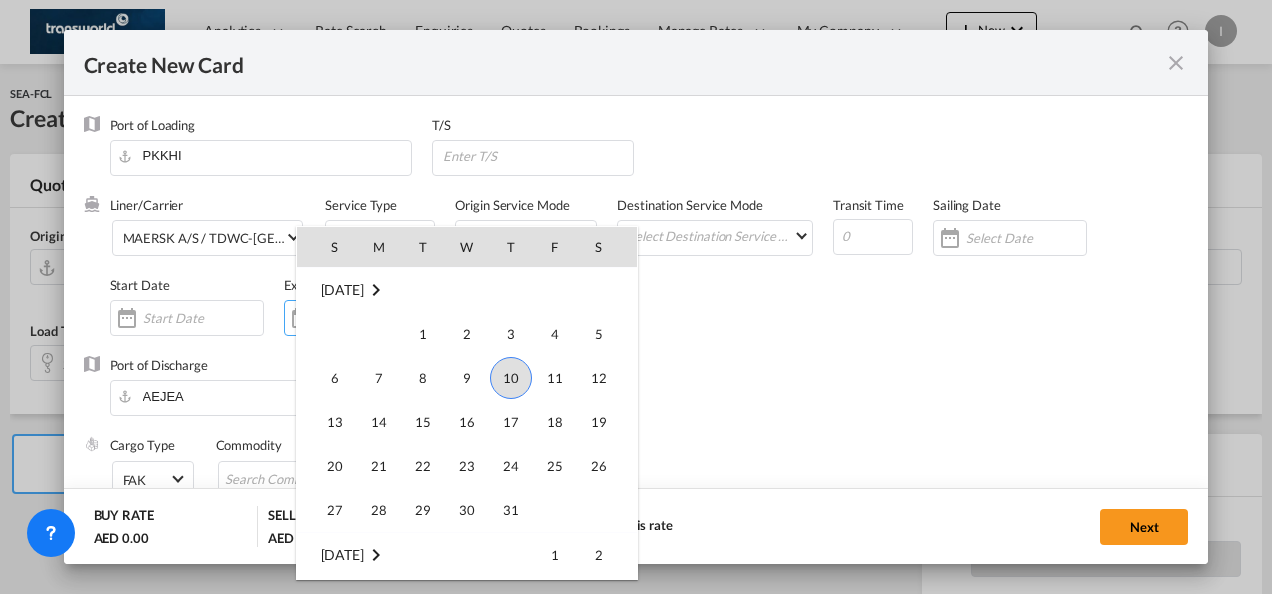 click on "31" at bounding box center (511, 510) 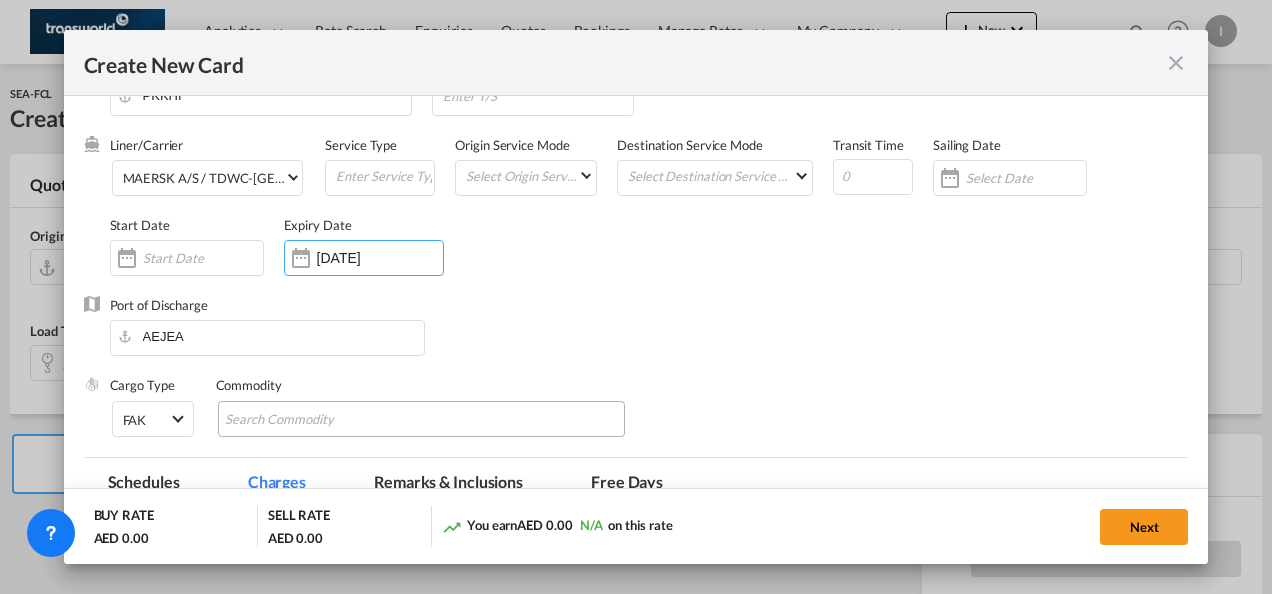 scroll, scrollTop: 100, scrollLeft: 0, axis: vertical 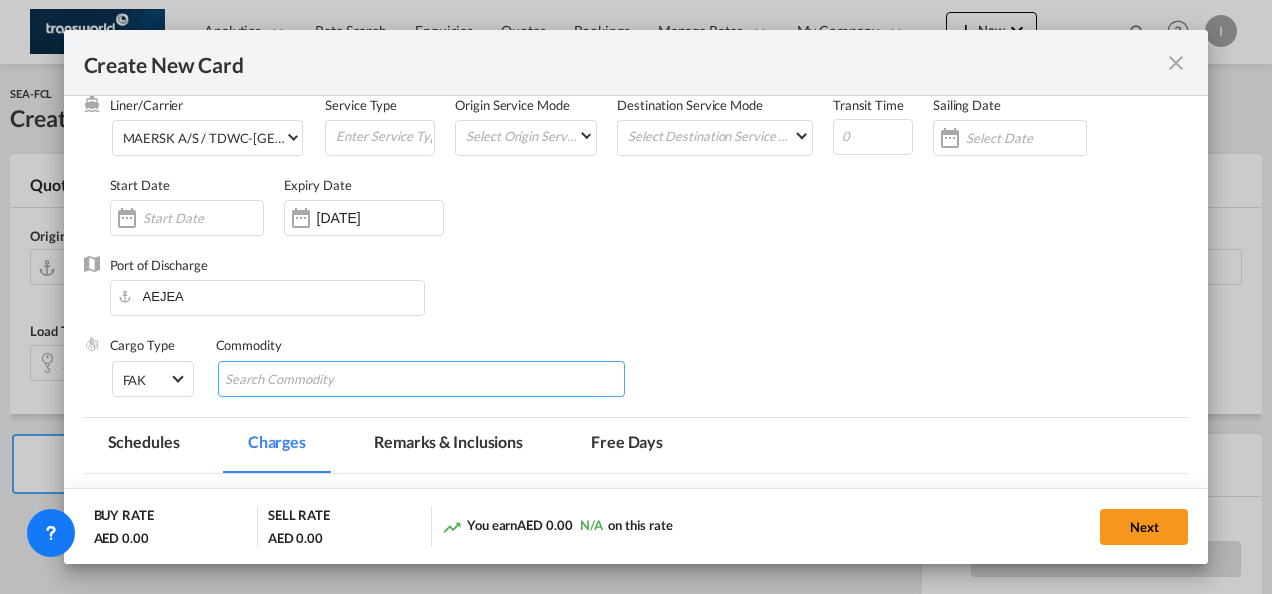 click at bounding box center (422, 379) 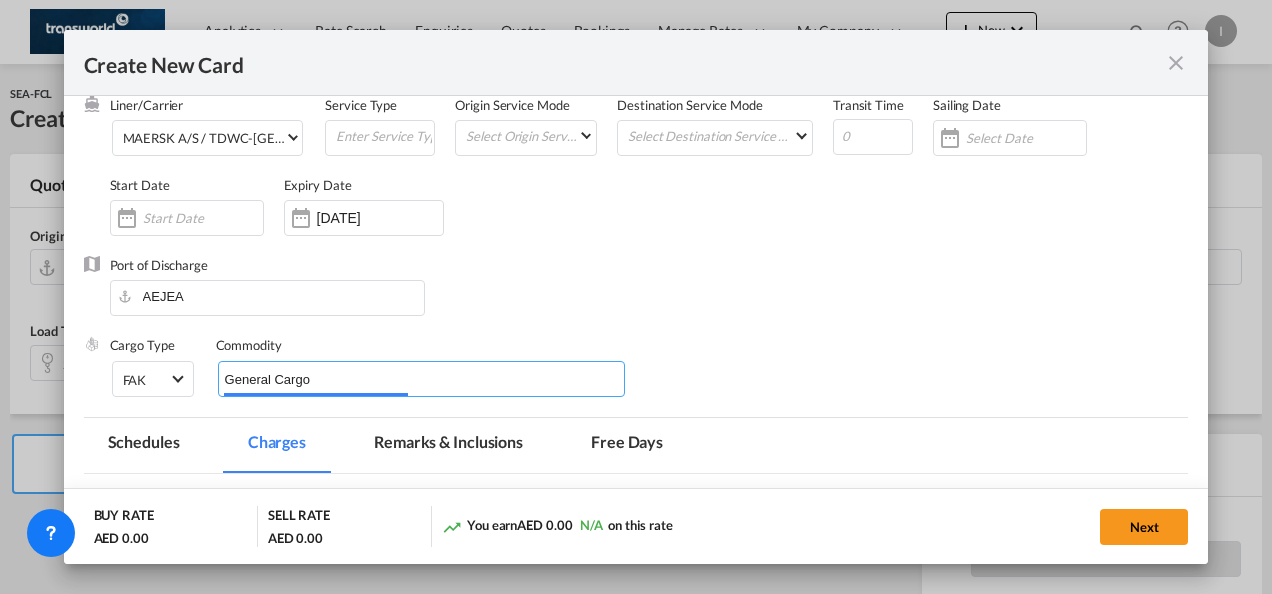 type on "General Cargo" 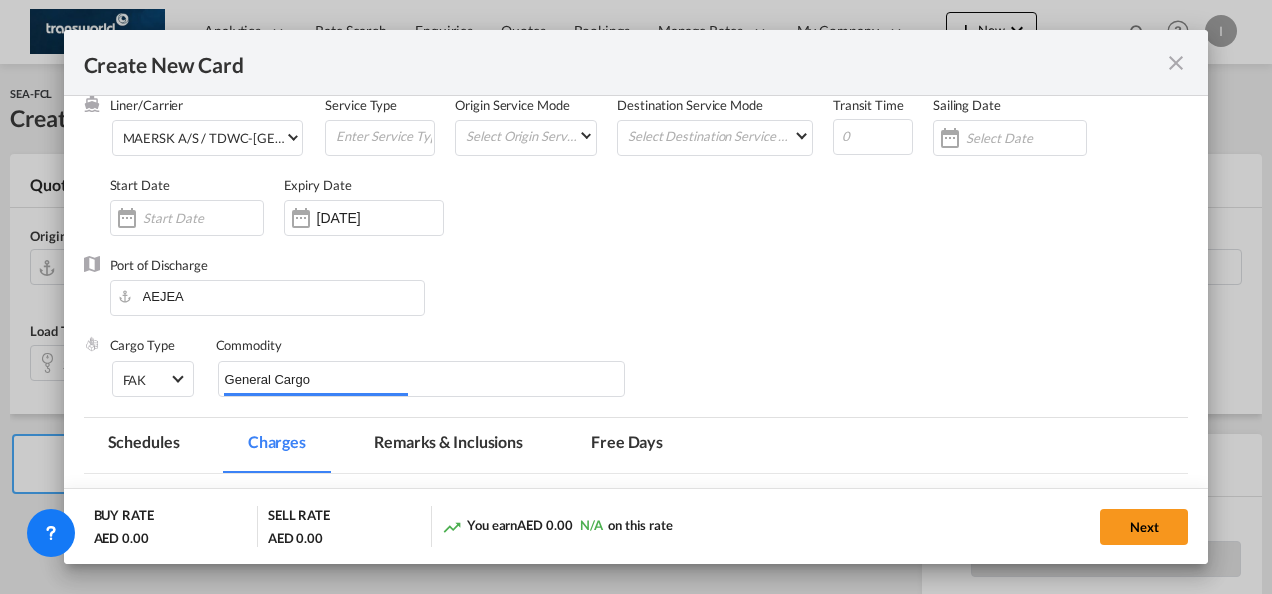 click on "Port of Discharge
[GEOGRAPHIC_DATA]" at bounding box center [636, 296] 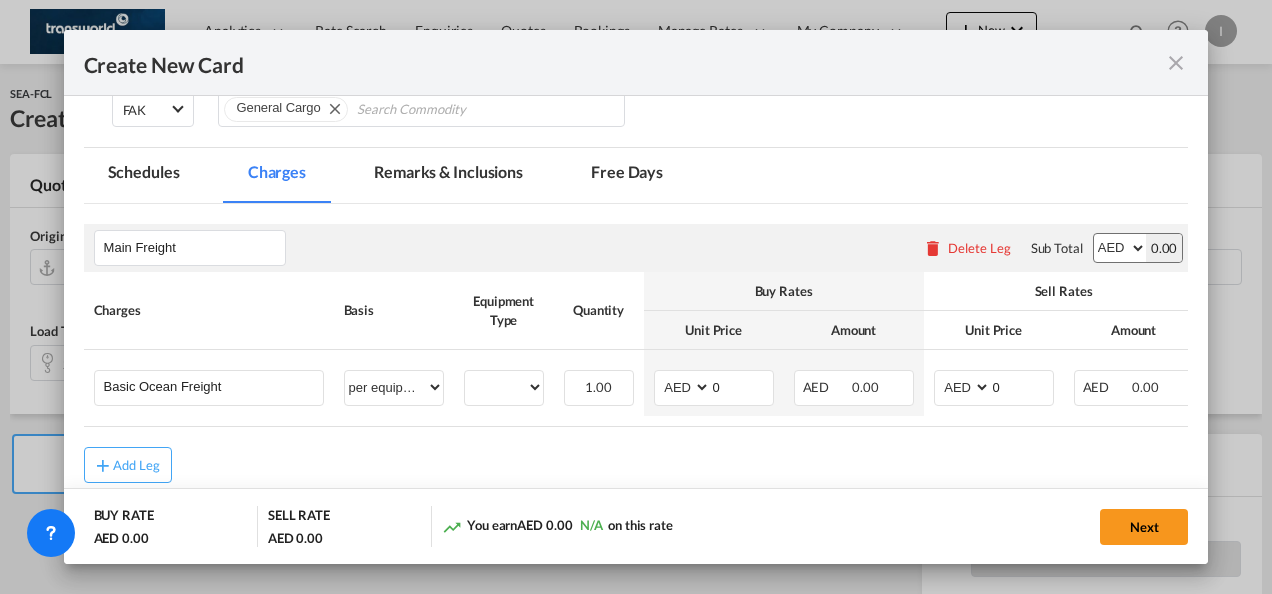 scroll, scrollTop: 374, scrollLeft: 0, axis: vertical 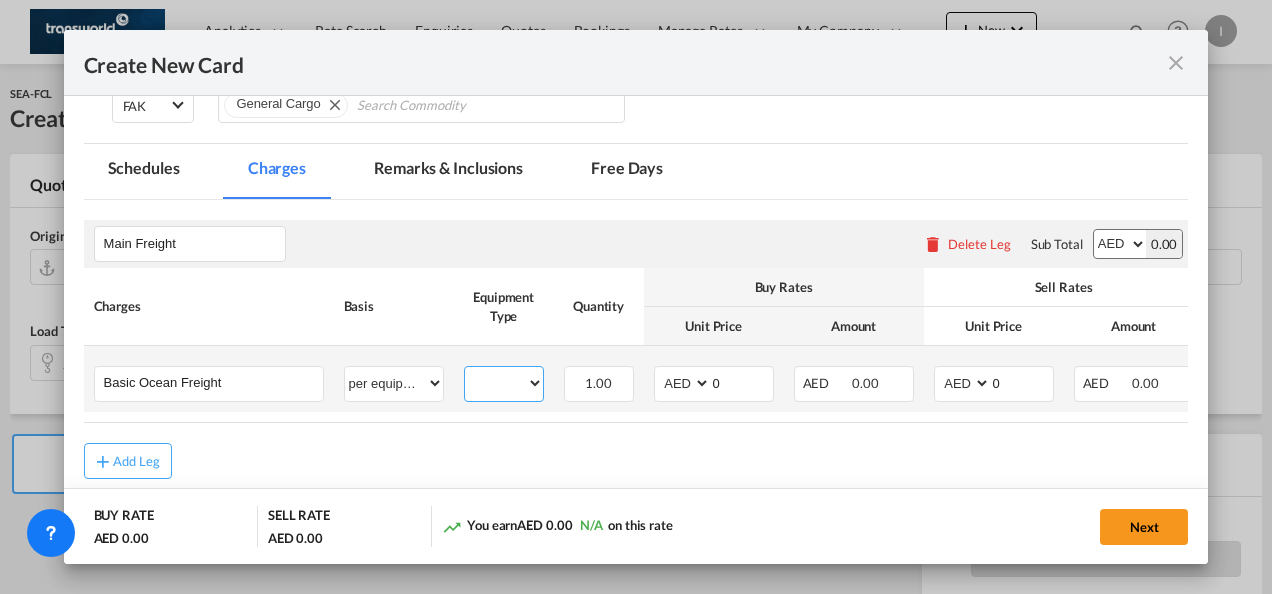 click on "20GP" at bounding box center (504, 383) 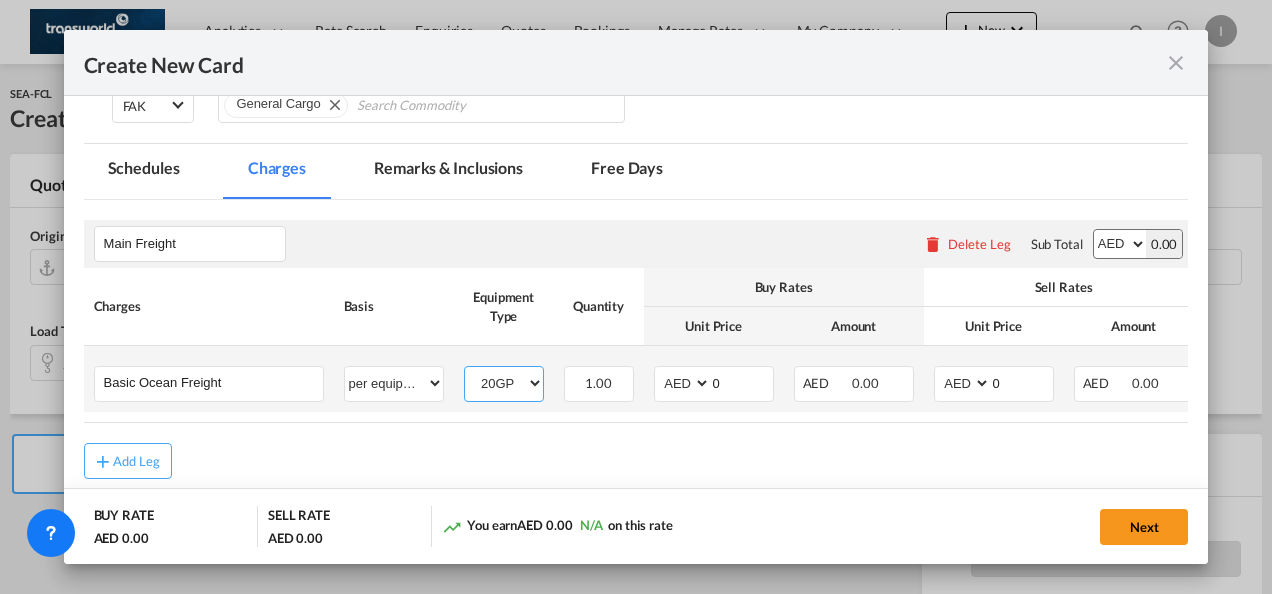 click on "20GP" at bounding box center [504, 383] 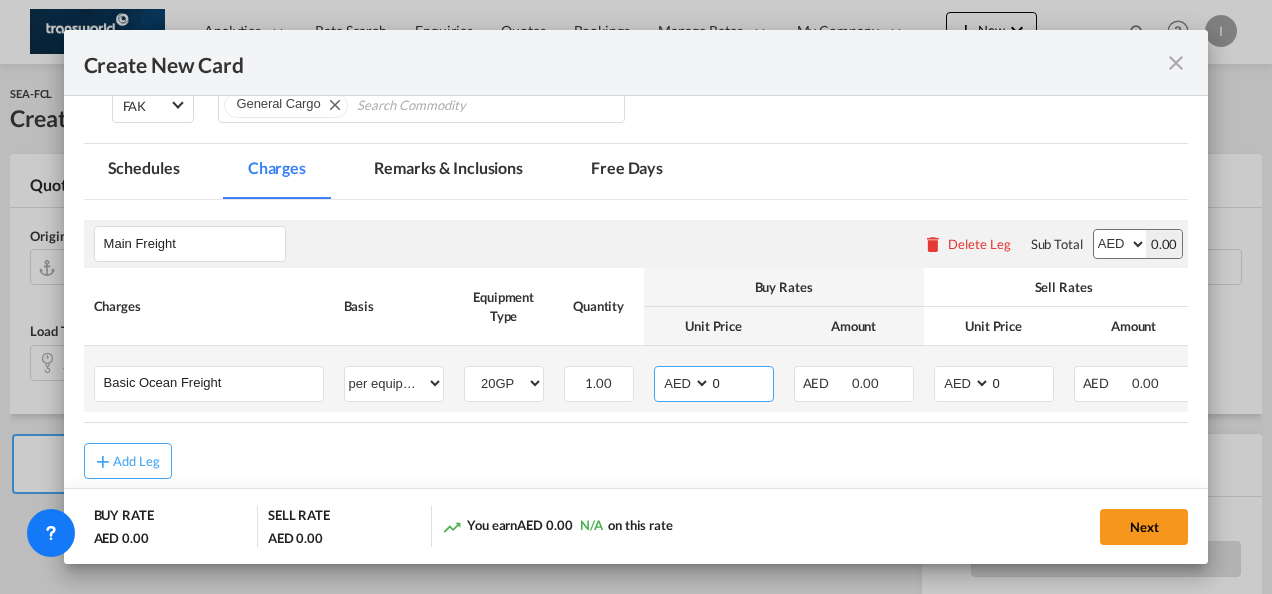 click on "AED AFN ALL AMD ANG AOA ARS AUD AWG AZN BAM BBD BDT BGN BHD BIF BMD BND [PERSON_NAME] BRL BSD BTN BWP BYN BZD CAD CDF CHF CLP CNY COP CRC CUC CUP CVE CZK DJF DKK DOP DZD EGP ERN ETB EUR FJD FKP FOK GBP GEL GGP GHS GIP GMD GNF GTQ GYD HKD HNL HRK HTG HUF IDR ILS IMP INR IQD IRR ISK JMD JOD JPY KES KGS KHR KID KMF KRW KWD KYD KZT LAK LBP LKR LRD LSL LYD MAD MDL MGA MKD MMK MNT MOP MRU MUR MVR MWK MXN MYR MZN NAD NGN NIO NOK NPR NZD OMR PAB PEN PGK PHP PKR PLN PYG QAR [PERSON_NAME] RSD RUB RWF SAR SBD SCR SDG SEK SGD SHP SLL SOS SRD SSP STN SYP SZL THB TJS TMT TND TOP TRY TTD TVD TWD TZS UAH UGX USD UYU UZS VES VND VUV WST XAF XCD XDR XOF XPF YER ZAR ZMW" at bounding box center (684, 383) 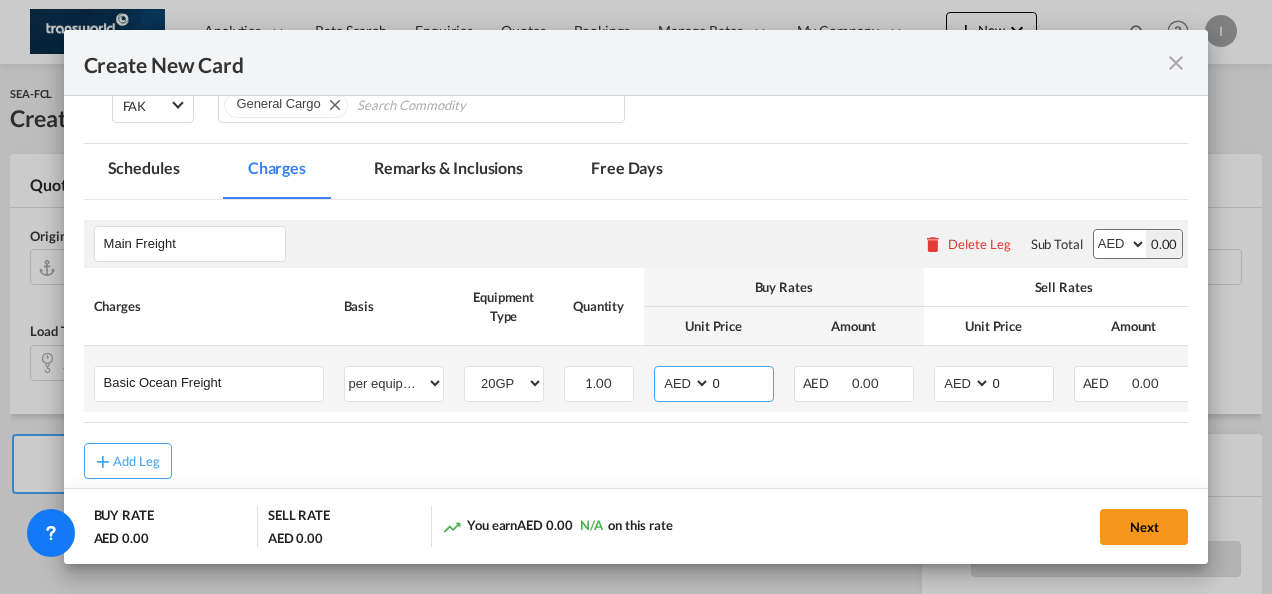 select on "string:USD" 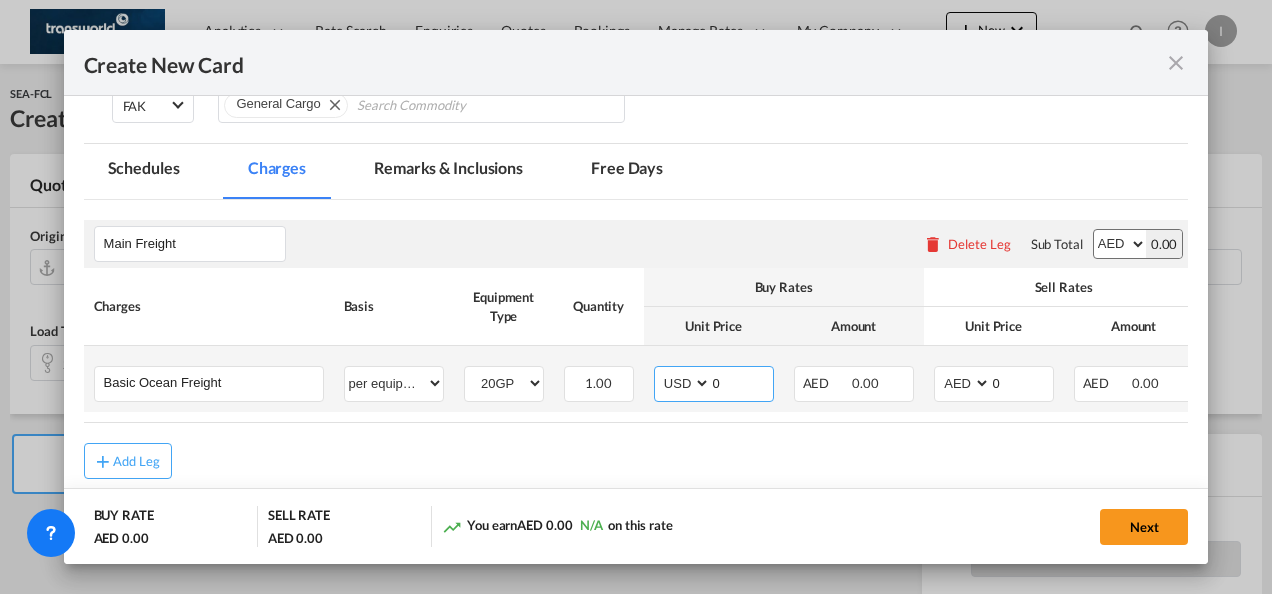 click on "AED AFN ALL AMD ANG AOA ARS AUD AWG AZN BAM BBD BDT BGN BHD BIF BMD BND [PERSON_NAME] BRL BSD BTN BWP BYN BZD CAD CDF CHF CLP CNY COP CRC CUC CUP CVE CZK DJF DKK DOP DZD EGP ERN ETB EUR FJD FKP FOK GBP GEL GGP GHS GIP GMD GNF GTQ GYD HKD HNL HRK HTG HUF IDR ILS IMP INR IQD IRR ISK JMD JOD JPY KES KGS KHR KID KMF KRW KWD KYD KZT LAK LBP LKR LRD LSL LYD MAD MDL MGA MKD MMK MNT MOP MRU MUR MVR MWK MXN MYR MZN NAD NGN NIO NOK NPR NZD OMR PAB PEN PGK PHP PKR PLN PYG QAR [PERSON_NAME] RSD RUB RWF SAR SBD SCR SDG SEK SGD SHP SLL SOS SRD SSP STN SYP SZL THB TJS TMT TND TOP TRY TTD TVD TWD TZS UAH UGX USD UYU UZS VES VND VUV WST XAF XCD XDR XOF XPF YER ZAR ZMW" at bounding box center [684, 383] 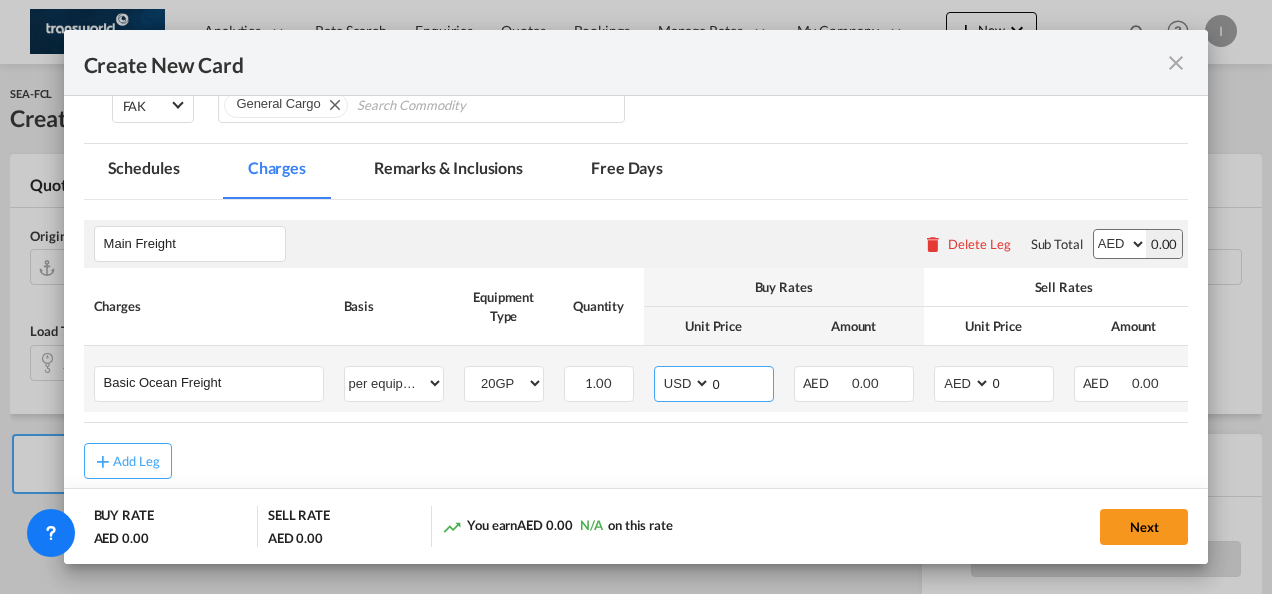 drag, startPoint x: 738, startPoint y: 387, endPoint x: 640, endPoint y: 384, distance: 98.045906 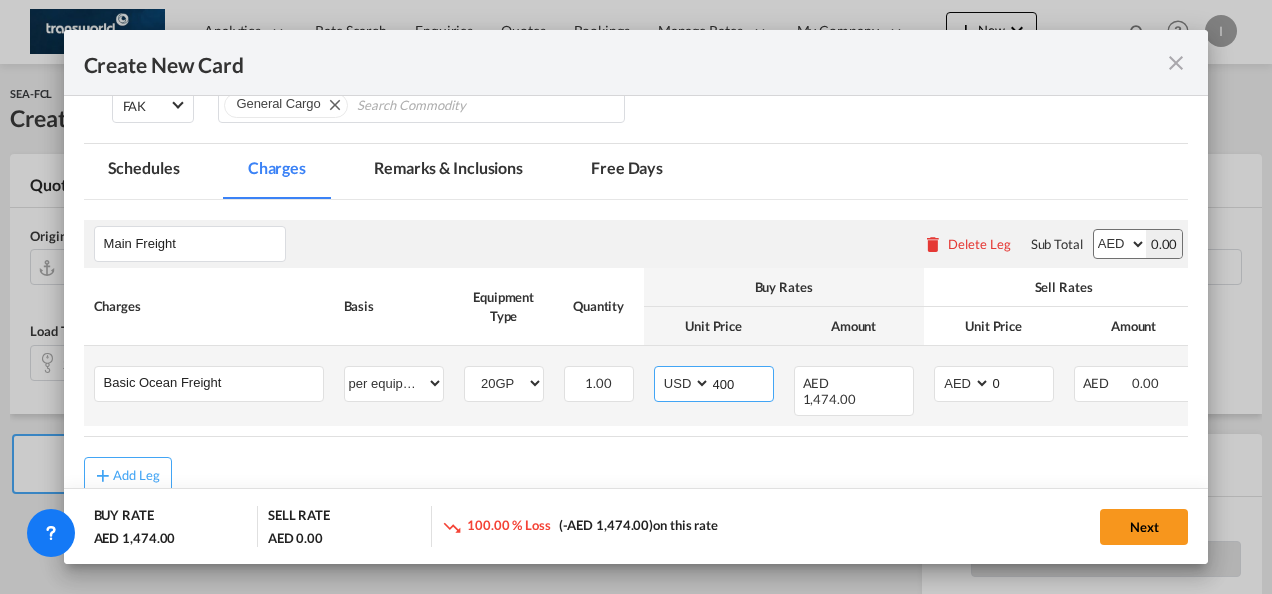 type on "400" 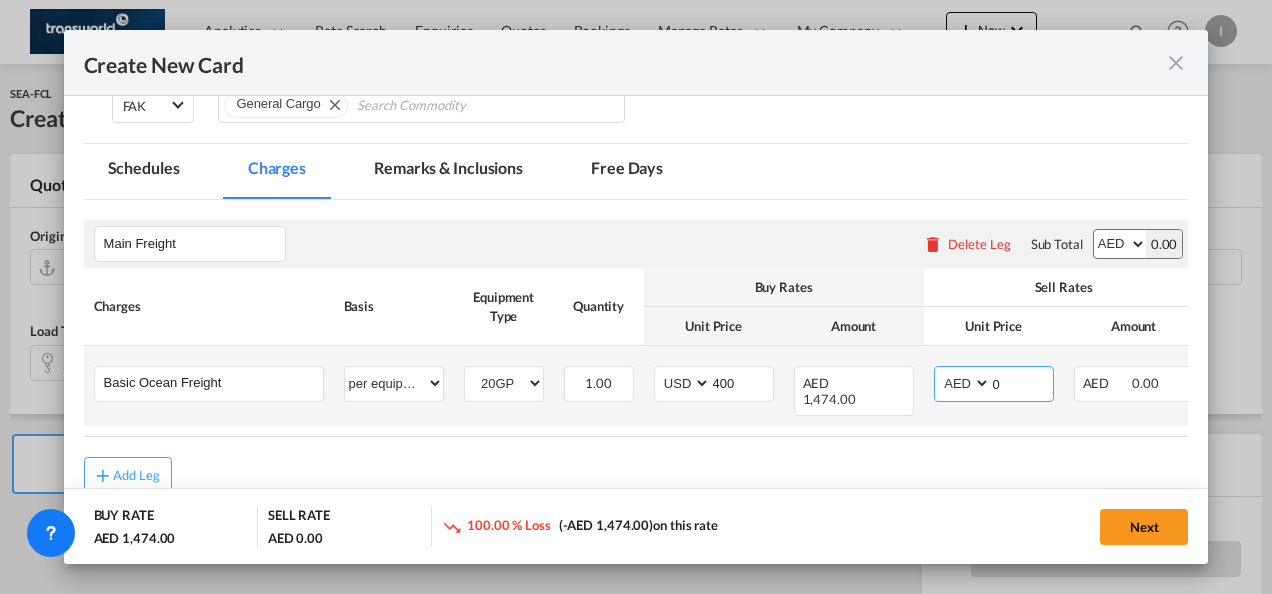 click on "AED AFN ALL AMD ANG AOA ARS AUD AWG AZN BAM BBD BDT BGN BHD BIF BMD BND [PERSON_NAME] BRL BSD BTN BWP BYN BZD CAD CDF CHF CLP CNY COP CRC CUC CUP CVE CZK DJF DKK DOP DZD EGP ERN ETB EUR FJD FKP FOK GBP GEL GGP GHS GIP GMD GNF GTQ GYD HKD HNL HRK HTG HUF IDR ILS IMP INR IQD IRR ISK JMD JOD JPY KES KGS KHR KID KMF KRW KWD KYD KZT LAK LBP LKR LRD LSL LYD MAD MDL MGA MKD MMK MNT MOP MRU MUR MVR MWK MXN MYR MZN NAD NGN NIO NOK NPR NZD OMR PAB PEN PGK PHP PKR PLN PYG QAR [PERSON_NAME] RSD RUB RWF SAR SBD SCR SDG SEK SGD SHP SLL SOS SRD SSP STN SYP SZL THB TJS TMT TND TOP TRY TTD TVD TWD TZS UAH UGX USD UYU UZS VES VND VUV WST XAF XCD XDR XOF XPF YER ZAR ZMW" at bounding box center [964, 383] 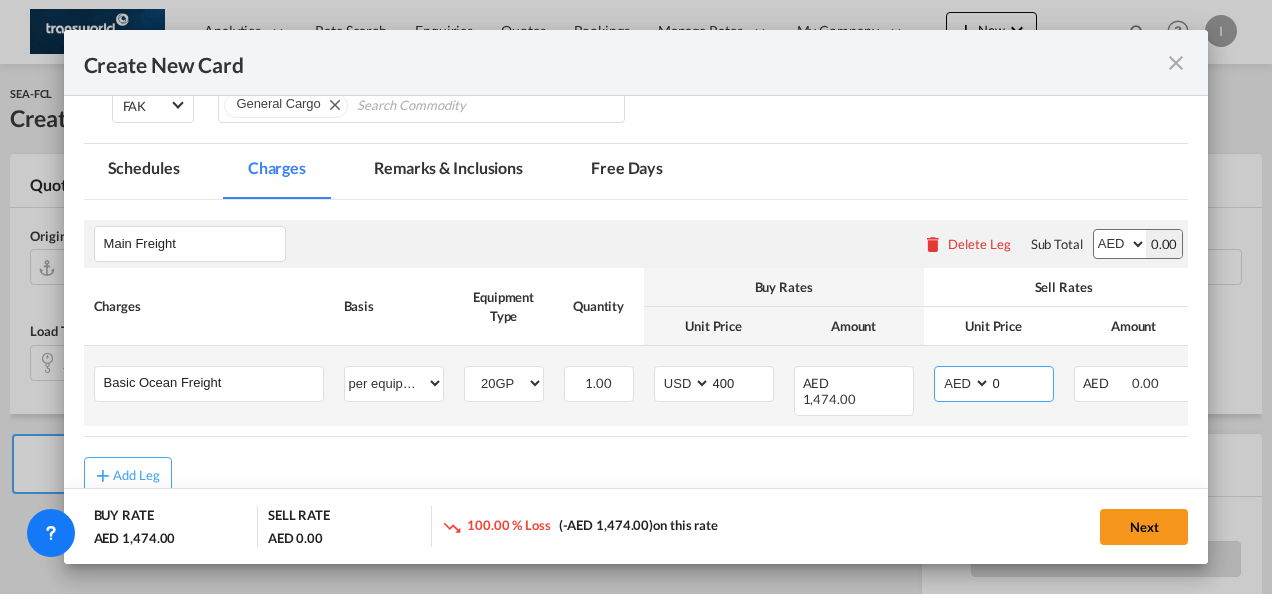 select on "string:USD" 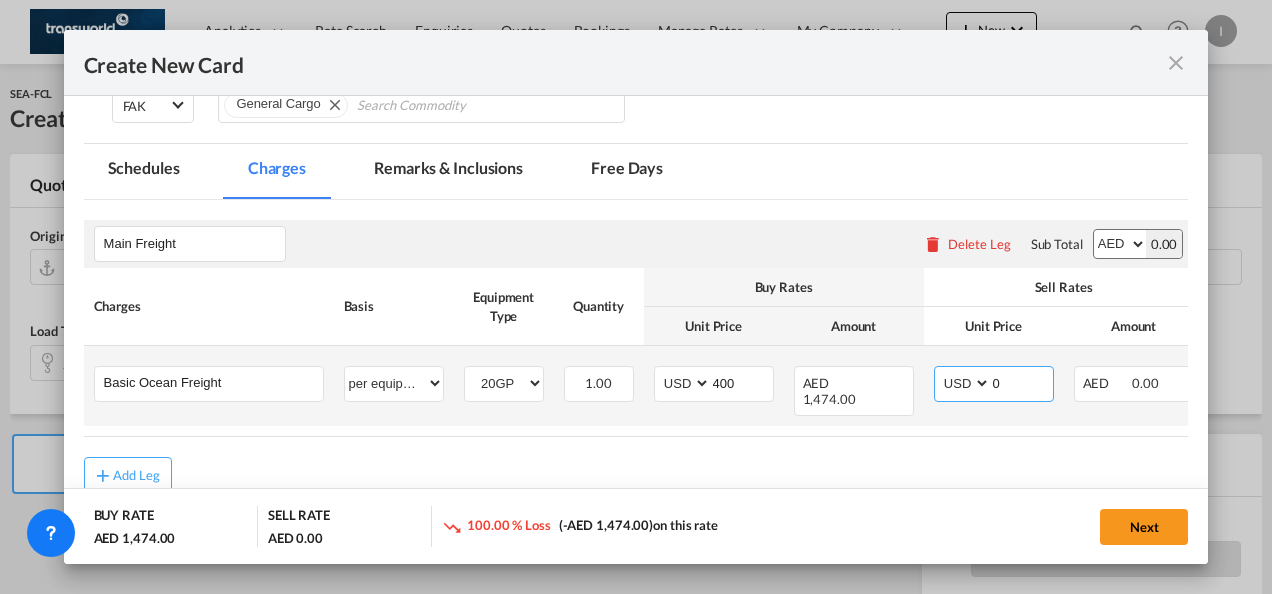 click on "AED AFN ALL AMD ANG AOA ARS AUD AWG AZN BAM BBD BDT BGN BHD BIF BMD BND [PERSON_NAME] BRL BSD BTN BWP BYN BZD CAD CDF CHF CLP CNY COP CRC CUC CUP CVE CZK DJF DKK DOP DZD EGP ERN ETB EUR FJD FKP FOK GBP GEL GGP GHS GIP GMD GNF GTQ GYD HKD HNL HRK HTG HUF IDR ILS IMP INR IQD IRR ISK JMD JOD JPY KES KGS KHR KID KMF KRW KWD KYD KZT LAK LBP LKR LRD LSL LYD MAD MDL MGA MKD MMK MNT MOP MRU MUR MVR MWK MXN MYR MZN NAD NGN NIO NOK NPR NZD OMR PAB PEN PGK PHP PKR PLN PYG QAR [PERSON_NAME] RSD RUB RWF SAR SBD SCR SDG SEK SGD SHP SLL SOS SRD SSP STN SYP SZL THB TJS TMT TND TOP TRY TTD TVD TWD TZS UAH UGX USD UYU UZS VES VND VUV WST XAF XCD XDR XOF XPF YER ZAR ZMW" at bounding box center (964, 383) 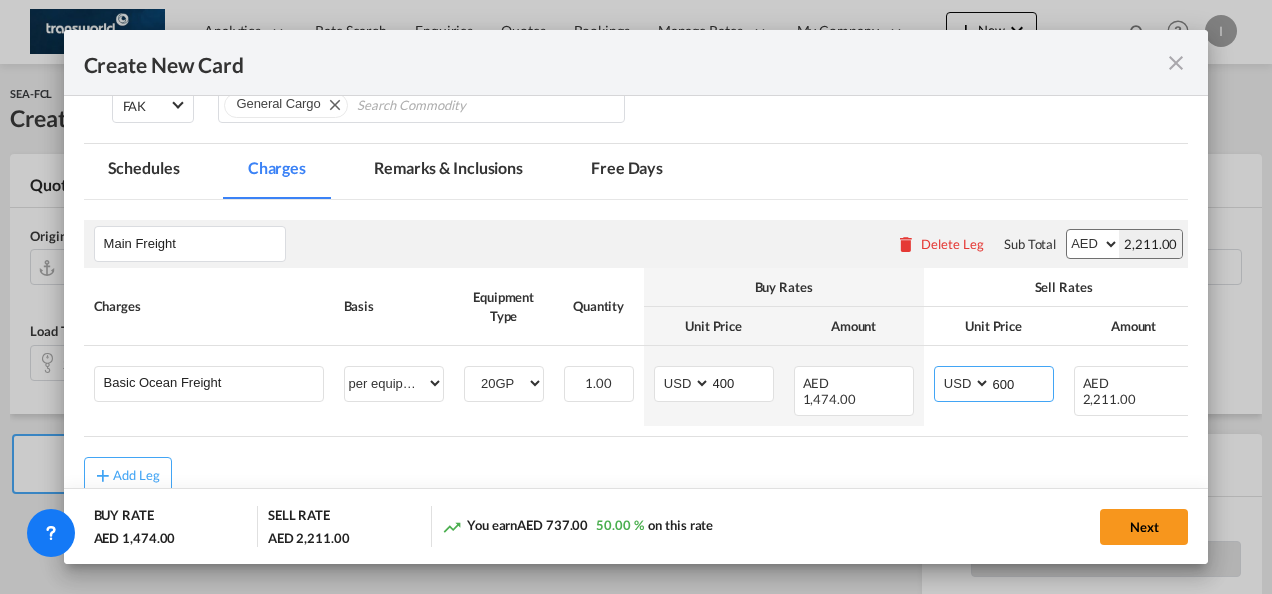 type on "600" 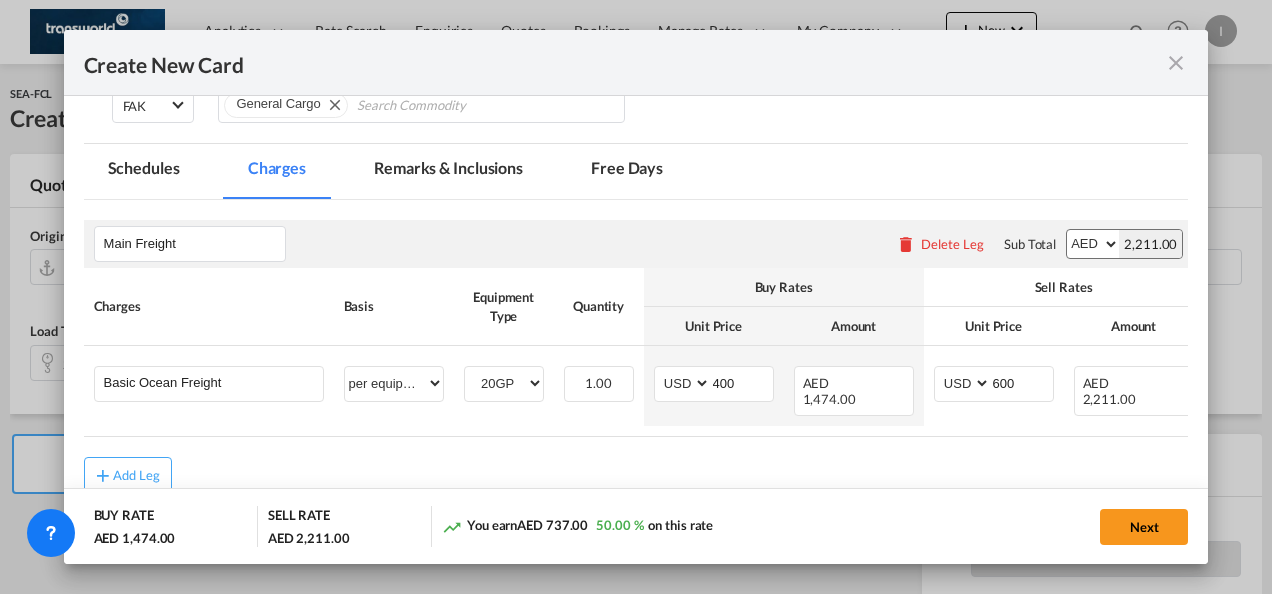 click on "Add Leg" at bounding box center [636, 475] 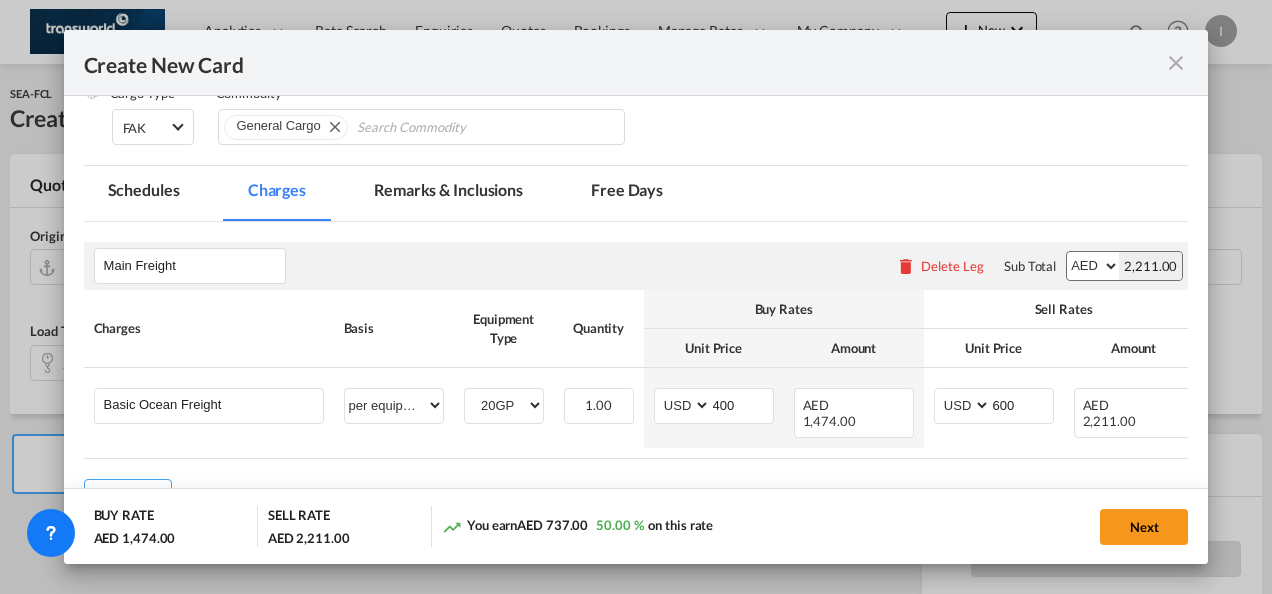 scroll, scrollTop: 374, scrollLeft: 0, axis: vertical 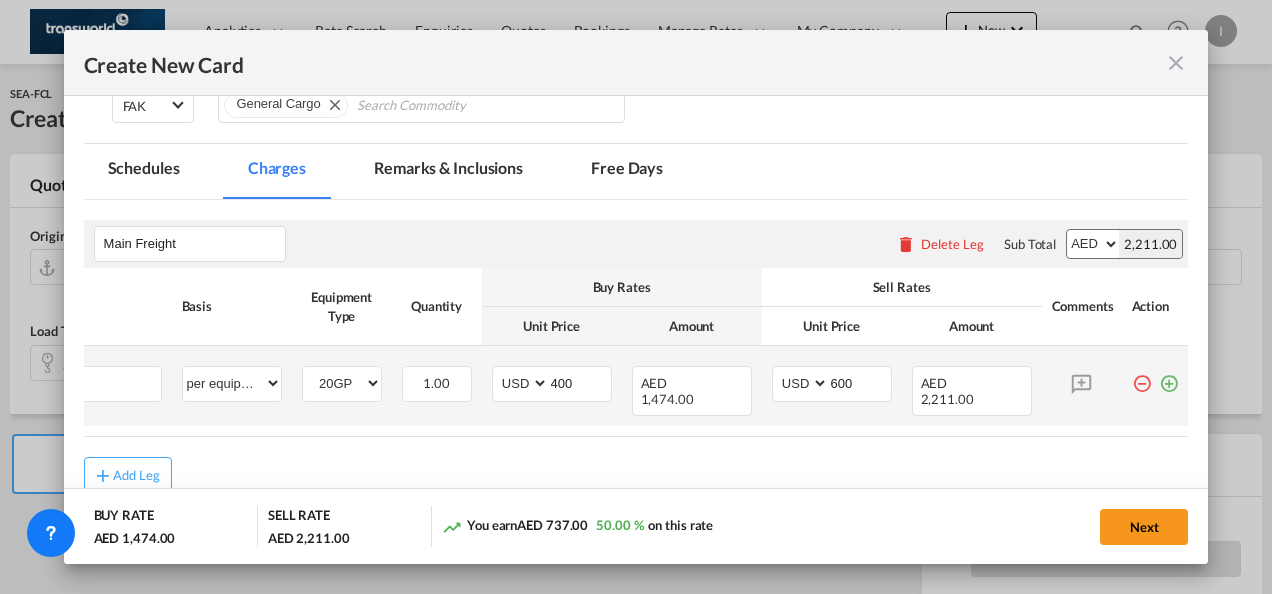 click at bounding box center [1169, 376] 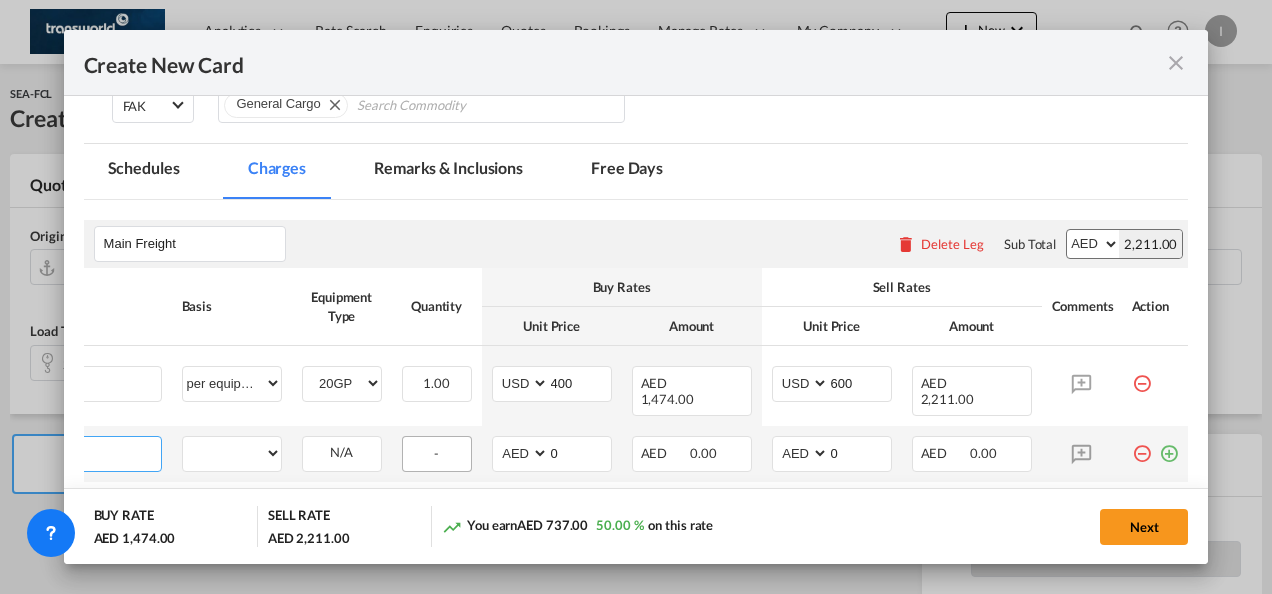 scroll, scrollTop: 0, scrollLeft: 20, axis: horizontal 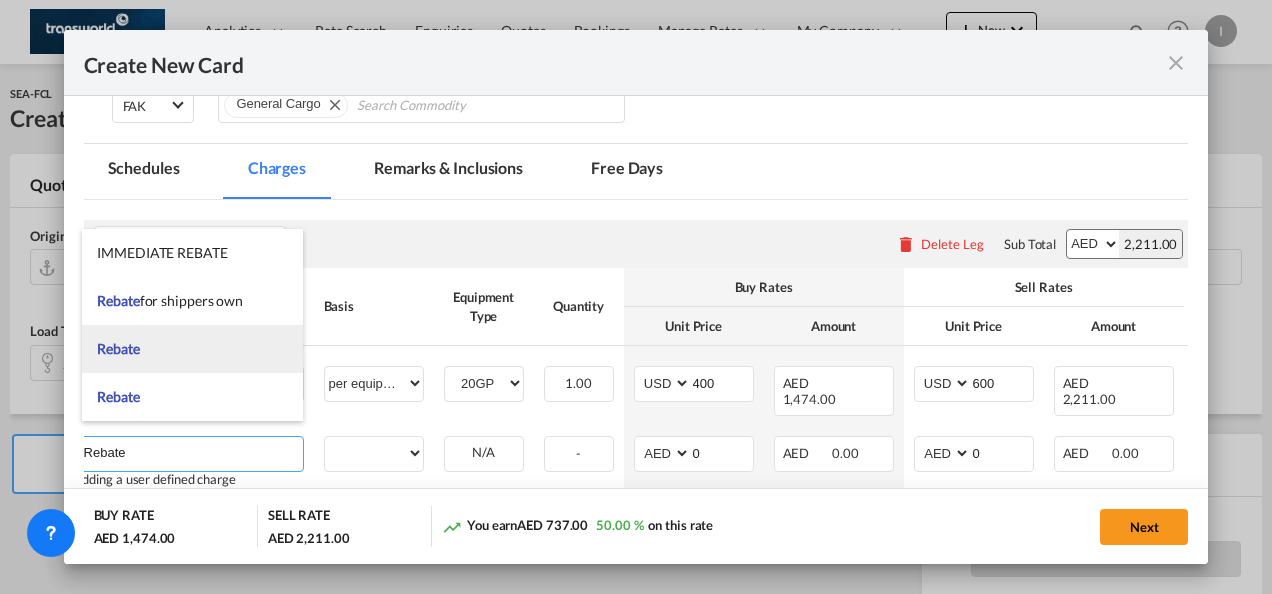 type on "Rebate" 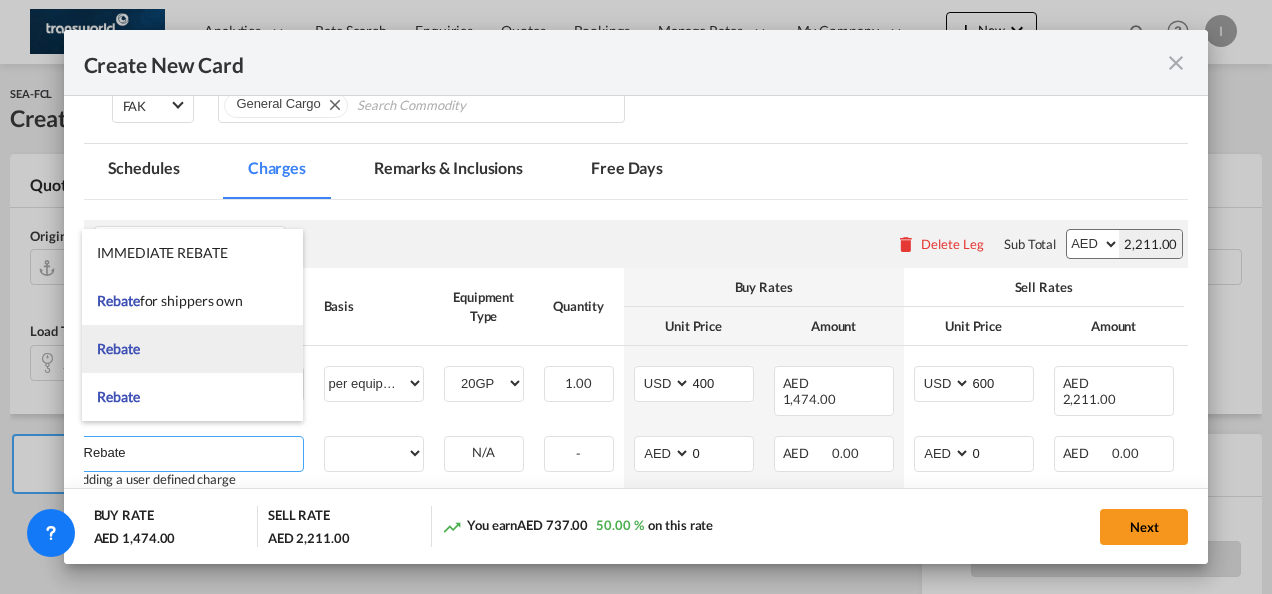 click on "Rebate" at bounding box center (192, 349) 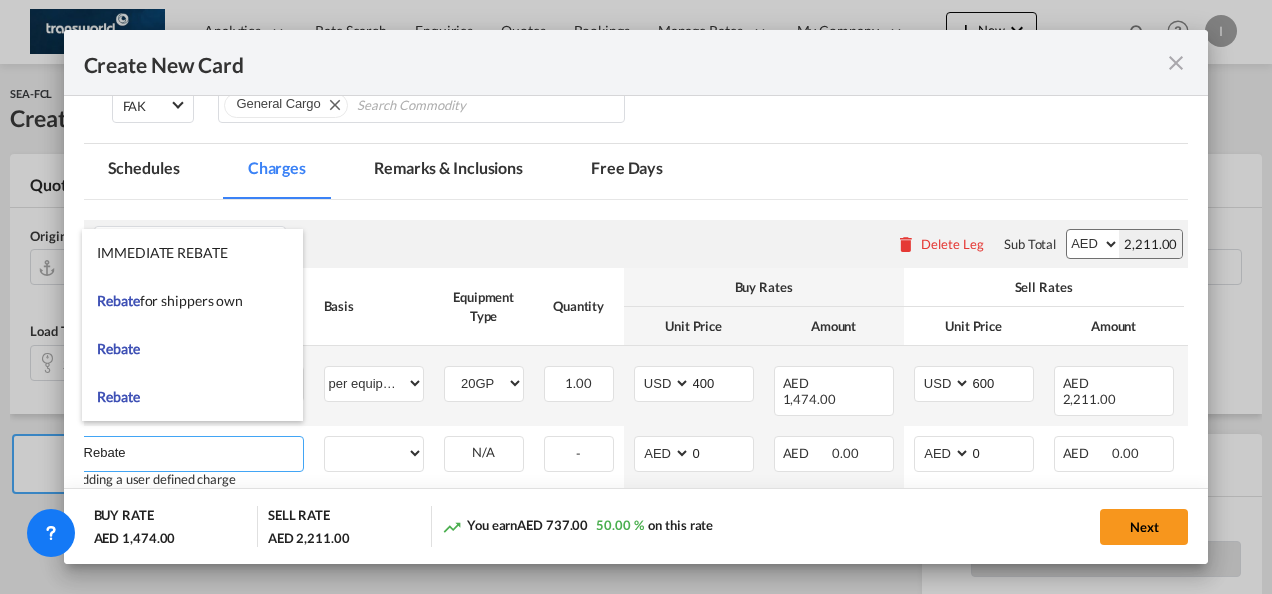 select on "per equipment" 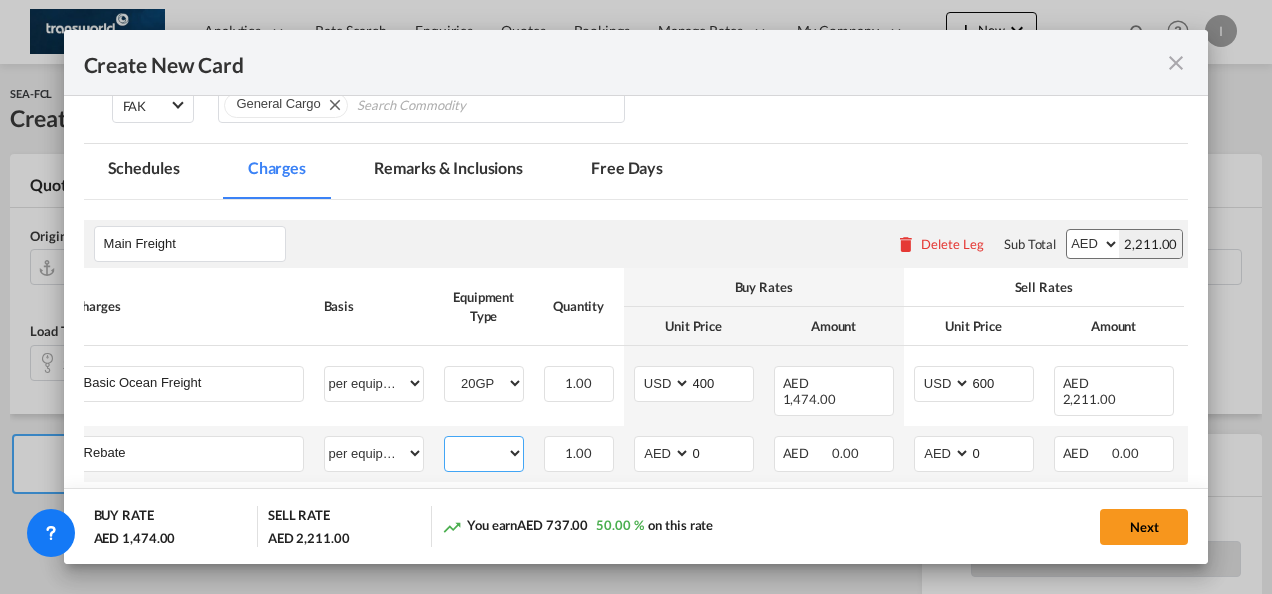 click on "20GP" at bounding box center [484, 453] 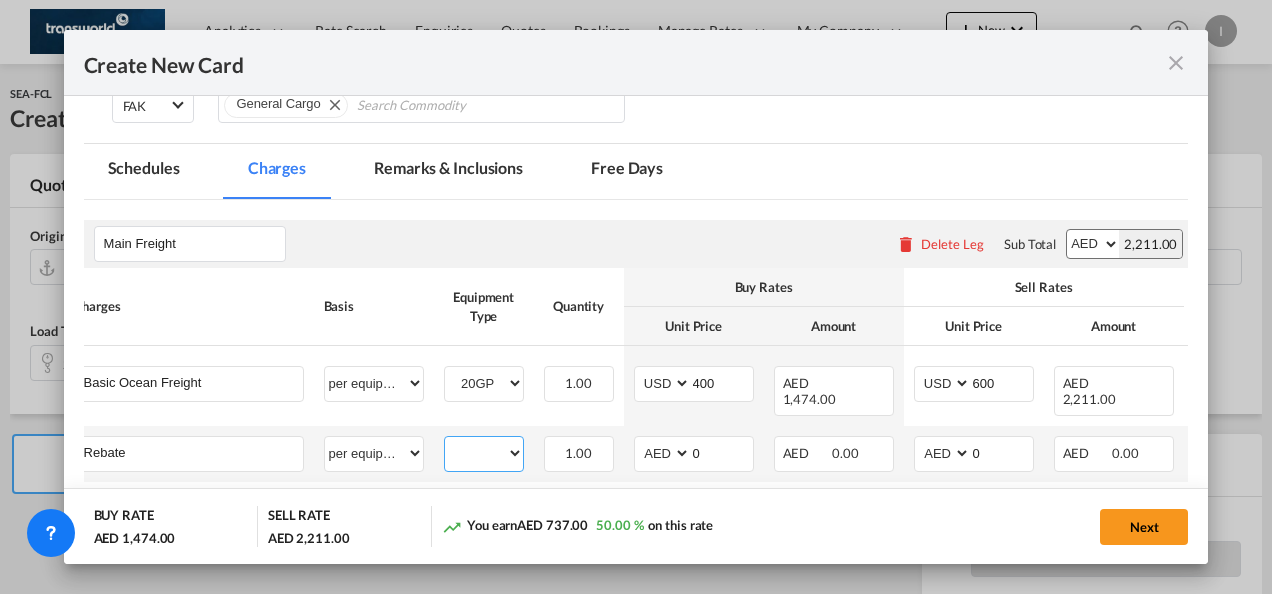 select on "20GP" 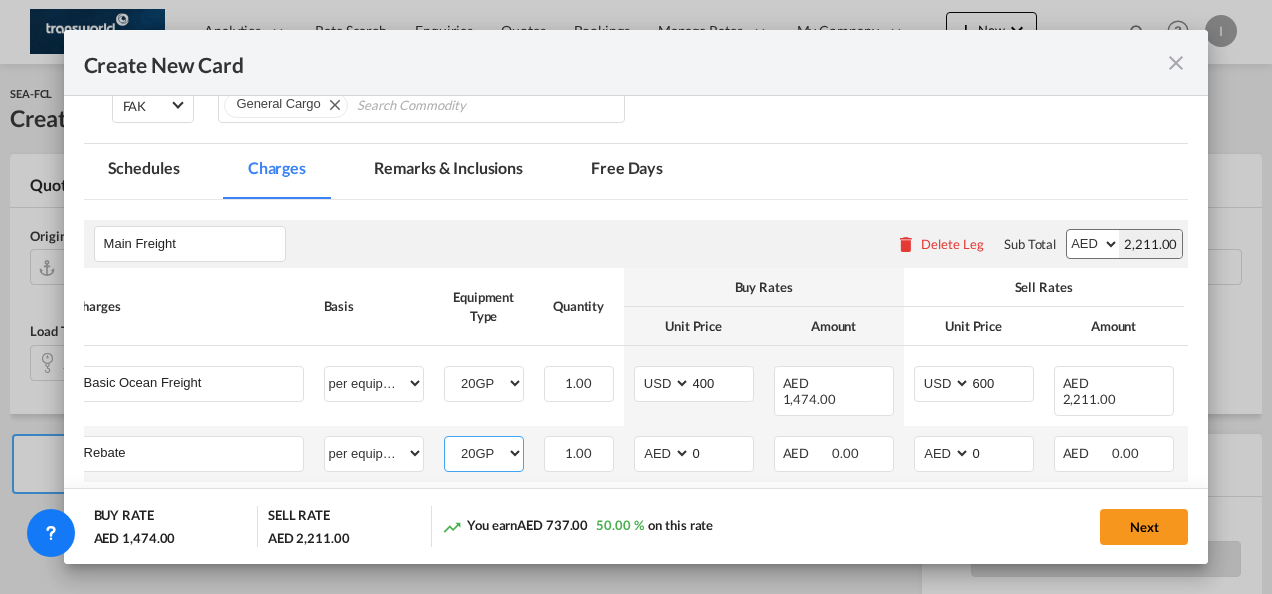 click on "20GP" at bounding box center [484, 453] 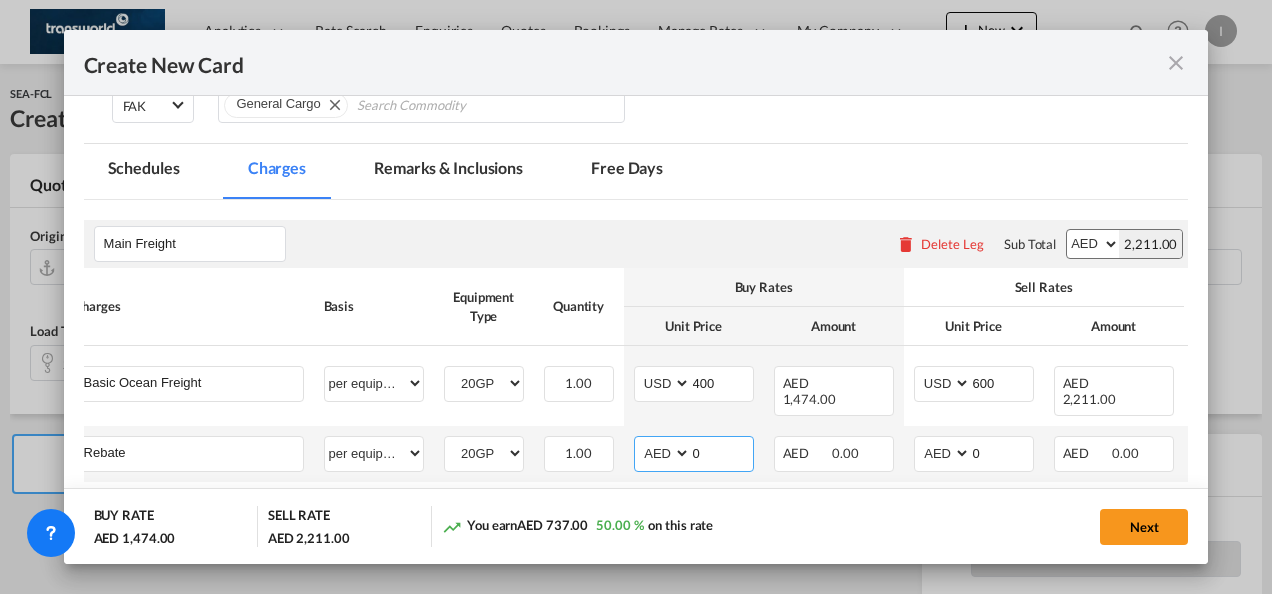 click on "AED AFN ALL AMD ANG AOA ARS AUD AWG AZN BAM BBD BDT BGN BHD BIF BMD BND [PERSON_NAME] BRL BSD BTN BWP BYN BZD CAD CDF CHF CLP CNY COP CRC CUC CUP CVE CZK DJF DKK DOP DZD EGP ERN ETB EUR FJD FKP FOK GBP GEL GGP GHS GIP GMD GNF GTQ GYD HKD HNL HRK HTG HUF IDR ILS IMP INR IQD IRR ISK JMD JOD JPY KES KGS KHR KID KMF KRW KWD KYD KZT LAK LBP LKR LRD LSL LYD MAD MDL MGA MKD MMK MNT MOP MRU MUR MVR MWK MXN MYR MZN NAD NGN NIO NOK NPR NZD OMR PAB PEN PGK PHP PKR PLN PYG QAR [PERSON_NAME] RSD RUB RWF SAR SBD SCR SDG SEK SGD SHP SLL SOS SRD SSP STN SYP SZL THB TJS TMT TND TOP TRY TTD TVD TWD TZS UAH UGX USD UYU UZS VES VND VUV WST XAF XCD XDR XOF XPF YER ZAR ZMW" at bounding box center (664, 453) 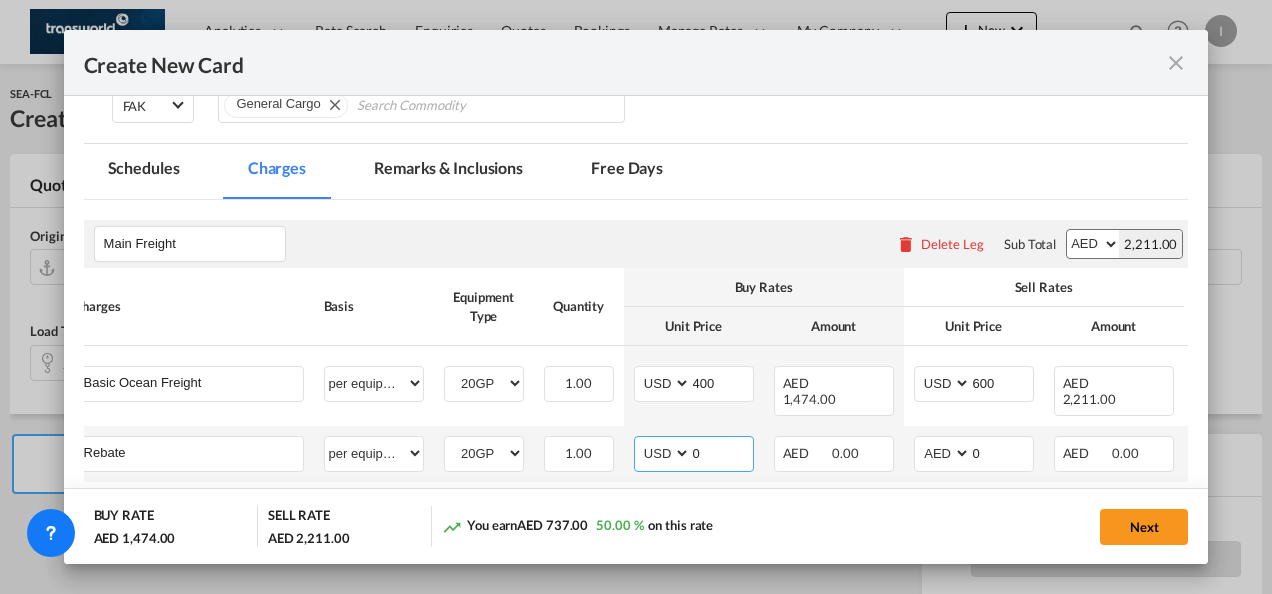 click on "AED AFN ALL AMD ANG AOA ARS AUD AWG AZN BAM BBD BDT BGN BHD BIF BMD BND [PERSON_NAME] BRL BSD BTN BWP BYN BZD CAD CDF CHF CLP CNY COP CRC CUC CUP CVE CZK DJF DKK DOP DZD EGP ERN ETB EUR FJD FKP FOK GBP GEL GGP GHS GIP GMD GNF GTQ GYD HKD HNL HRK HTG HUF IDR ILS IMP INR IQD IRR ISK JMD JOD JPY KES KGS KHR KID KMF KRW KWD KYD KZT LAK LBP LKR LRD LSL LYD MAD MDL MGA MKD MMK MNT MOP MRU MUR MVR MWK MXN MYR MZN NAD NGN NIO NOK NPR NZD OMR PAB PEN PGK PHP PKR PLN PYG QAR [PERSON_NAME] RSD RUB RWF SAR SBD SCR SDG SEK SGD SHP SLL SOS SRD SSP STN SYP SZL THB TJS TMT TND TOP TRY TTD TVD TWD TZS UAH UGX USD UYU UZS VES VND VUV WST XAF XCD XDR XOF XPF YER ZAR ZMW" at bounding box center [664, 453] 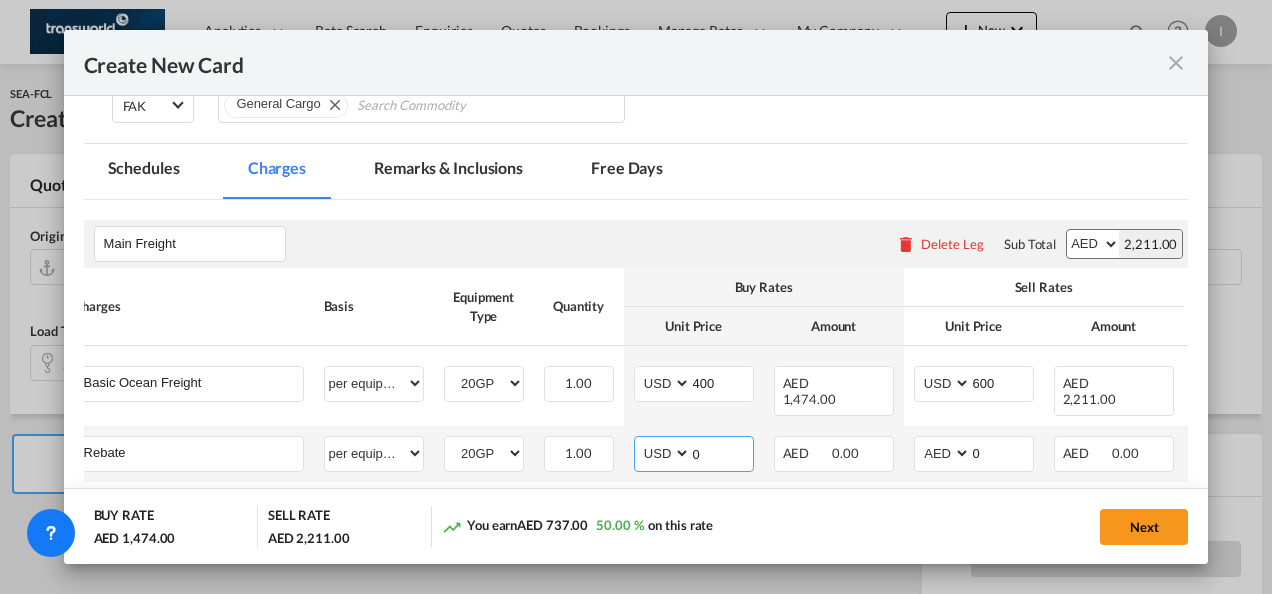 drag, startPoint x: 698, startPoint y: 438, endPoint x: 622, endPoint y: 438, distance: 76 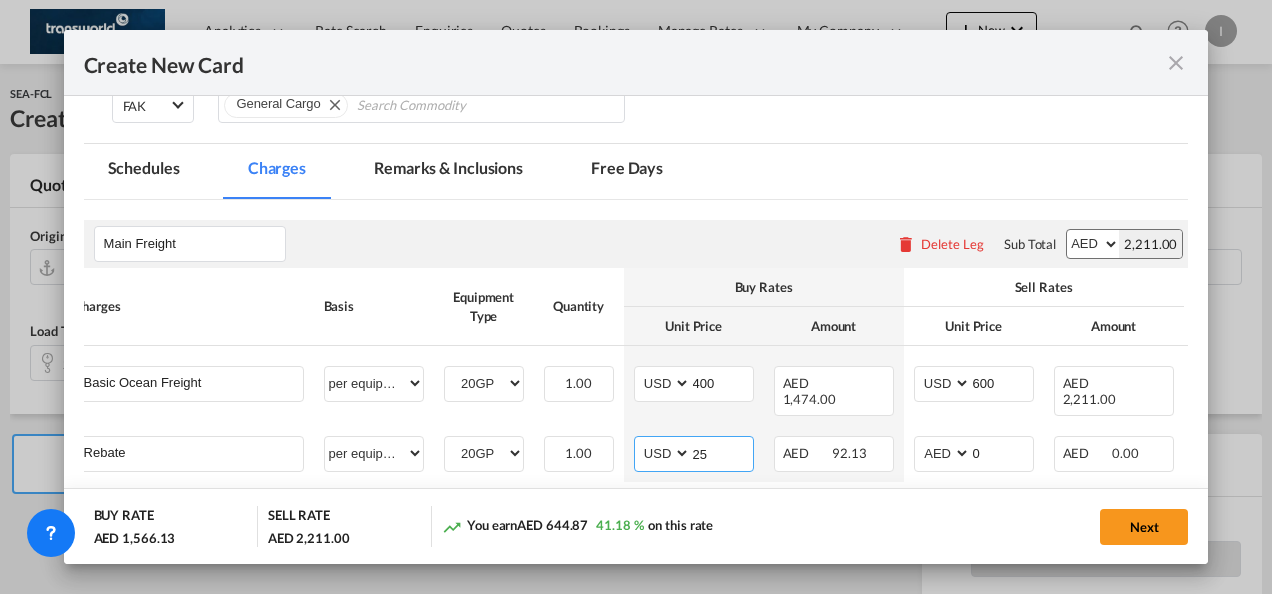 type on "25" 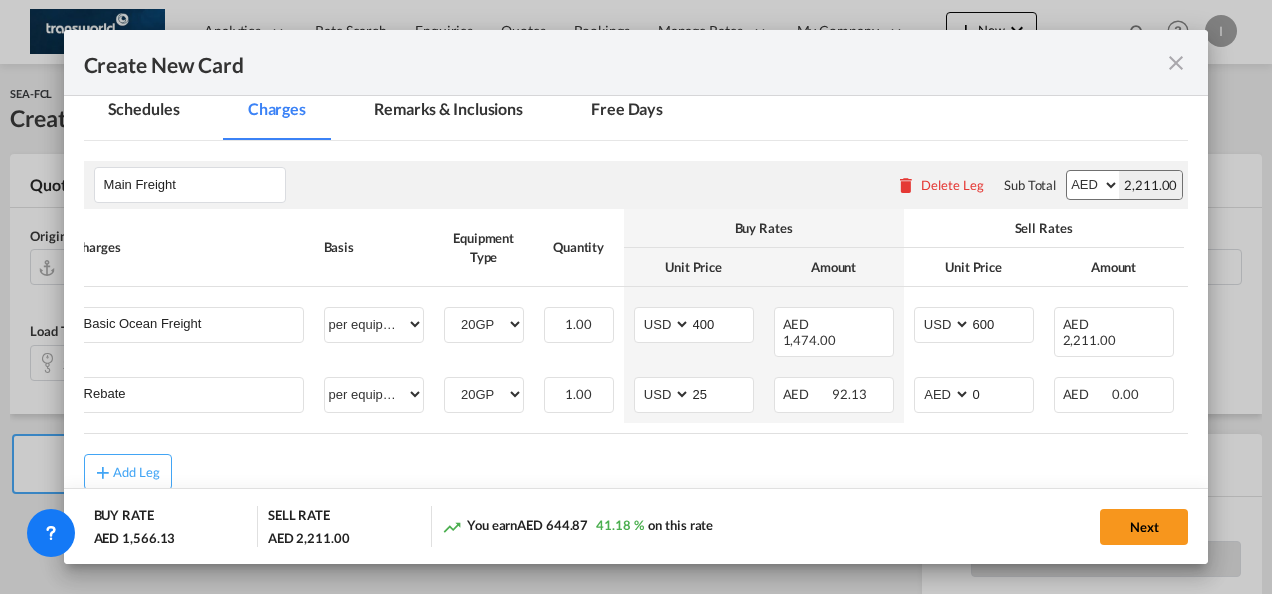 scroll, scrollTop: 475, scrollLeft: 0, axis: vertical 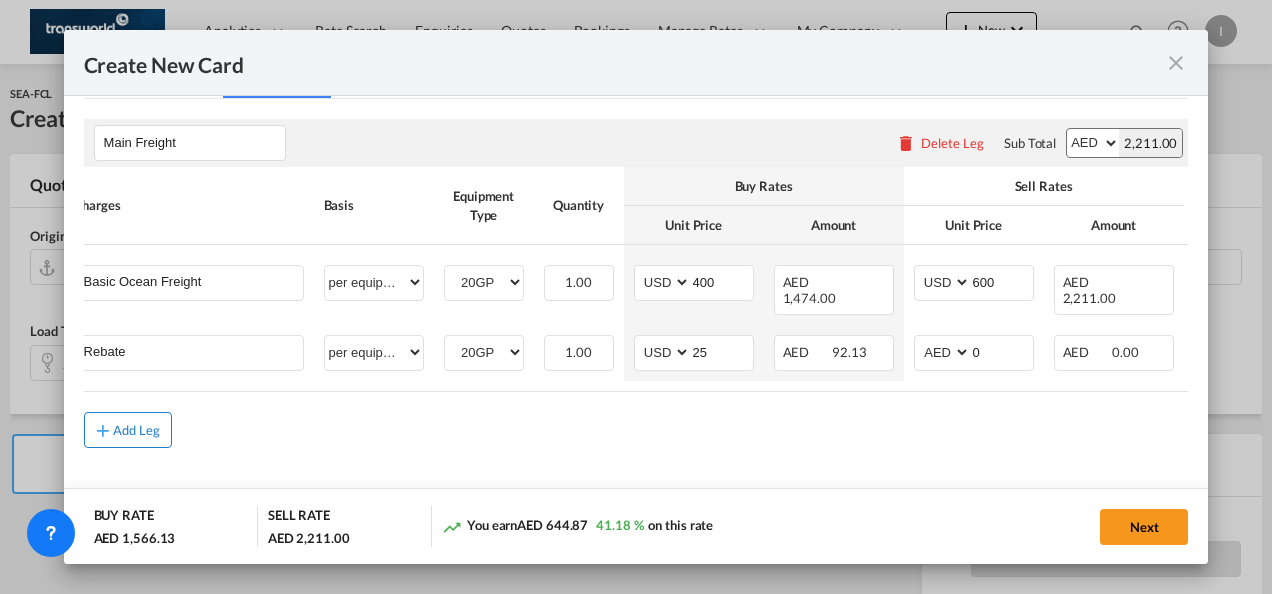 click on "Add Leg" at bounding box center [137, 430] 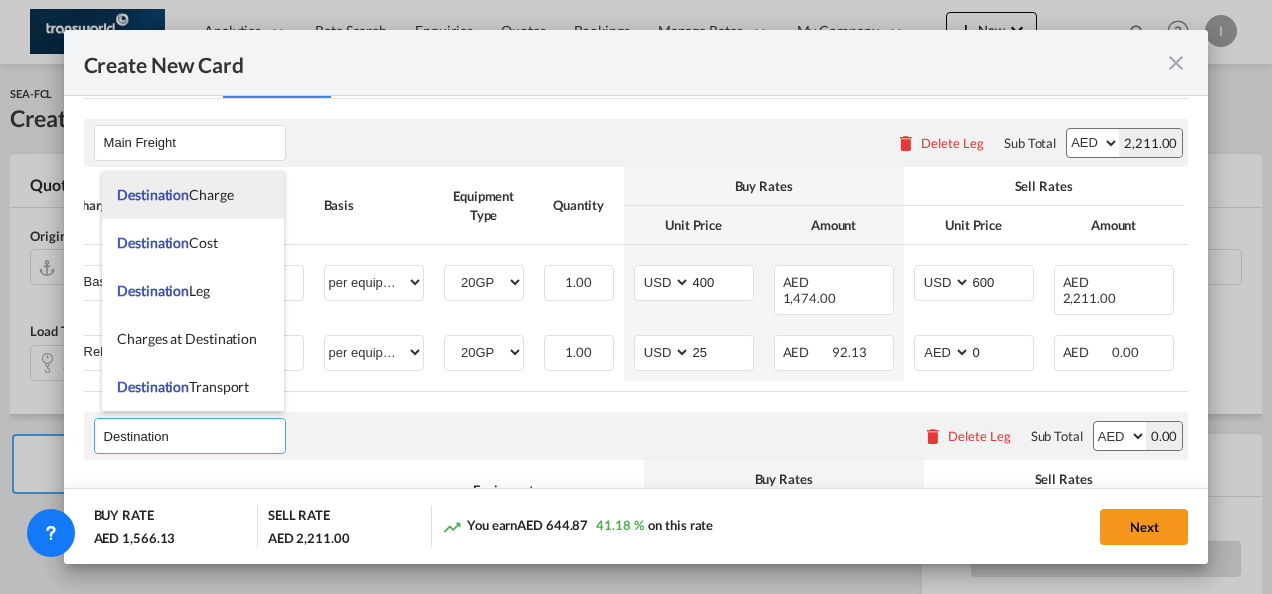 click on "Destination  Charge" at bounding box center (193, 195) 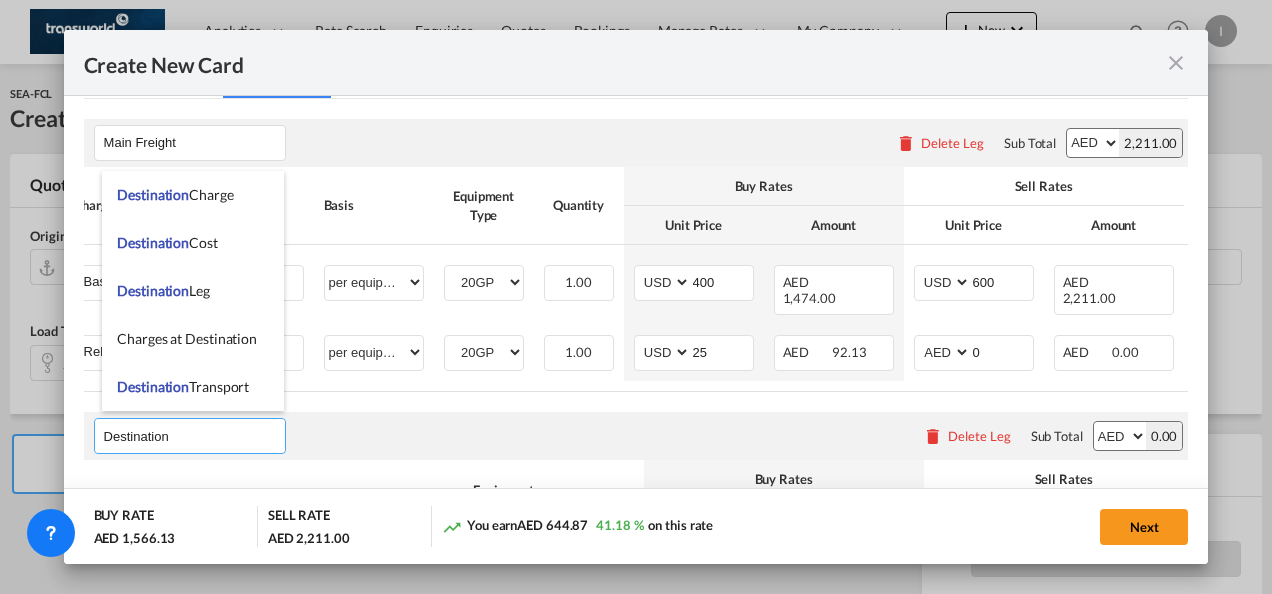 type on "Destination Charge" 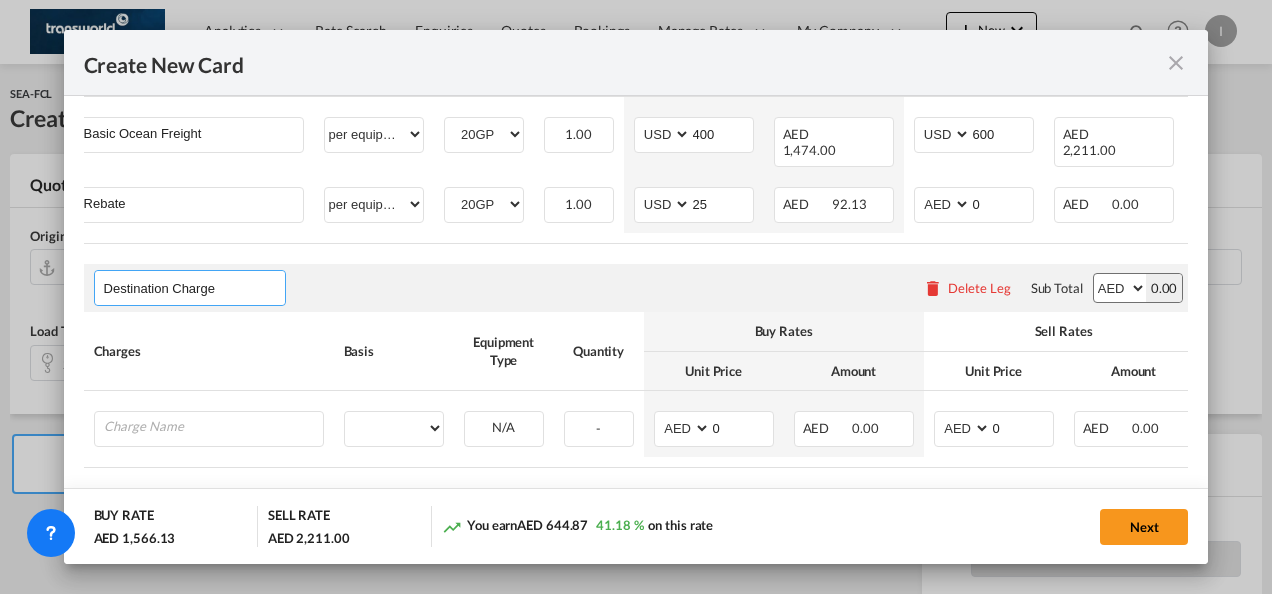 scroll, scrollTop: 675, scrollLeft: 0, axis: vertical 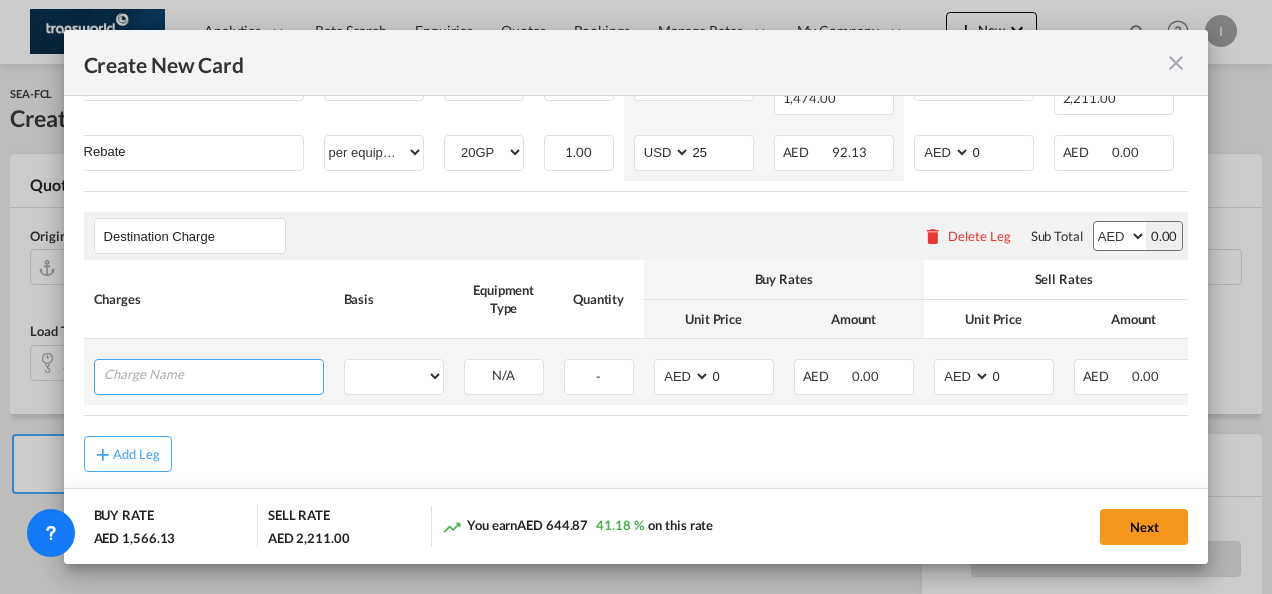 click at bounding box center (213, 375) 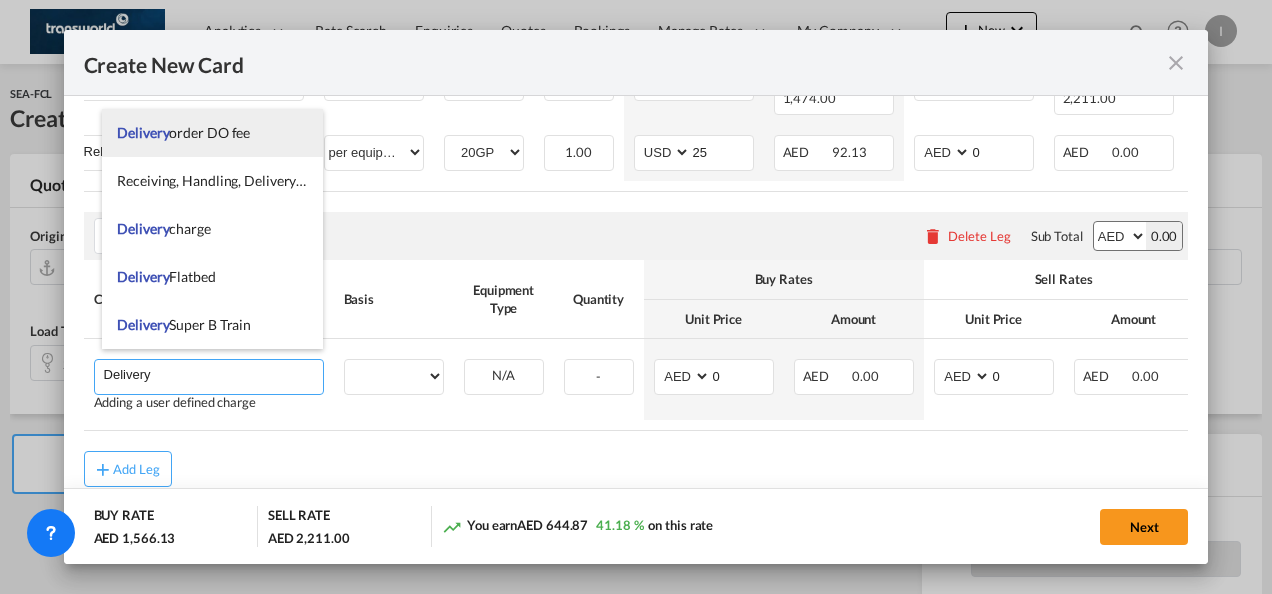click on "Delivery  order DO fee" at bounding box center (183, 132) 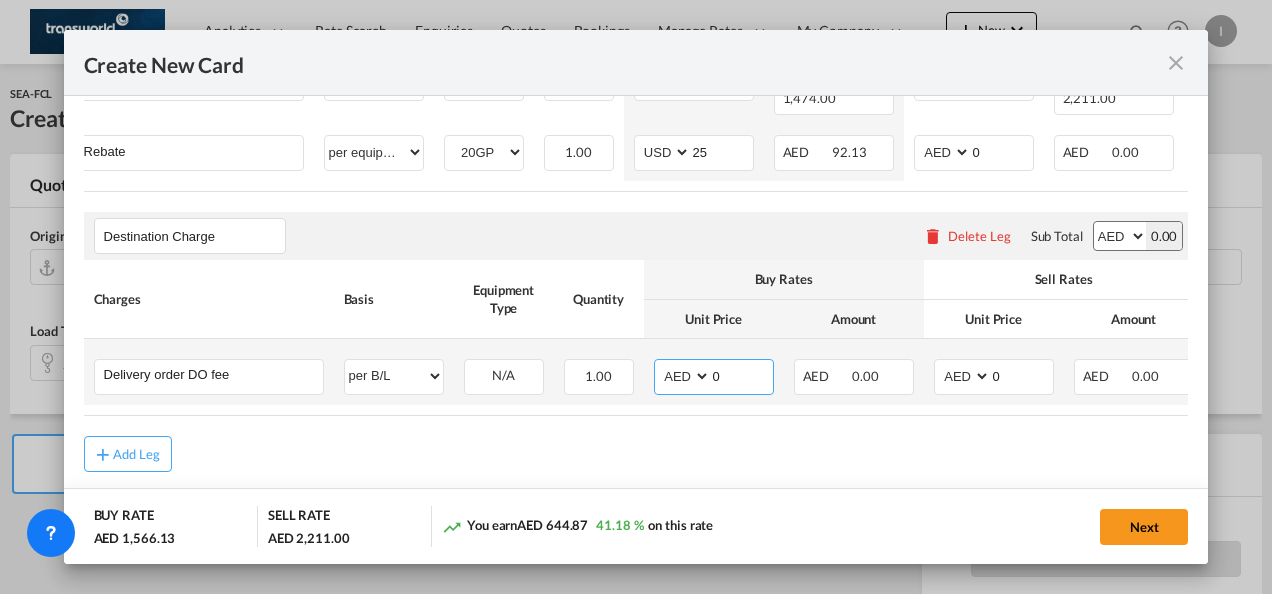 drag, startPoint x: 734, startPoint y: 366, endPoint x: 692, endPoint y: 364, distance: 42.047592 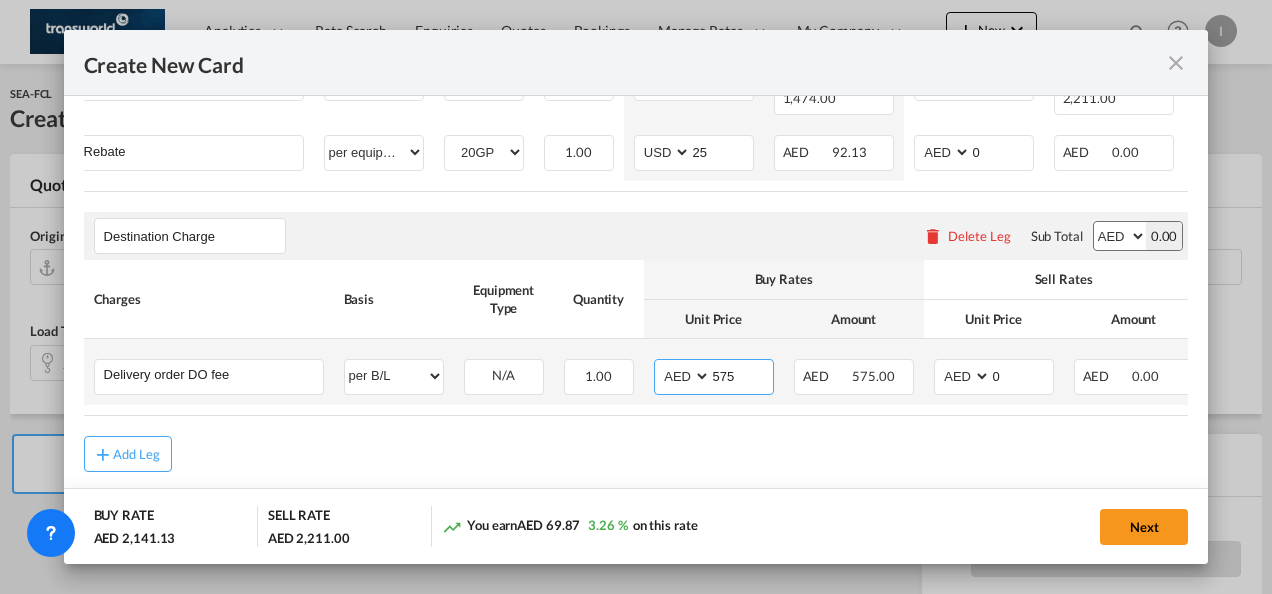 type on "575" 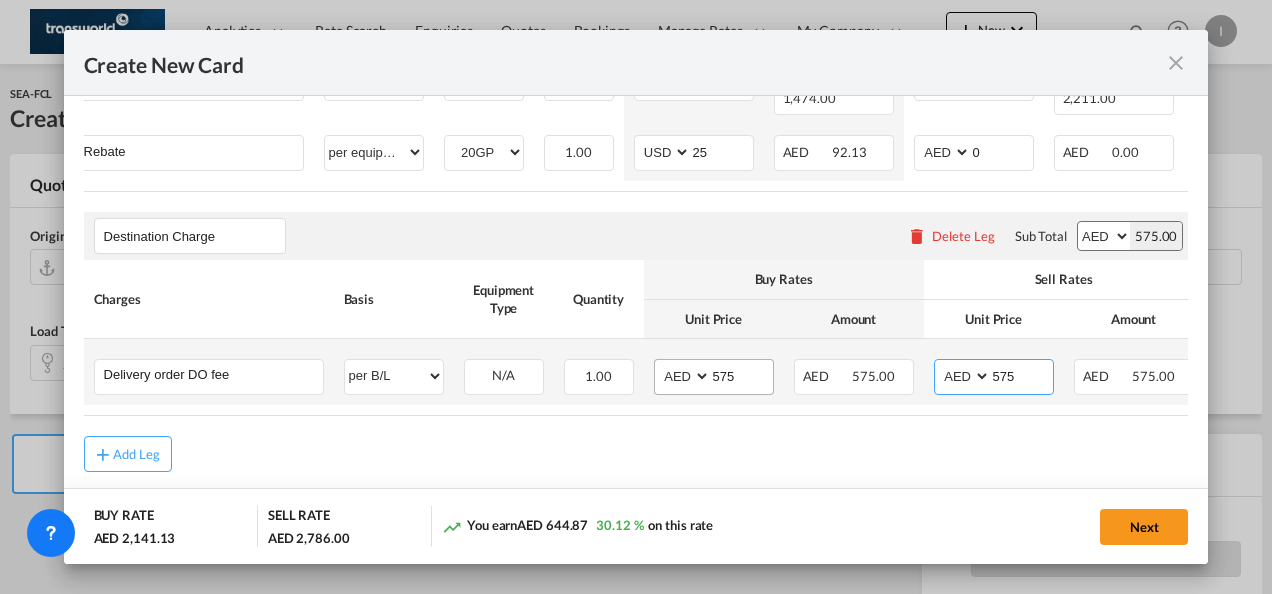 type on "575" 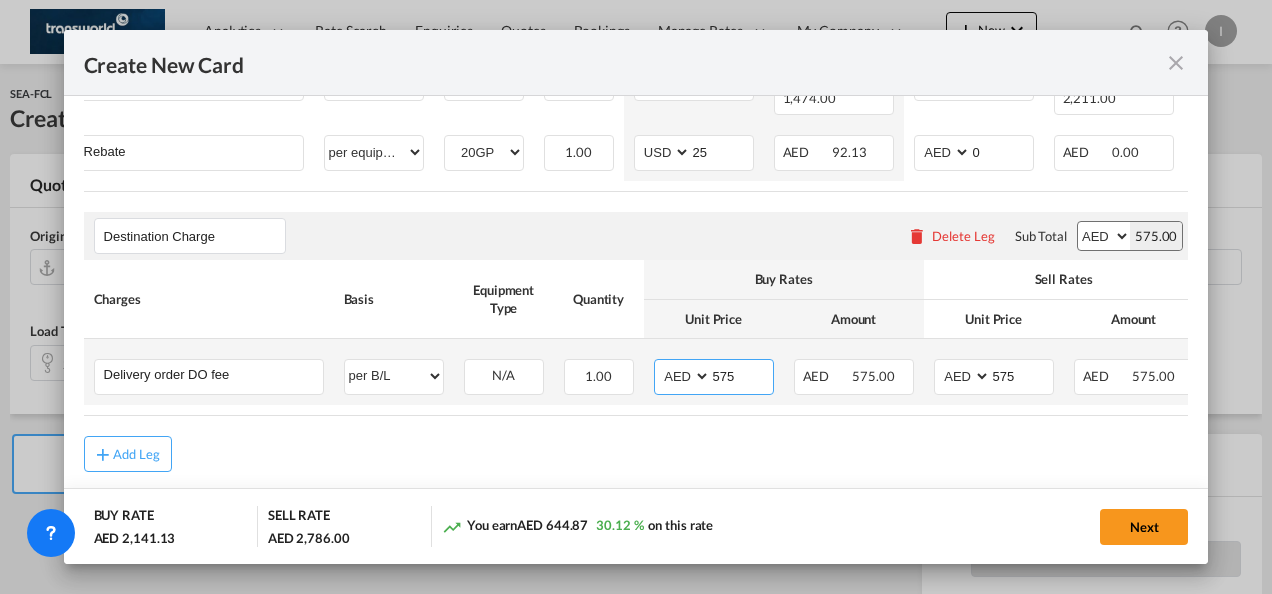 click on "575" at bounding box center [742, 375] 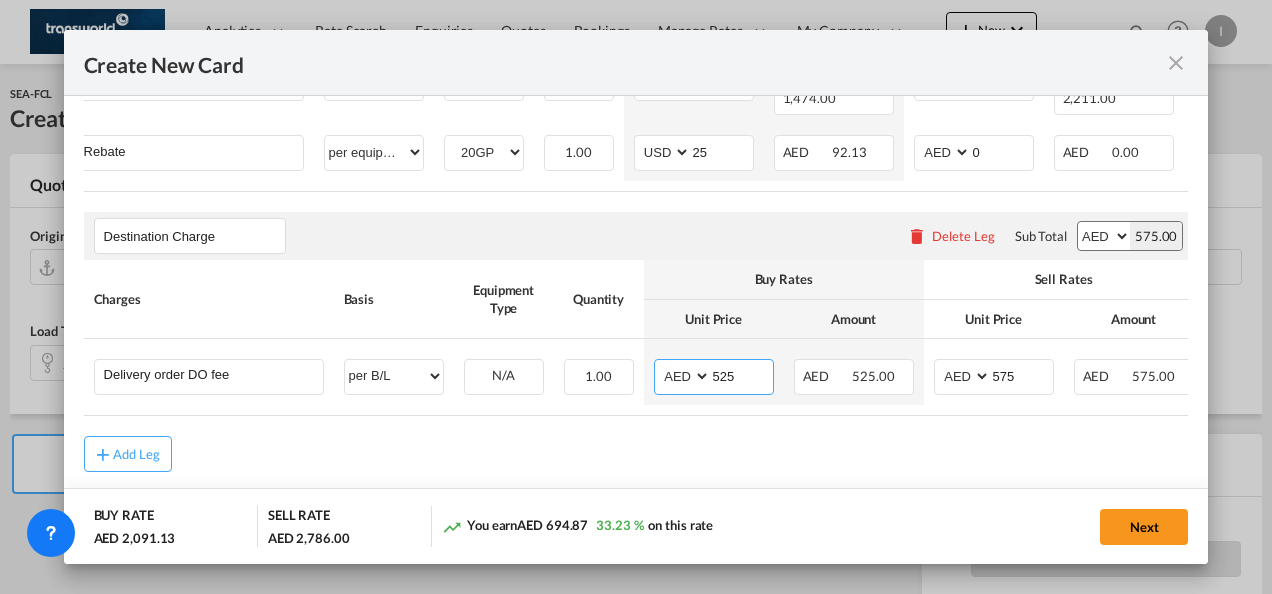 type on "525" 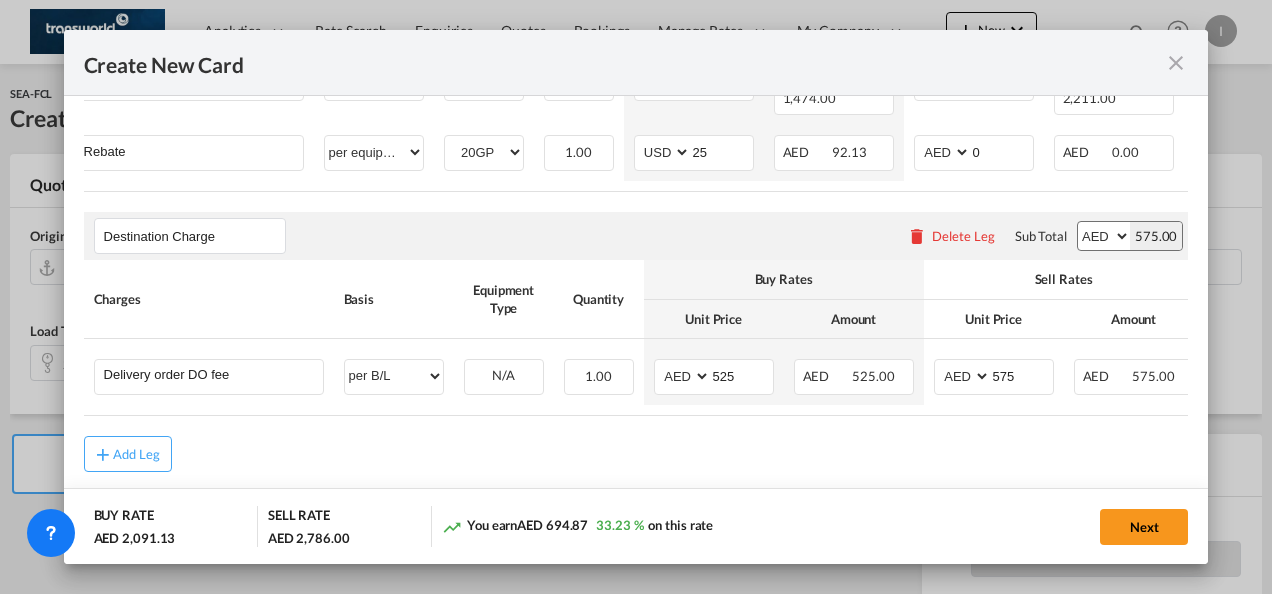 scroll, scrollTop: 0, scrollLeft: 177, axis: horizontal 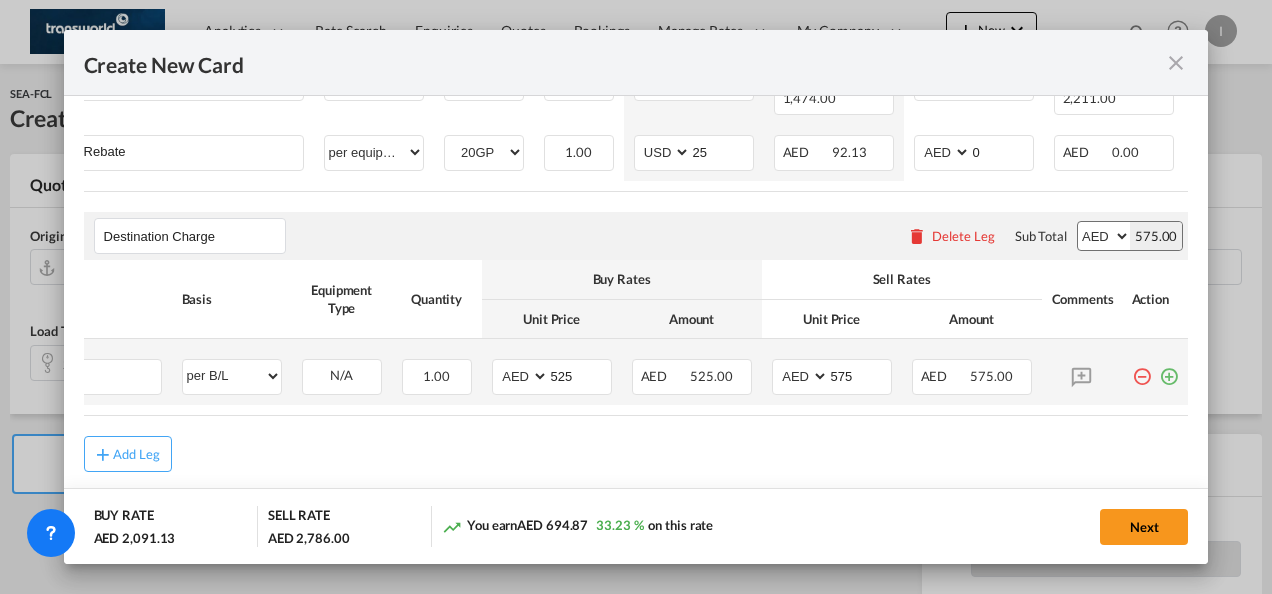 click at bounding box center (1169, 369) 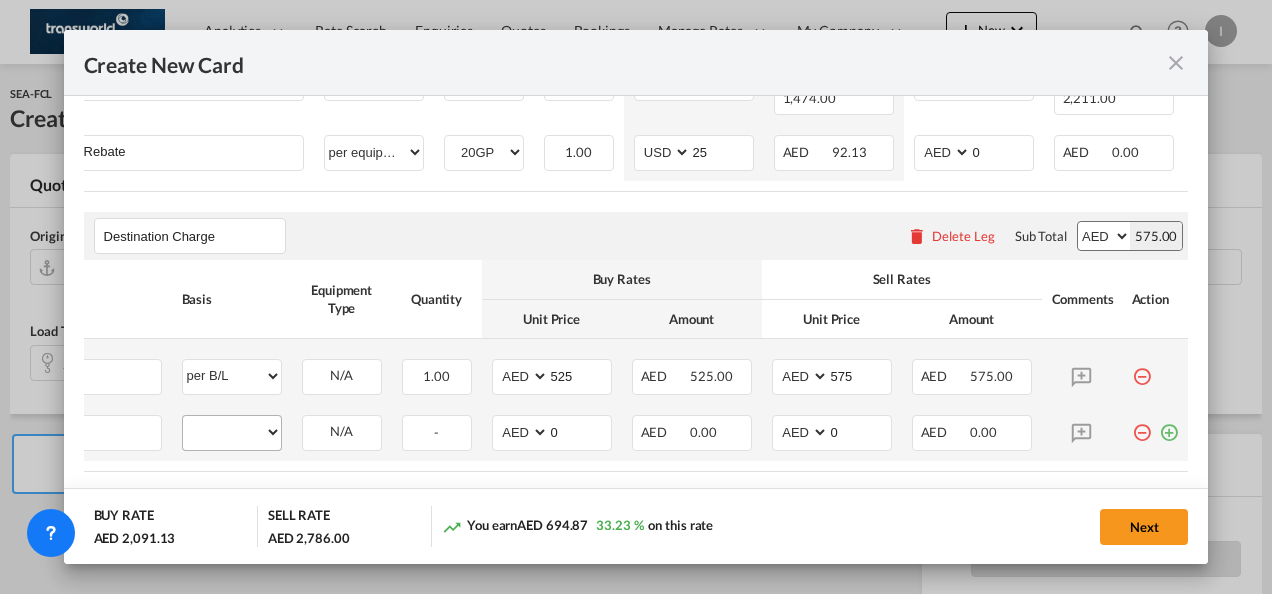 scroll, scrollTop: 0, scrollLeft: 20, axis: horizontal 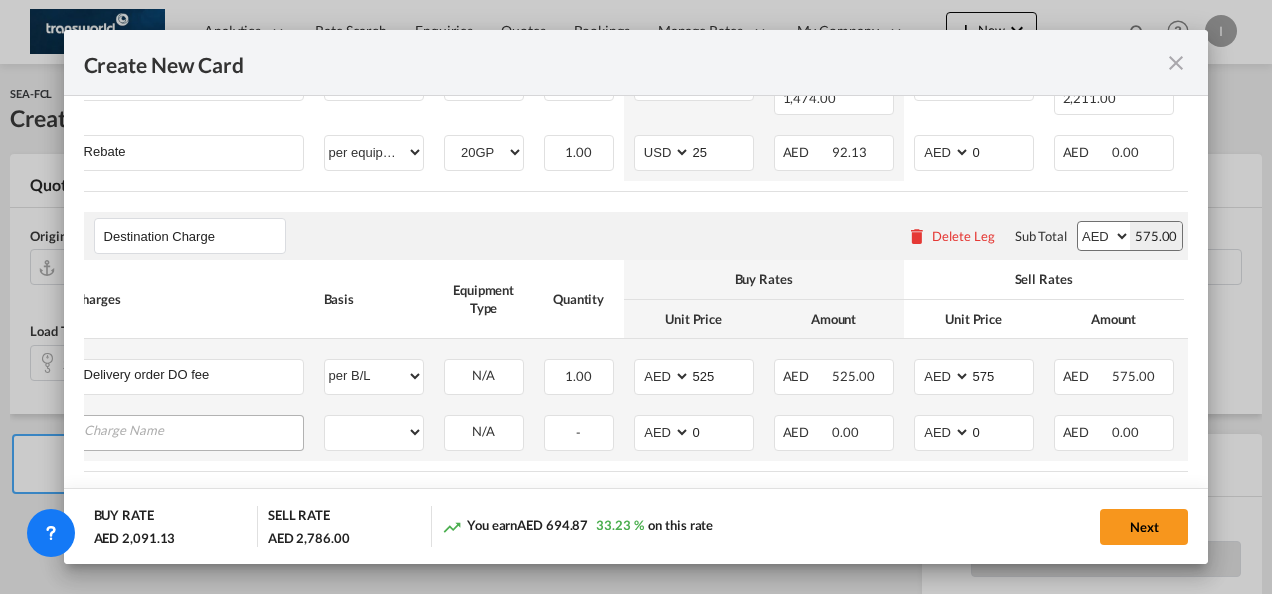 click at bounding box center (193, 431) 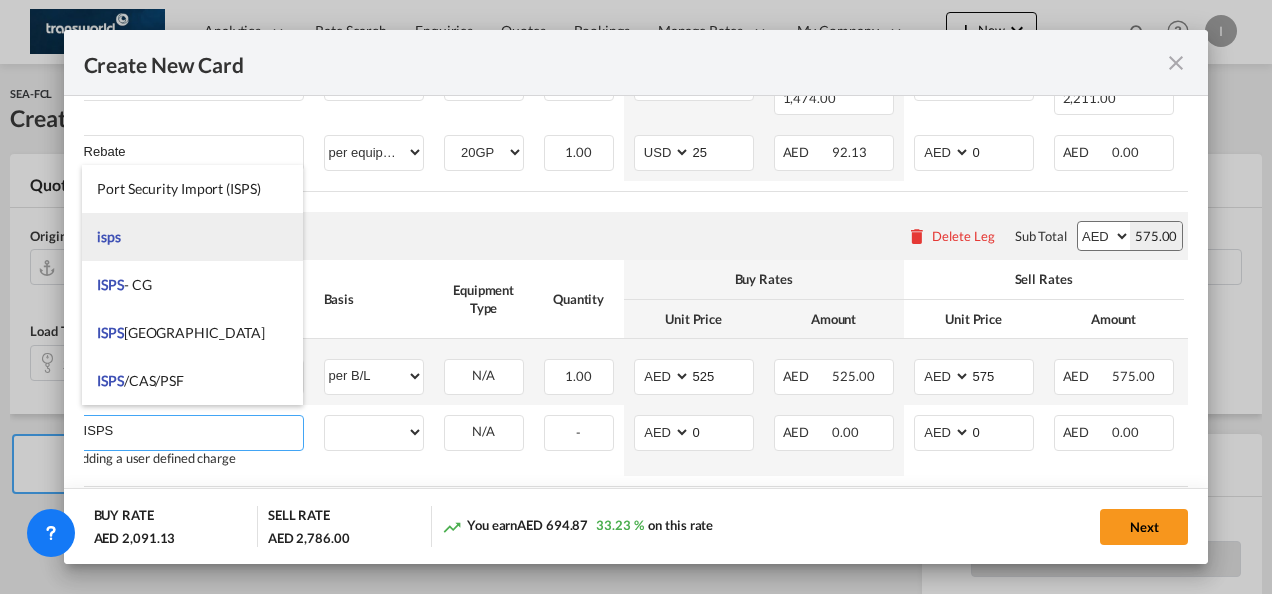 click on "isps" at bounding box center (192, 237) 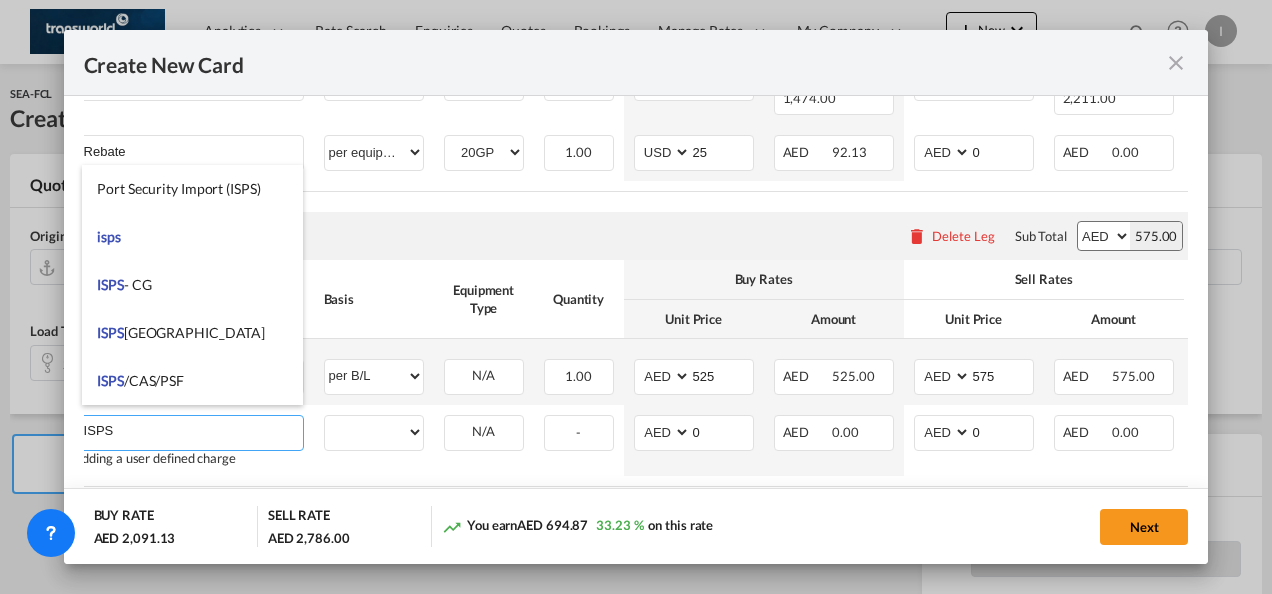 type on "isps" 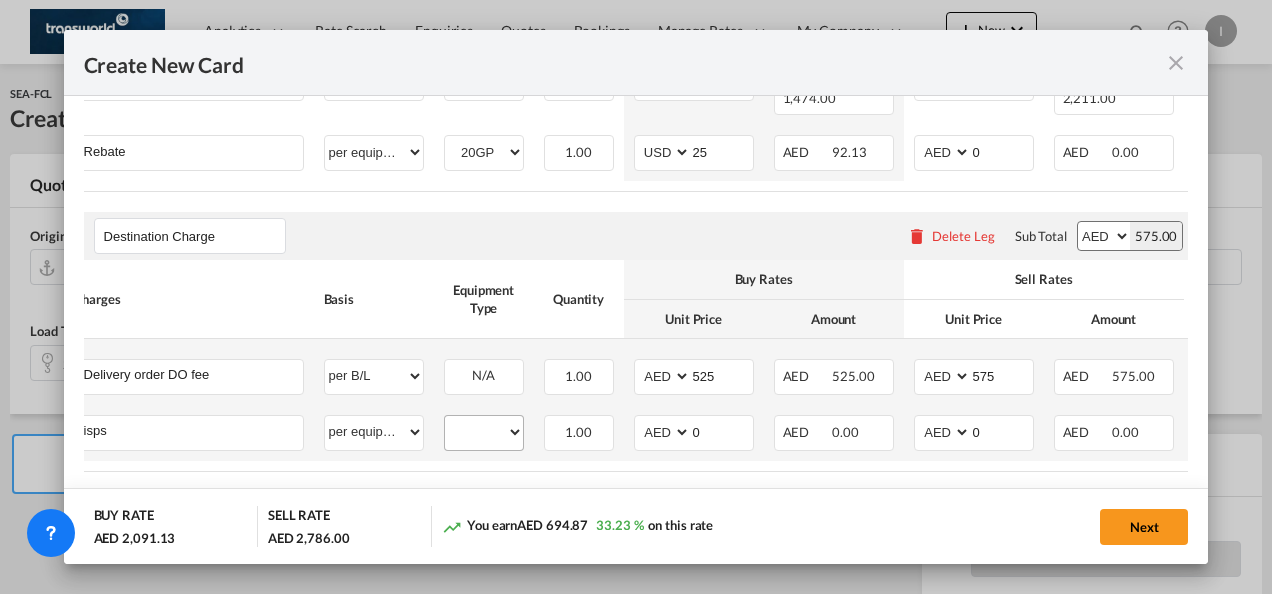 click on "20GP
Please Select
Already exists" at bounding box center (484, 433) 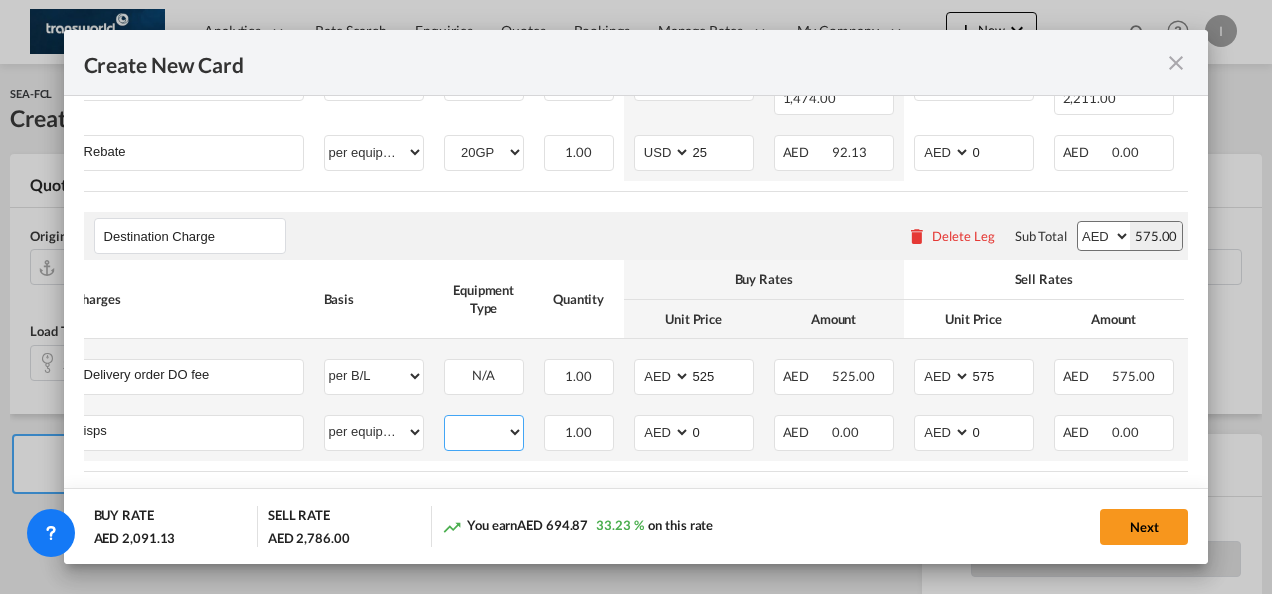 click on "20GP" at bounding box center [484, 432] 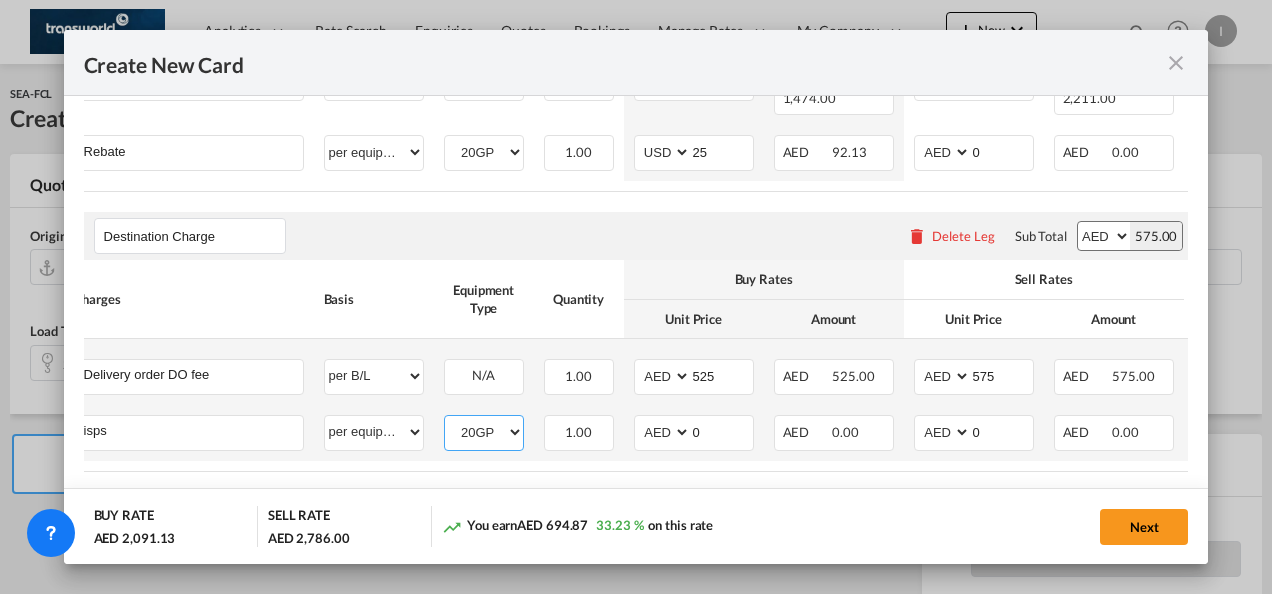 click on "20GP" at bounding box center [484, 432] 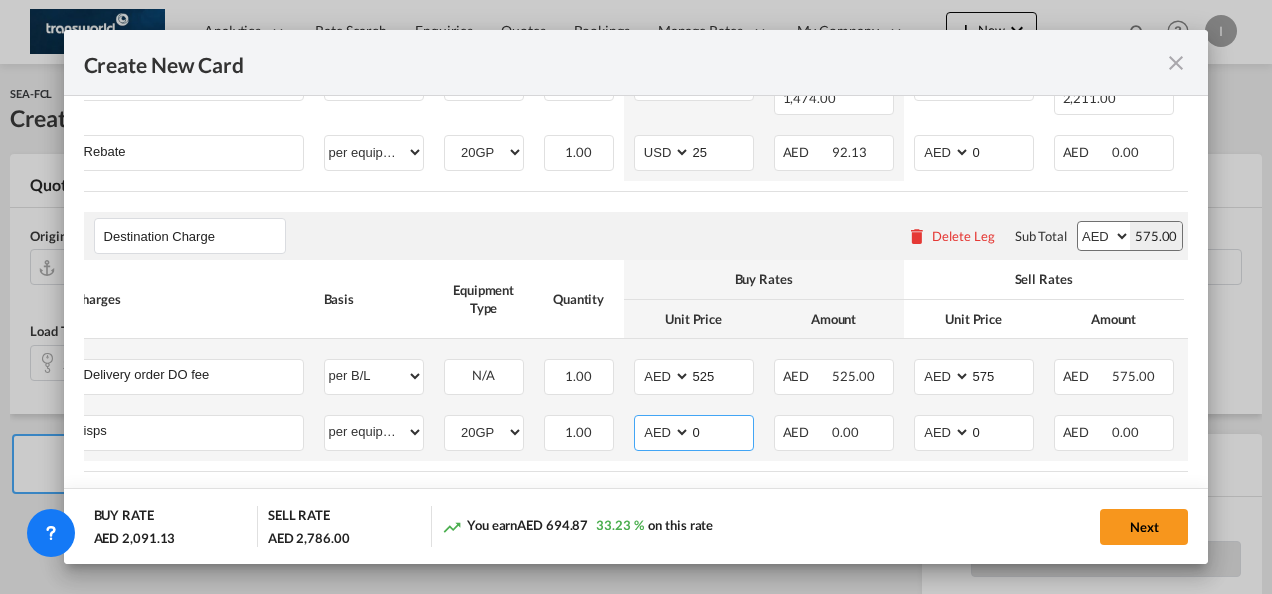 drag, startPoint x: 707, startPoint y: 430, endPoint x: 638, endPoint y: 428, distance: 69.02898 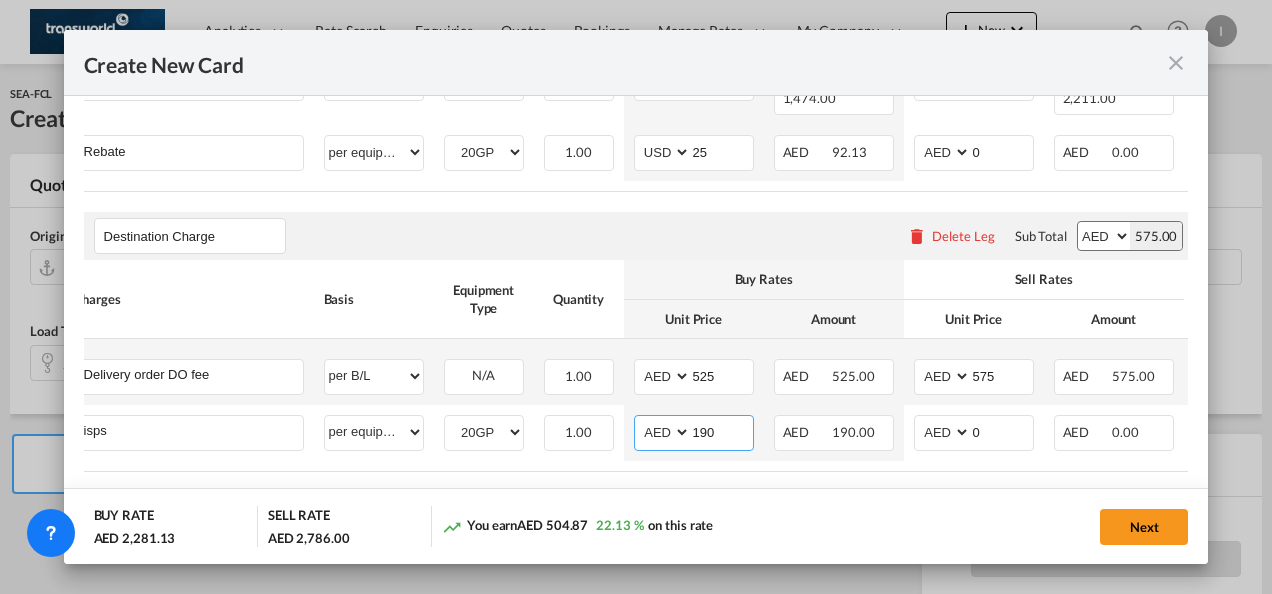 type on "190" 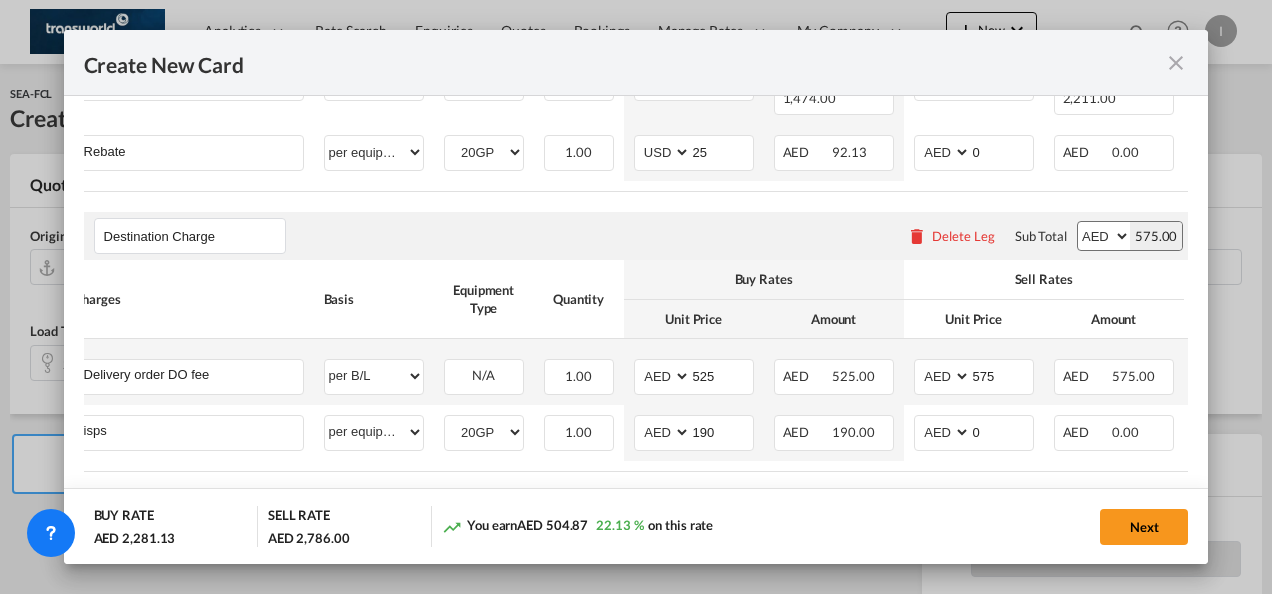 click on "Main Freight                                                     Please enter leg name   Leg Name Already Exists Delete Leg Sub Total AED AFN ALL AMD ANG AOA ARS AUD AWG AZN BAM BBD BDT BGN BHD BIF BMD BND [PERSON_NAME] BRL BSD BTN BWP BYN BZD CAD CDF CHF CLP CNY COP CRC CUC CUP CVE CZK DJF DKK DOP DZD EGP ERN ETB EUR FJD FKP FOK GBP GEL GGP GHS GIP GMD GNF GTQ GYD HKD HNL HRK HTG HUF IDR ILS IMP INR IQD IRR ISK JMD JOD JPY KES KGS KHR KID KMF KRW KWD KYD KZT LAK LBP LKR LRD LSL LYD MAD MDL MGA MKD MMK MNT MOP MRU MUR MVR MWK MXN MYR MZN NAD NGN NIO NOK NPR NZD OMR PAB PEN PGK PHP PKR PLN PYG QAR [PERSON_NAME] RSD RUB RWF SAR SBD SCR SDG SEK SGD SHP SLL SOS SRD SSP STN SYP SZL THB TJS TMT TND TOP TRY TTD TVD TWD TZS UAH UGX USD UYU UZS VES VND VUV WST XAF XCD XDR XOF XPF YER ZAR ZMW 2,211.00 Charges Basis
Equipment Type Quantity Buy Rates Sell Rates
Comments Action Unit Price Amount Unit Price Amount                                 Basic Ocean Freight" at bounding box center (636, 213) 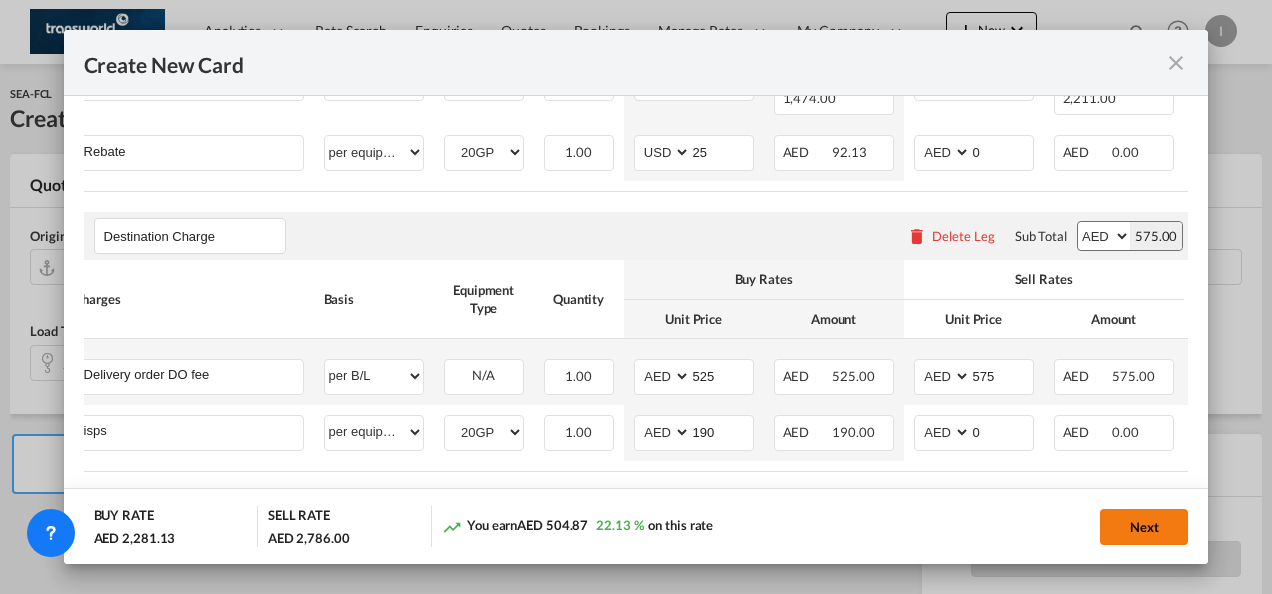 click on "Next" 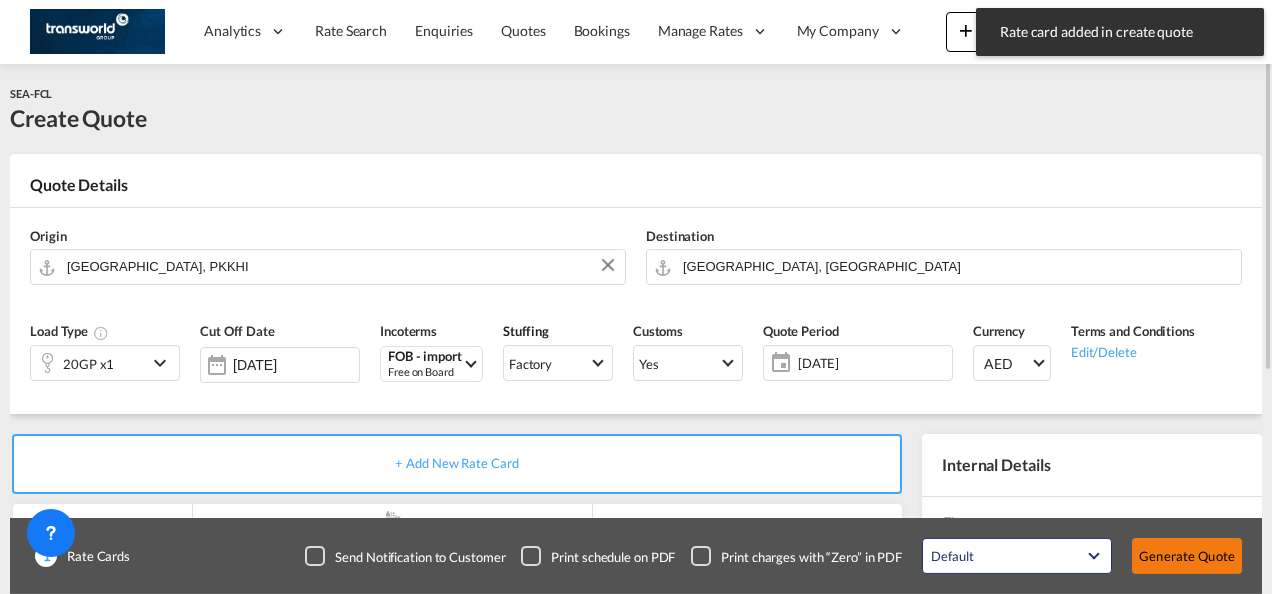 click on "Generate Quote" at bounding box center [1187, 556] 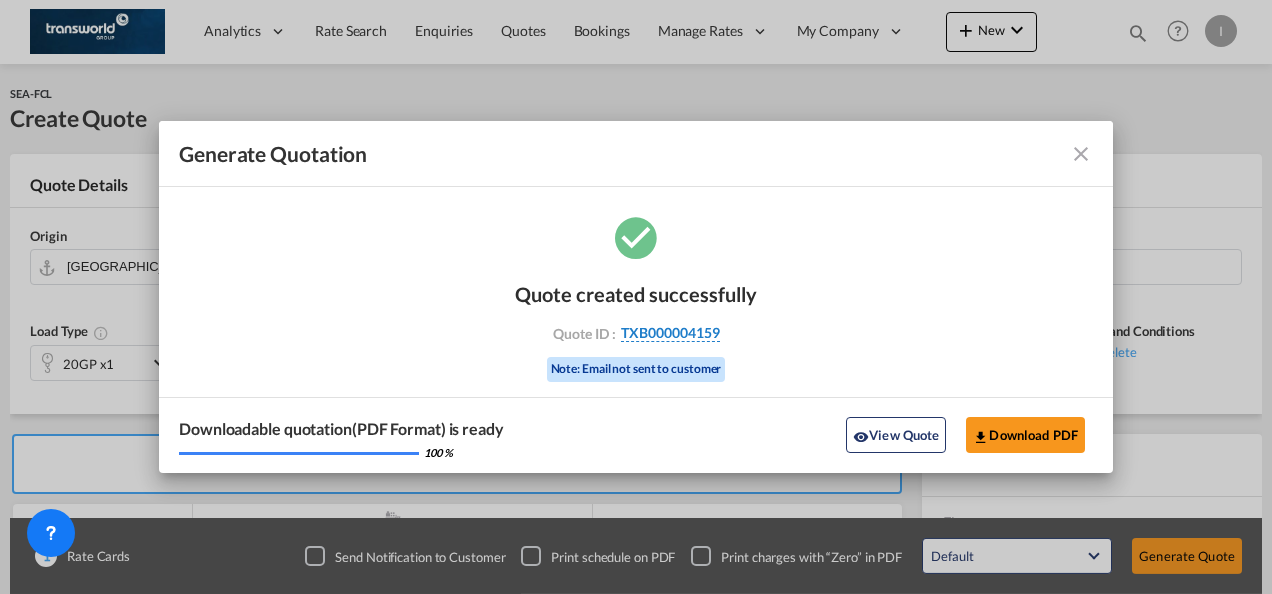 click on "TXB000004159" at bounding box center (670, 333) 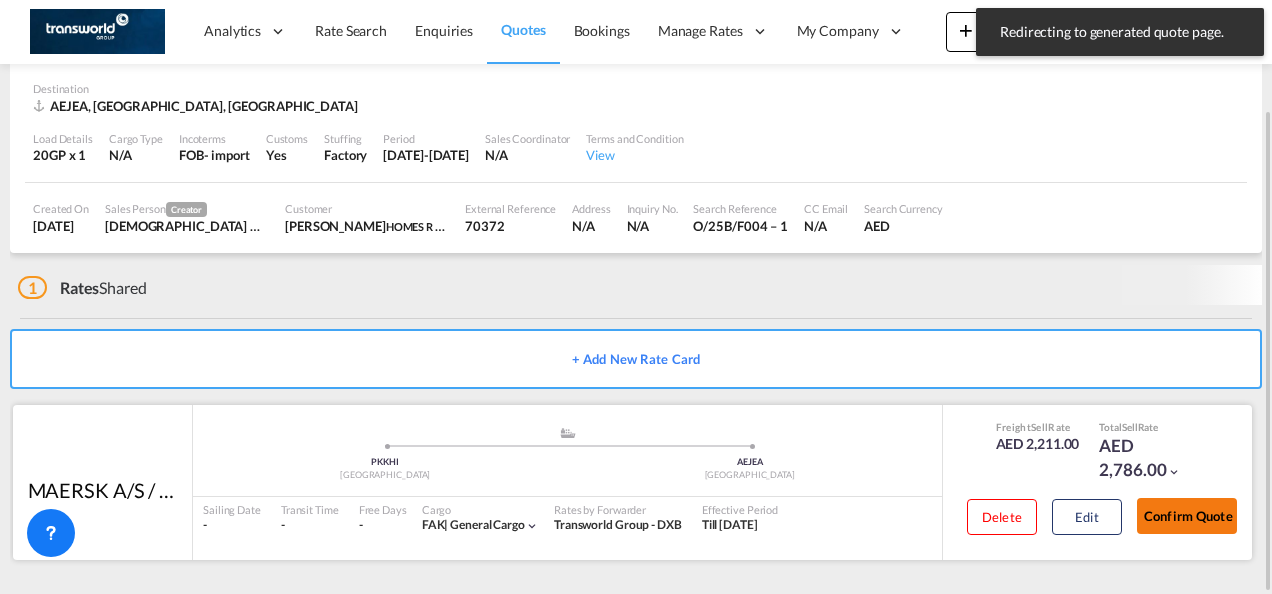 click on "Confirm Quote" at bounding box center (1187, 516) 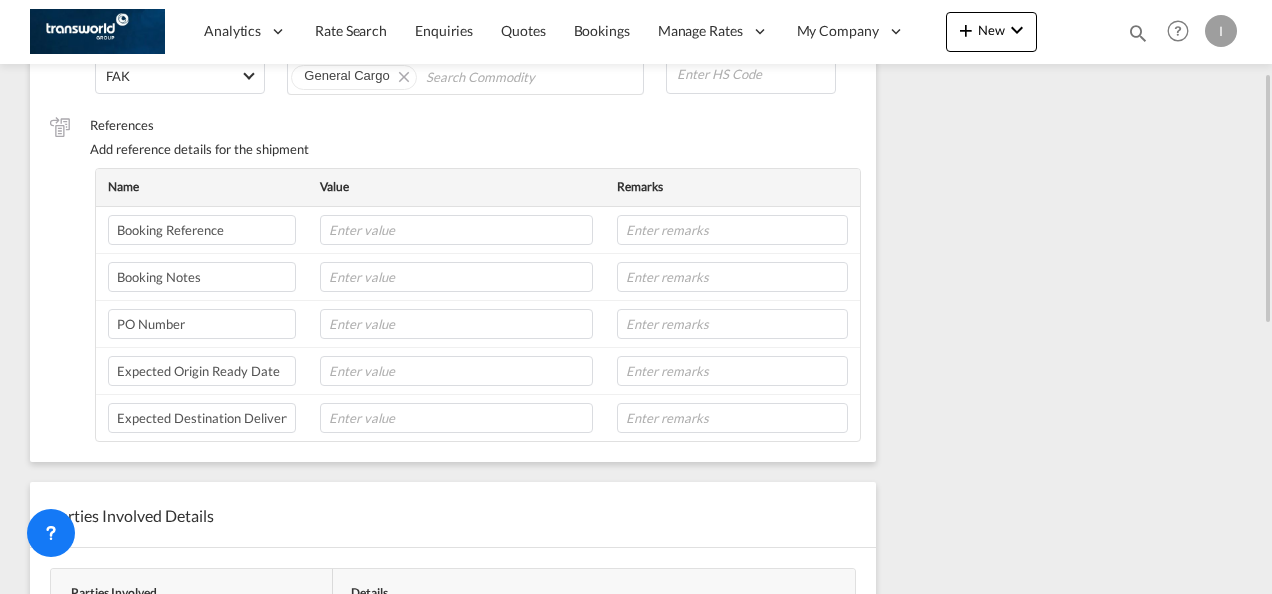 scroll, scrollTop: 111, scrollLeft: 0, axis: vertical 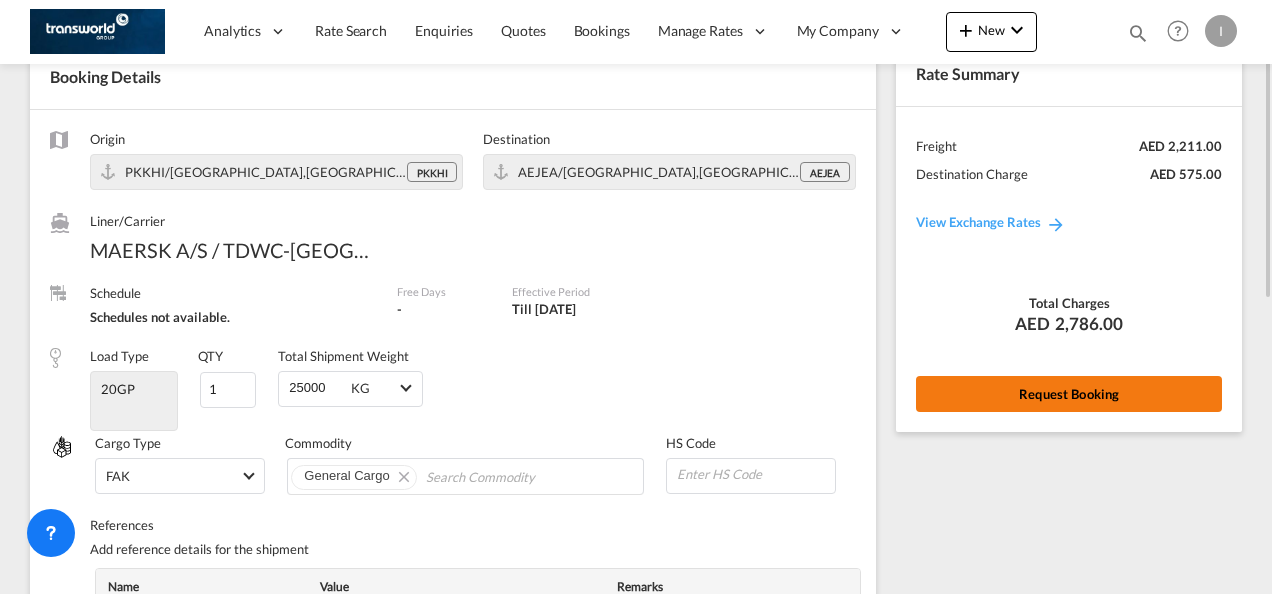 click on "Request Booking" at bounding box center [1069, 394] 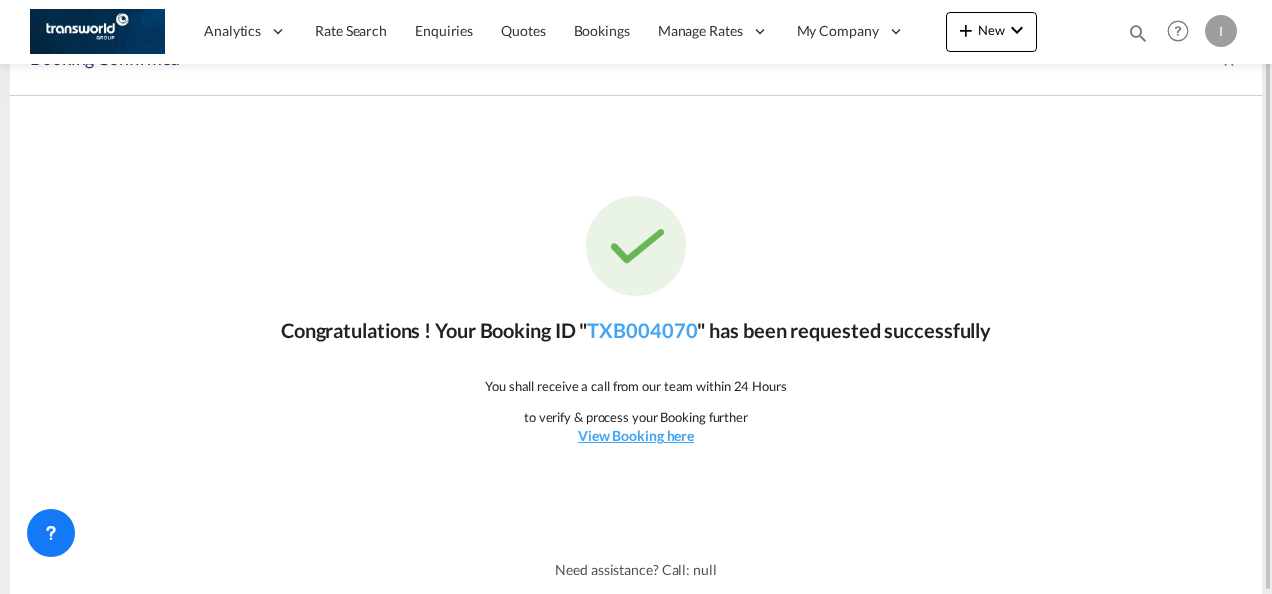 scroll, scrollTop: 37, scrollLeft: 0, axis: vertical 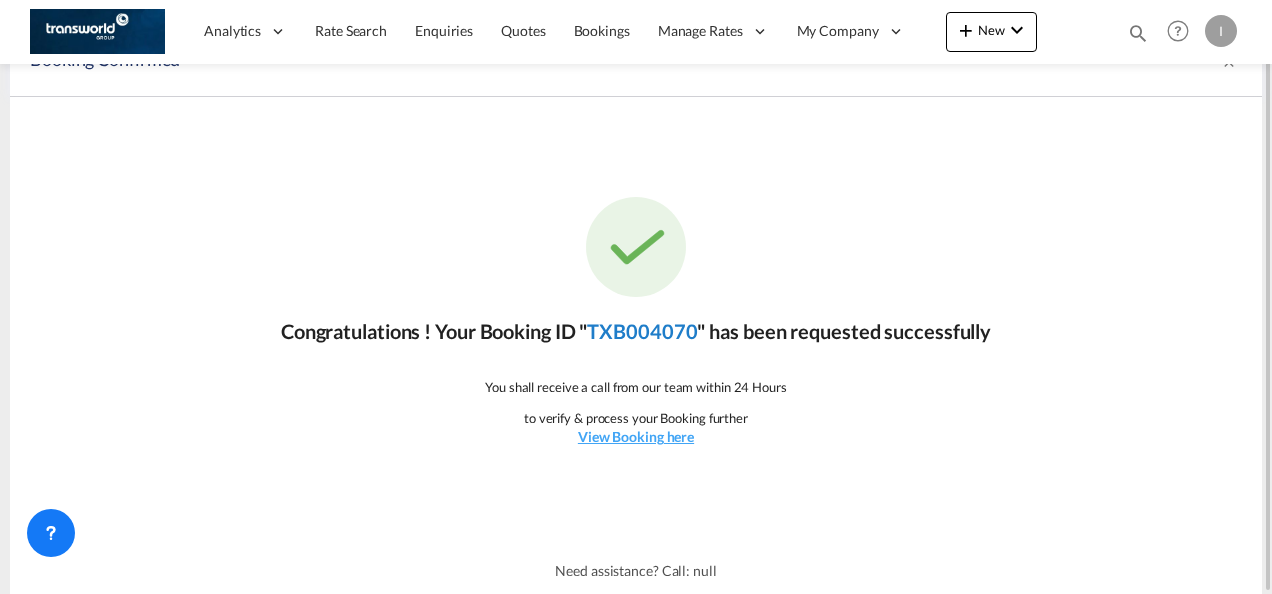click on "TXB004070" 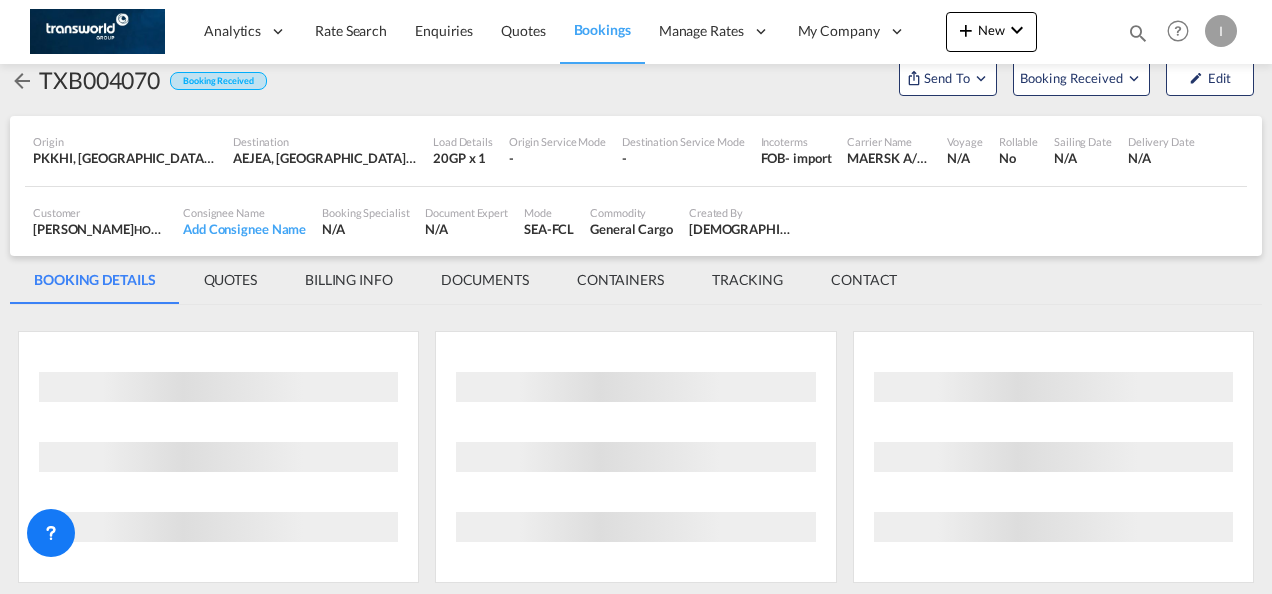 scroll, scrollTop: 1176, scrollLeft: 0, axis: vertical 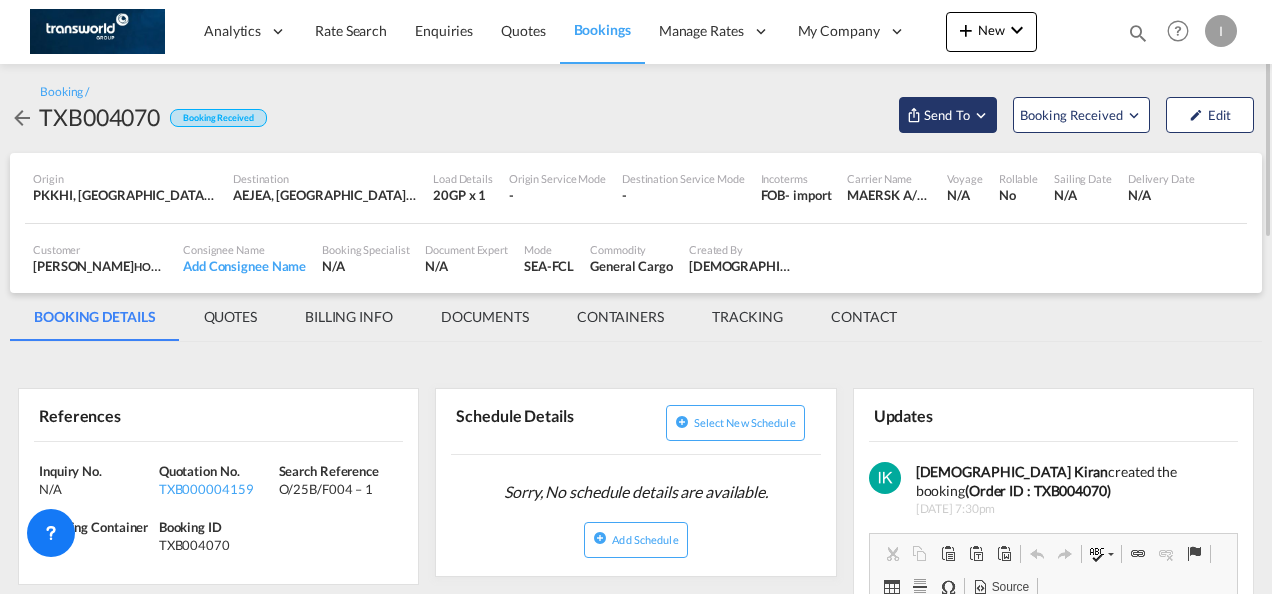 click on "Send To" at bounding box center (947, 115) 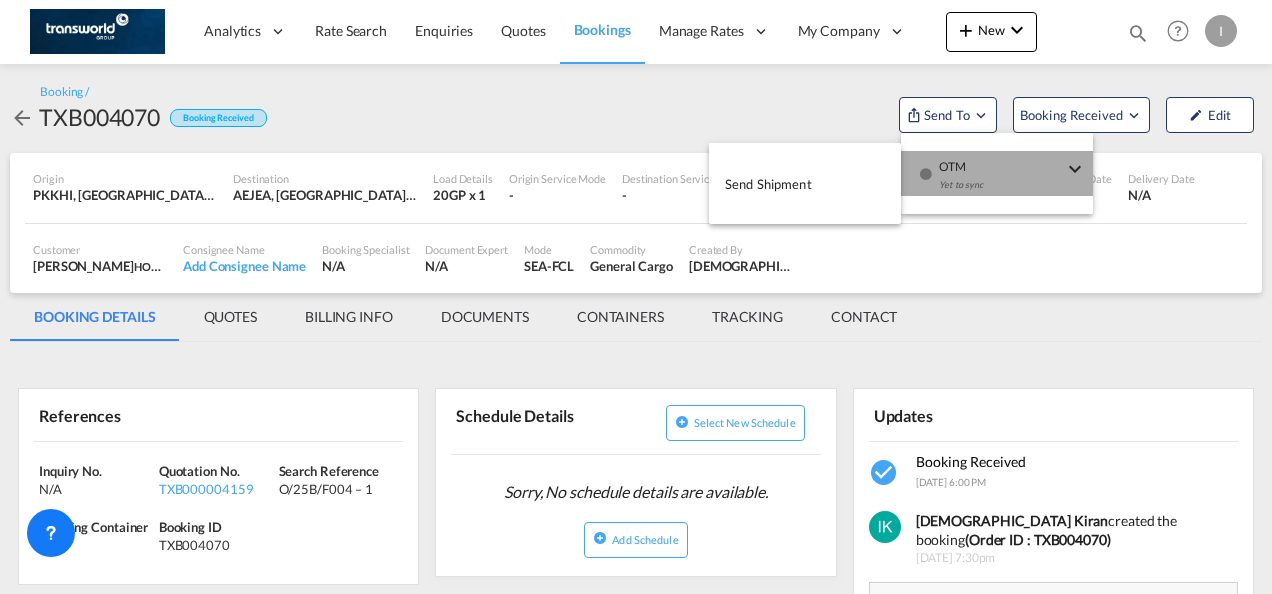 click on "Yet to sync" at bounding box center (1001, 190) 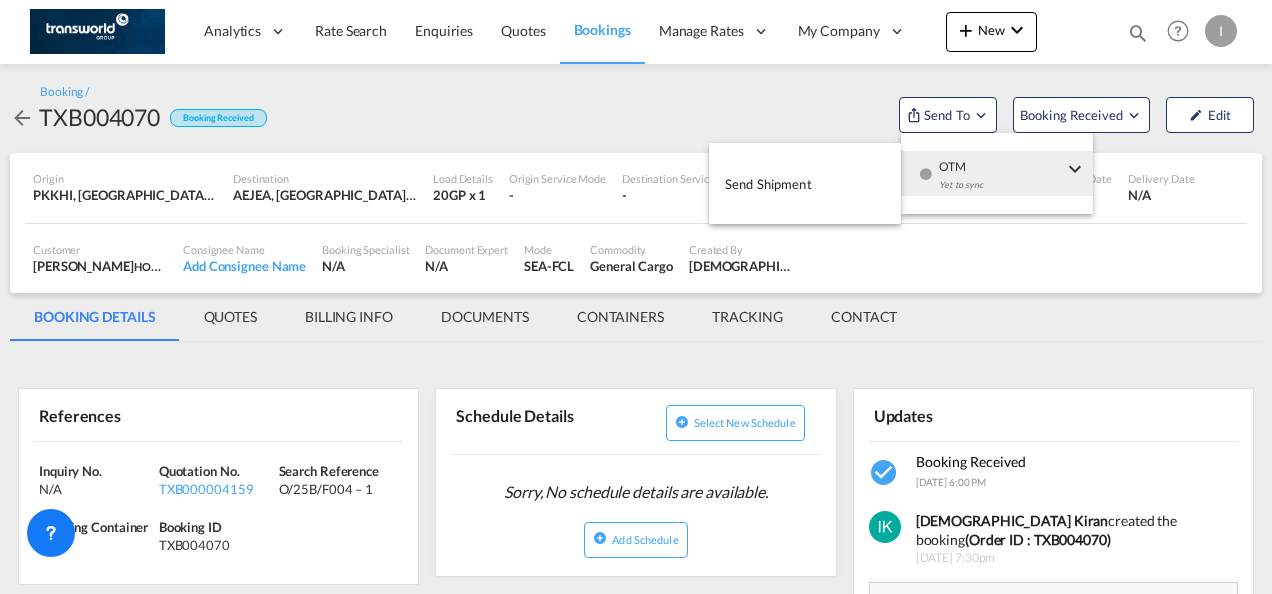 click on "Send Shipment" at bounding box center (805, 183) 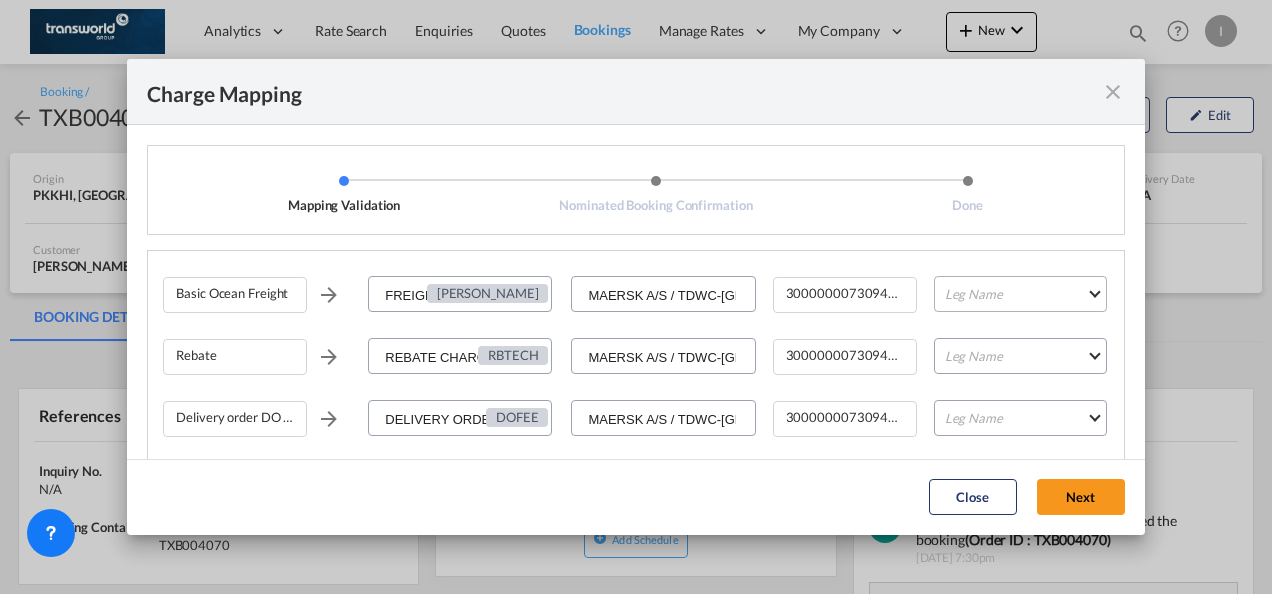 click on "Leg Name HANDLING ORIGIN VESSEL HANDLING DESTINATION OTHERS TL PICK UP CUSTOMS ORIGIN CUSTOMS DESTINATION TL DELIVERY" at bounding box center [1020, 294] 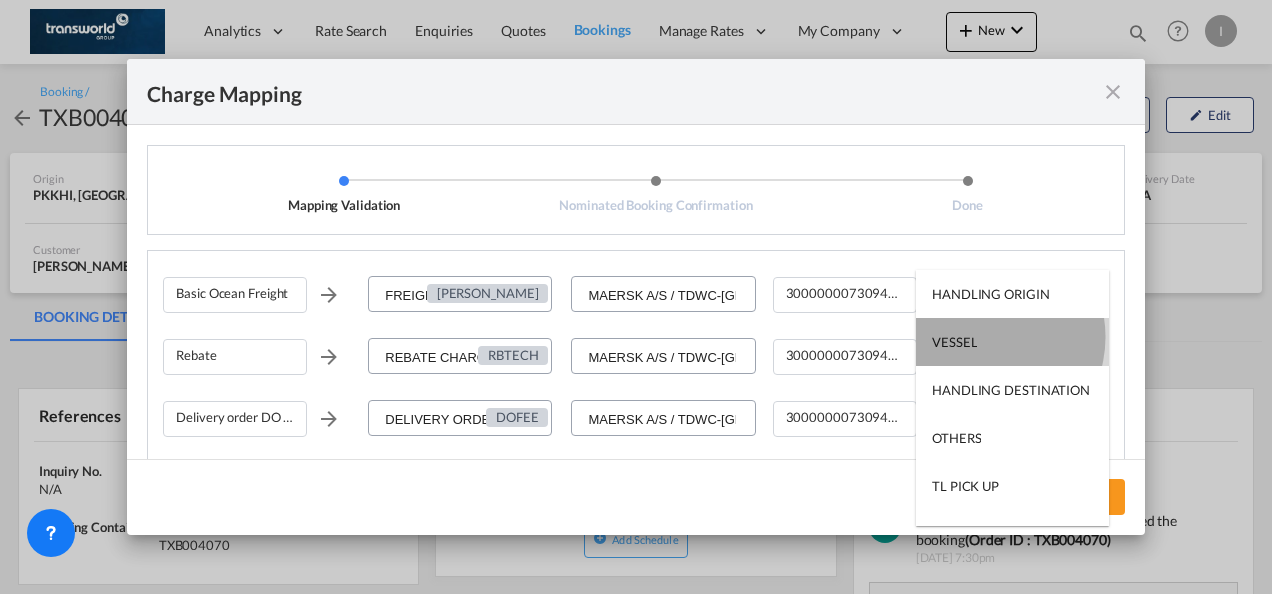 click on "VESSEL" at bounding box center [1012, 342] 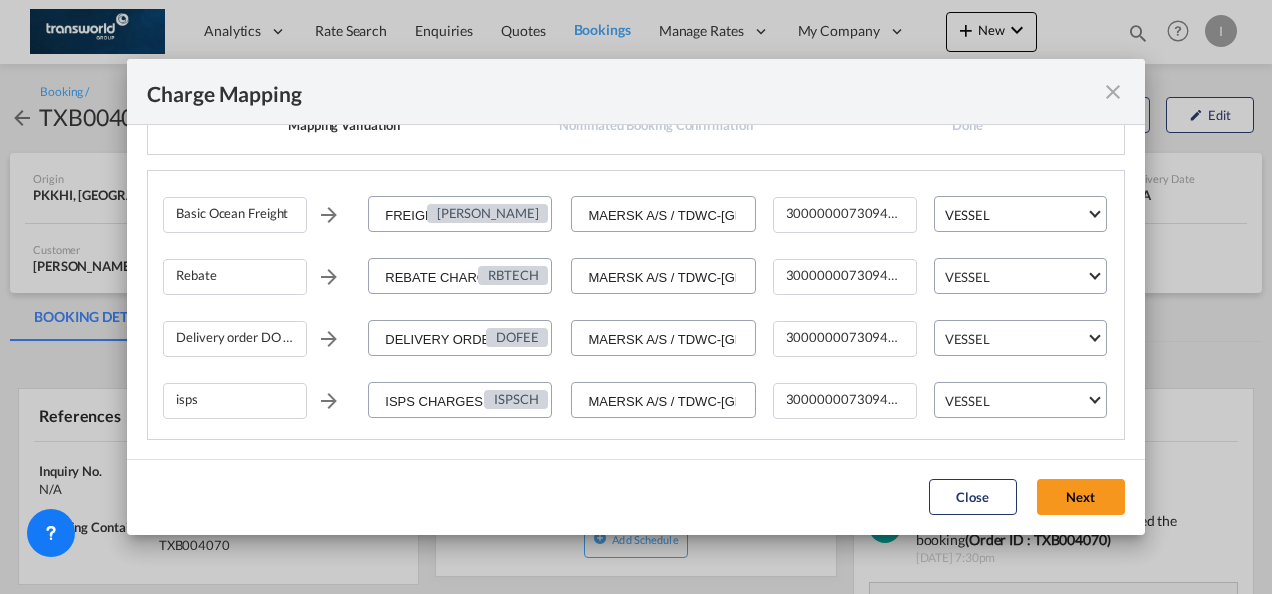 scroll, scrollTop: 81, scrollLeft: 0, axis: vertical 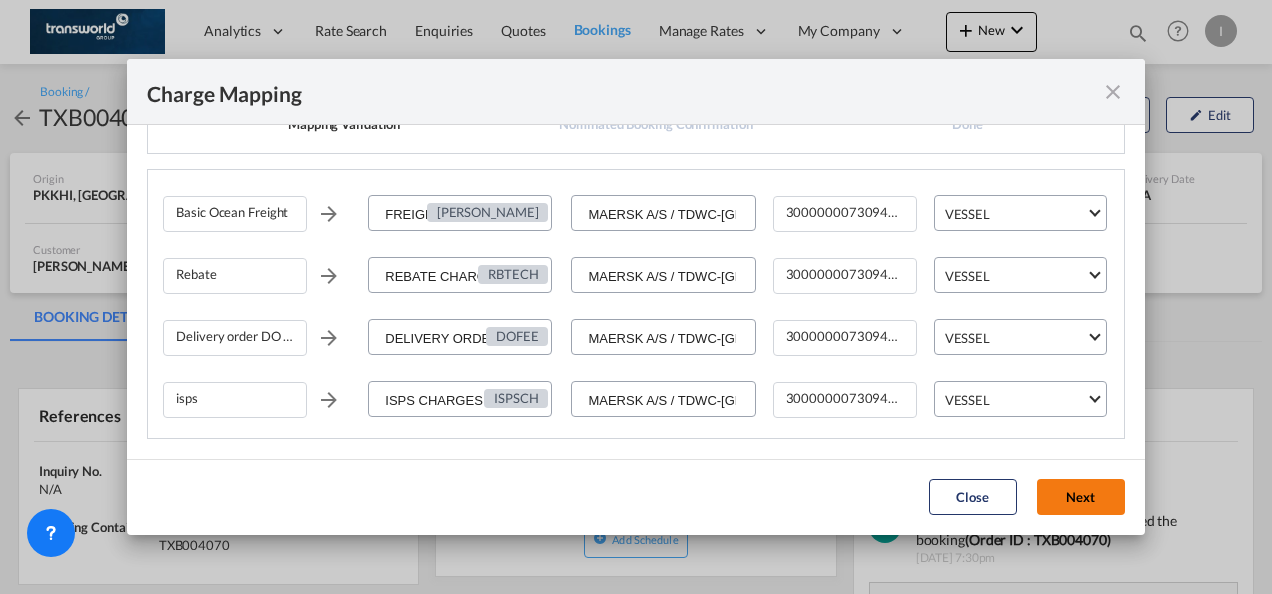 click on "Next" 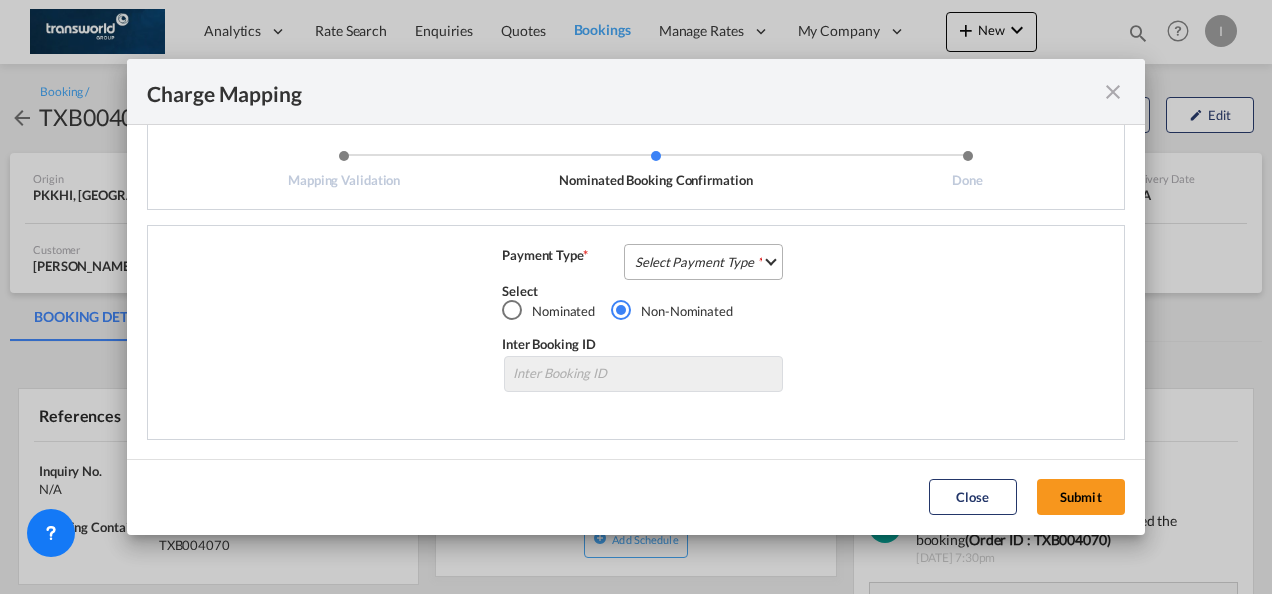 click on "Select Payment Type
COLLECT
PREPAID" at bounding box center [703, 262] 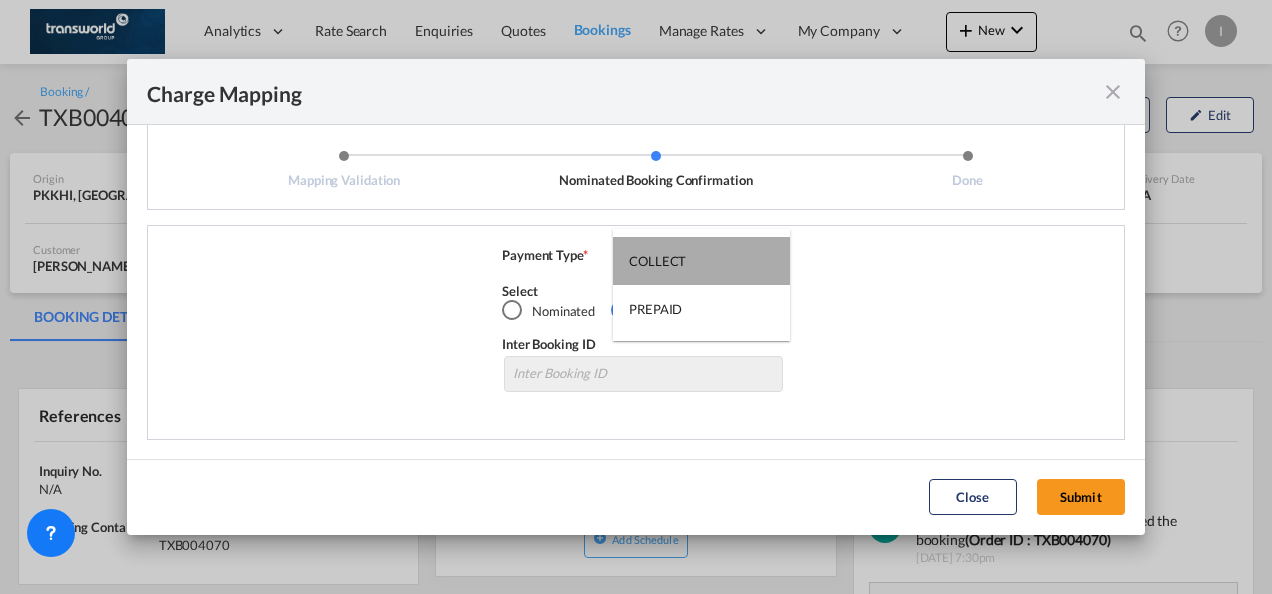 click on "COLLECT" at bounding box center (701, 261) 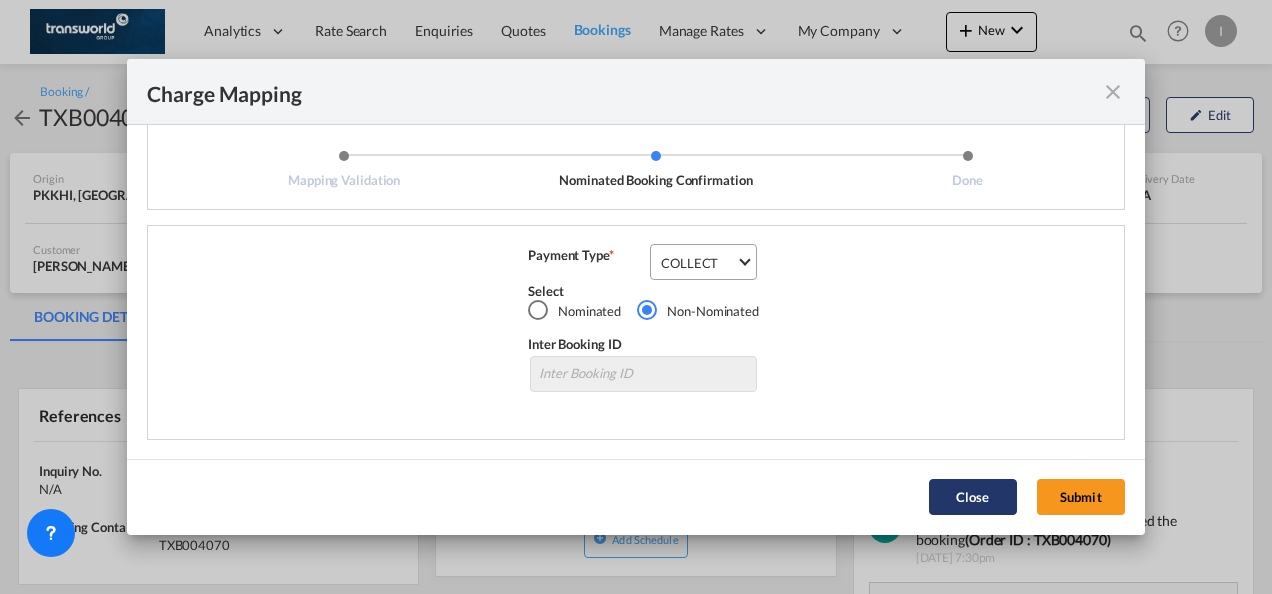 click on "Submit" 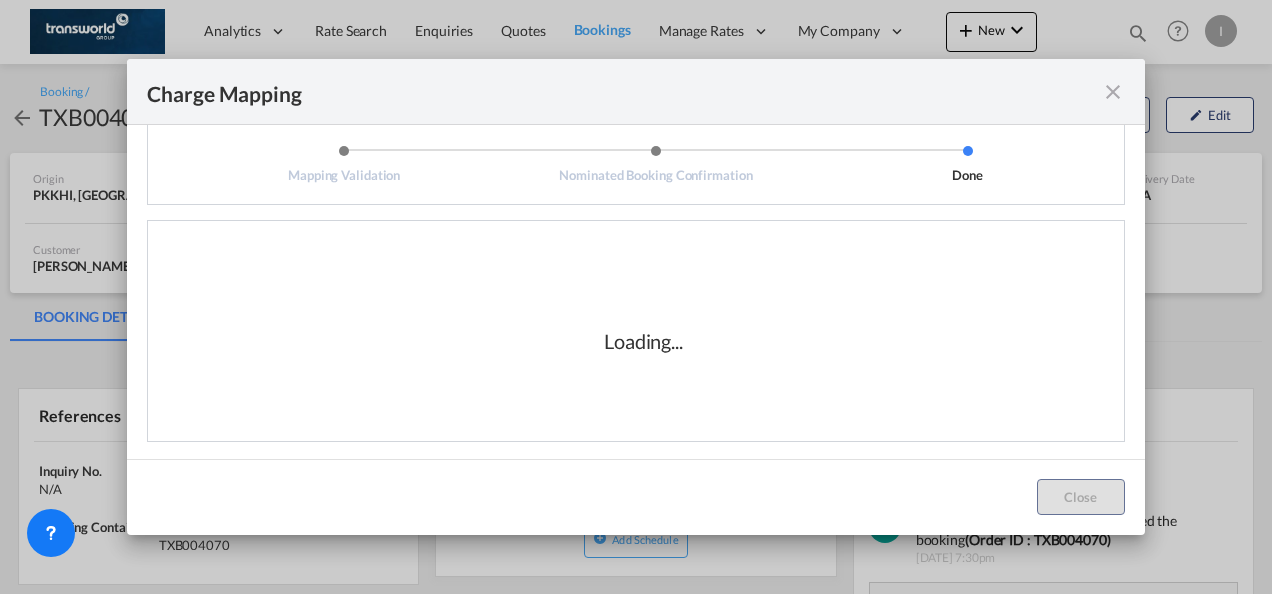 scroll, scrollTop: 33, scrollLeft: 0, axis: vertical 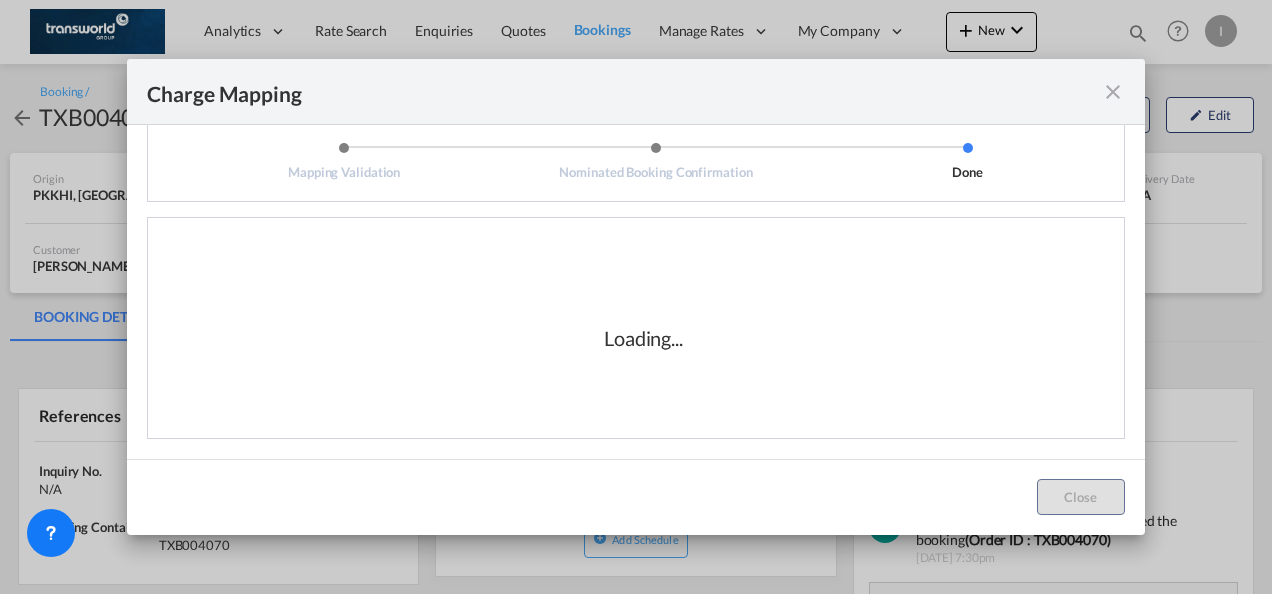click on "Loading..." at bounding box center [643, 338] 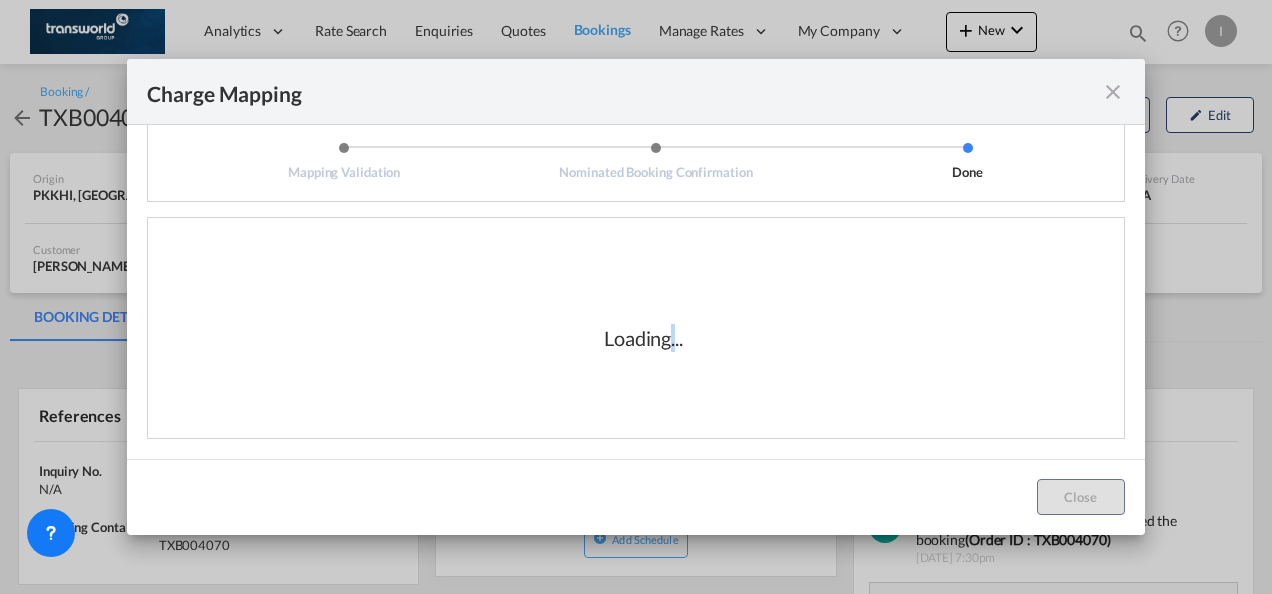click on "Loading..." at bounding box center (643, 338) 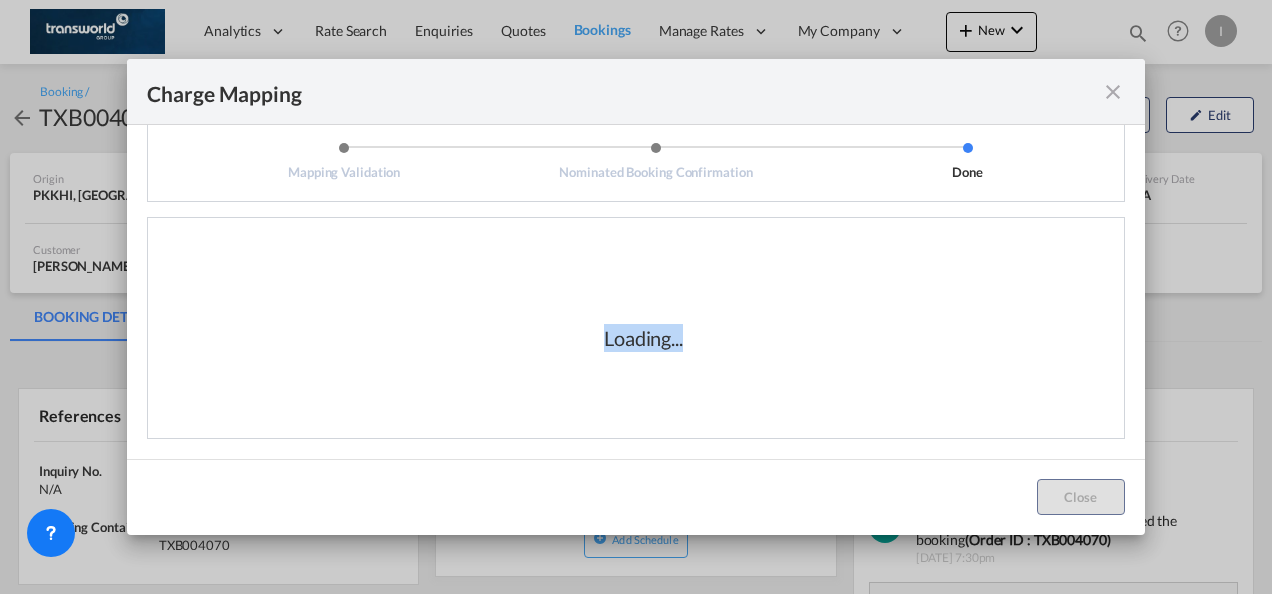 click on "Loading..." at bounding box center [643, 338] 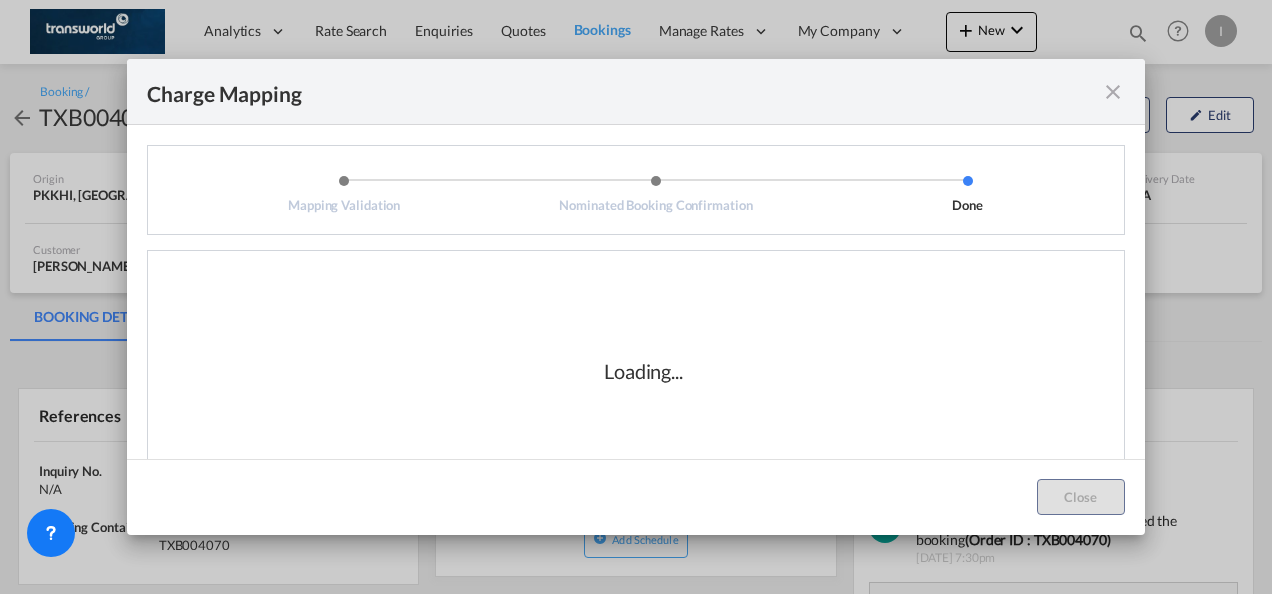 scroll, scrollTop: 0, scrollLeft: 0, axis: both 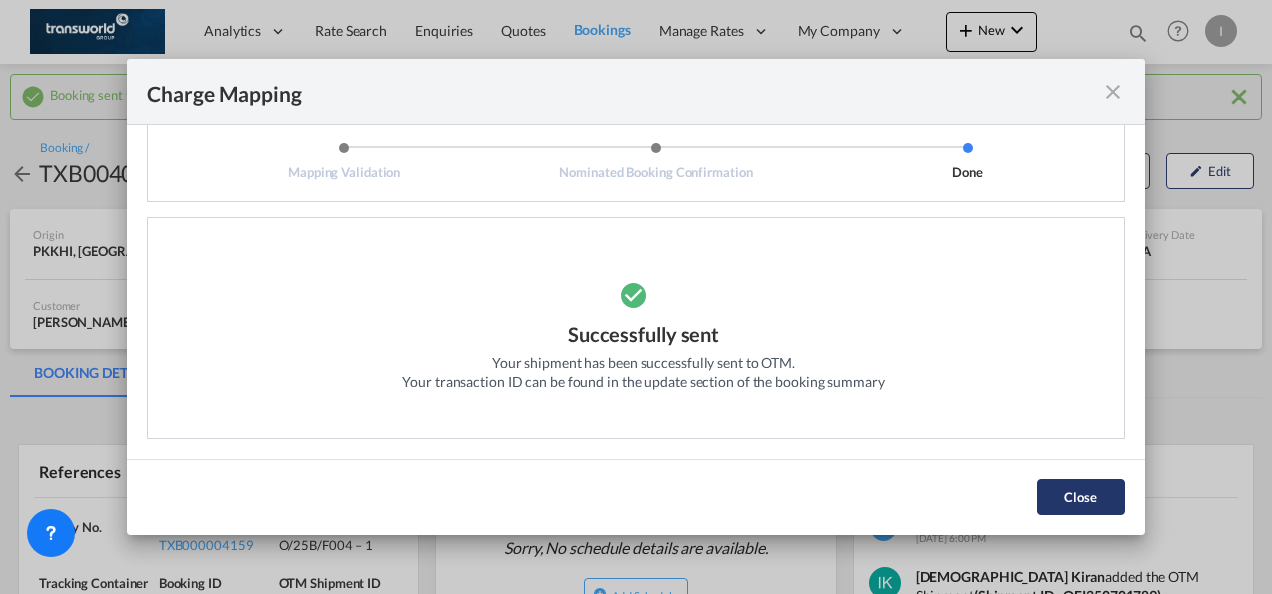 click on "Close" 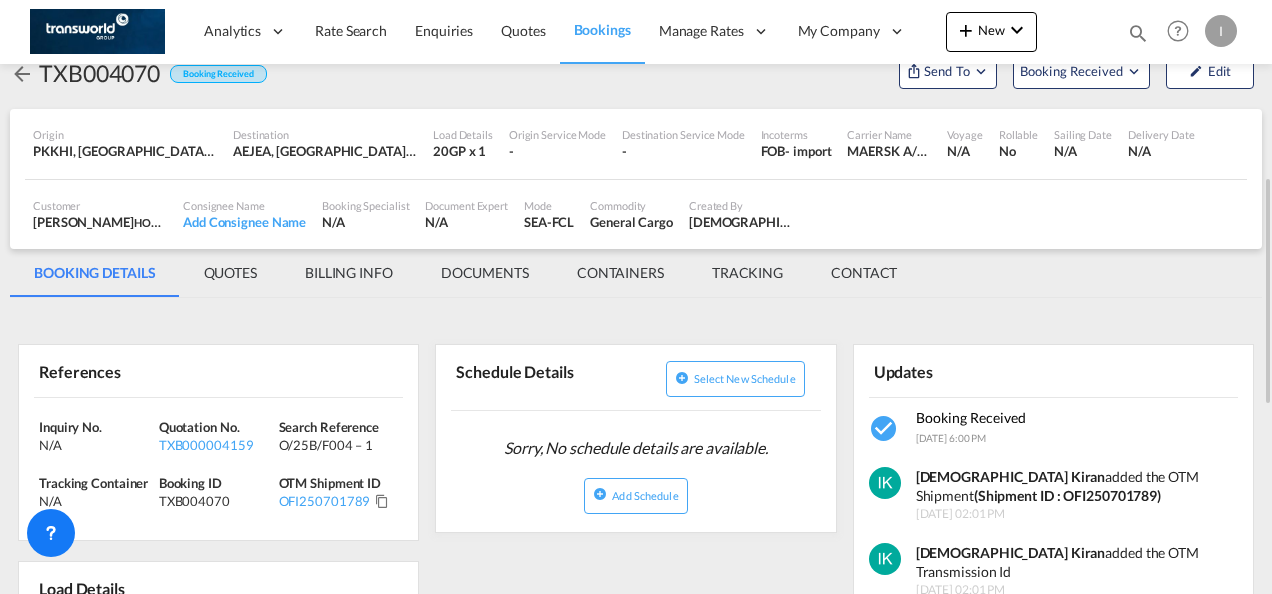 scroll, scrollTop: 200, scrollLeft: 0, axis: vertical 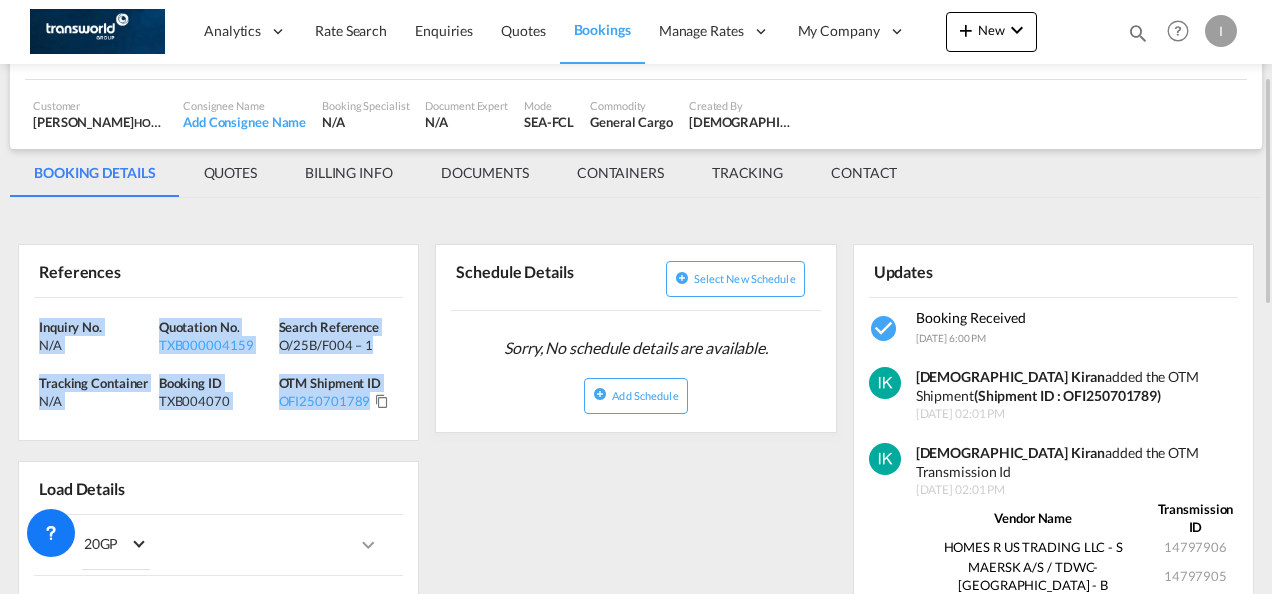 drag, startPoint x: 402, startPoint y: 394, endPoint x: 36, endPoint y: 303, distance: 377.14322 